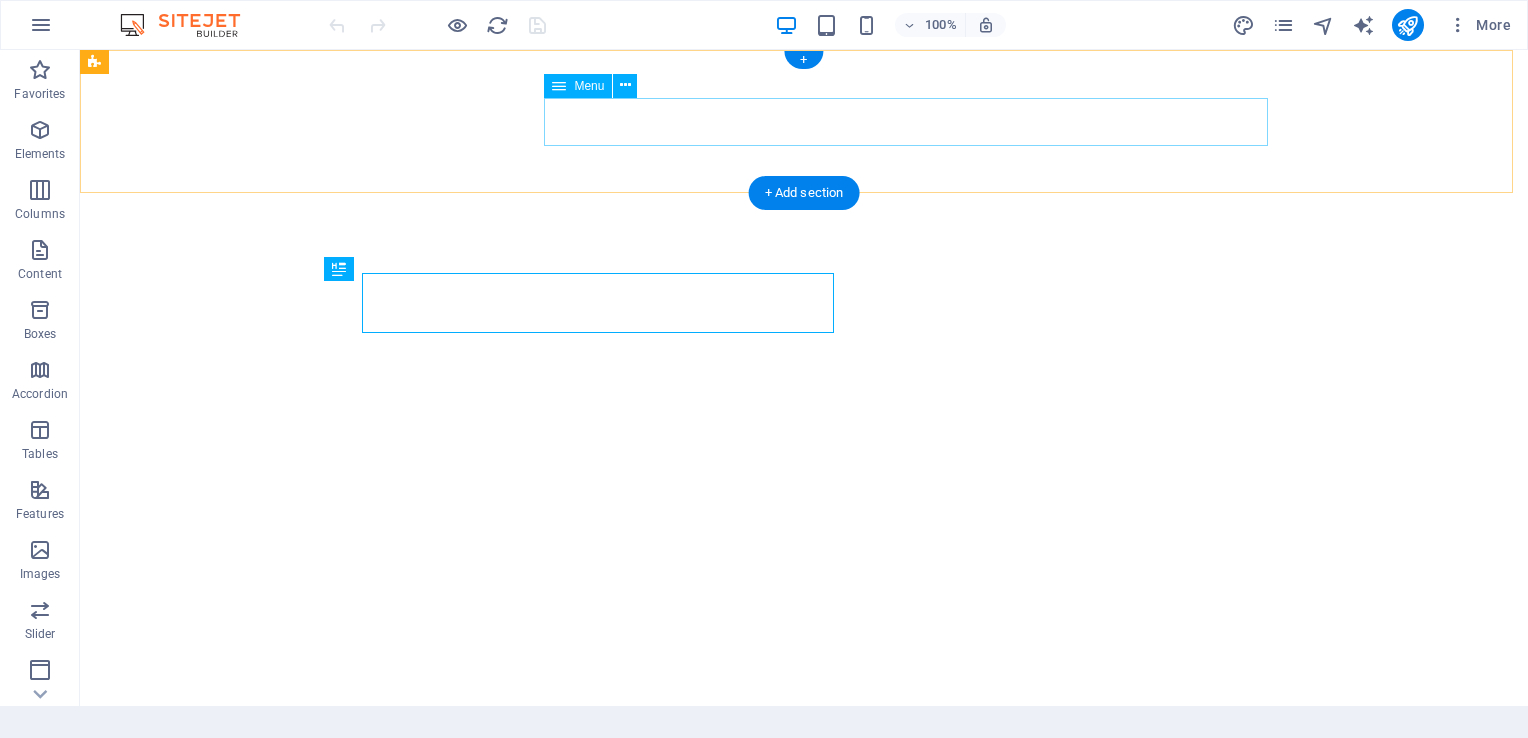 scroll, scrollTop: 0, scrollLeft: 0, axis: both 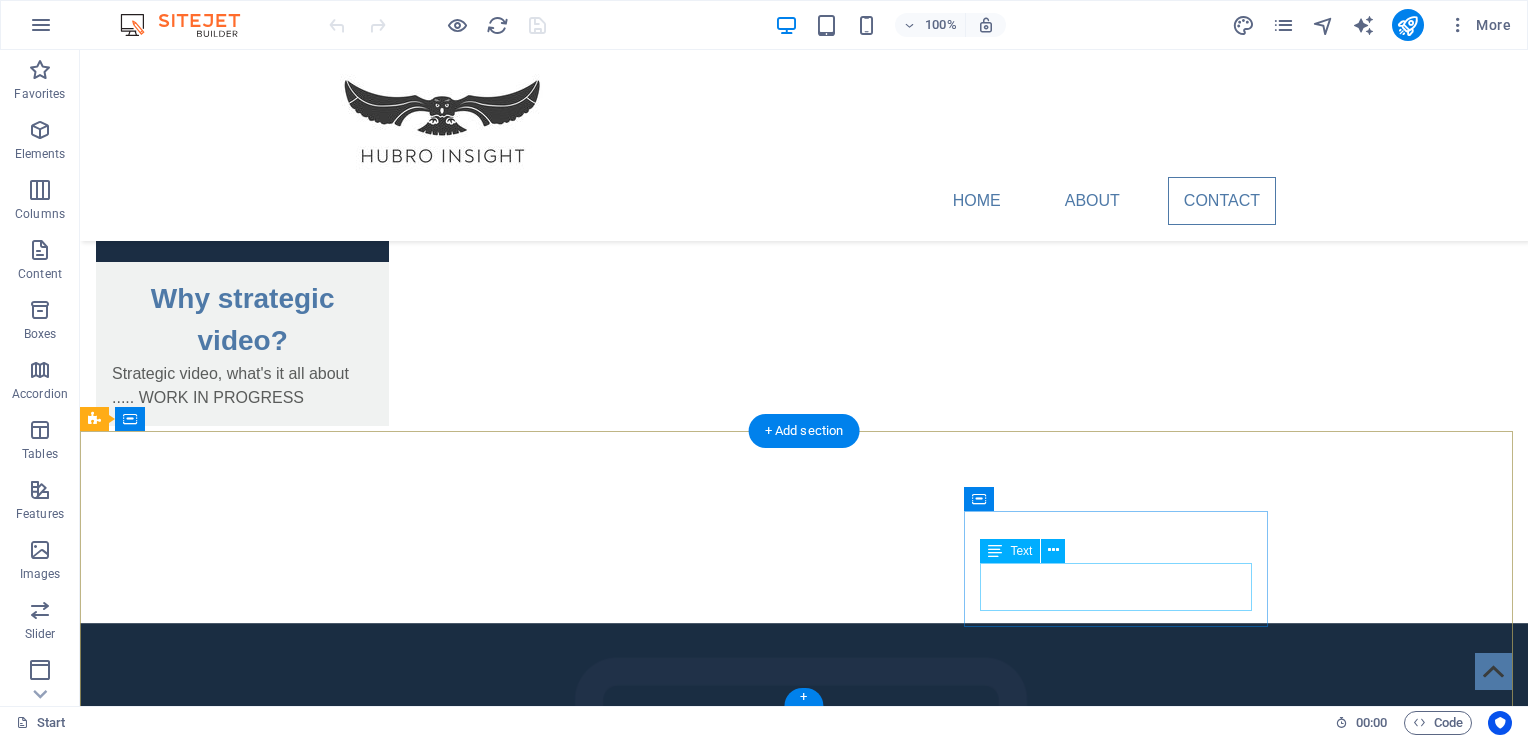 click on "[EMAIL] Legal Notice  |  Privacy Policy" at bounding box center (248, 2290) 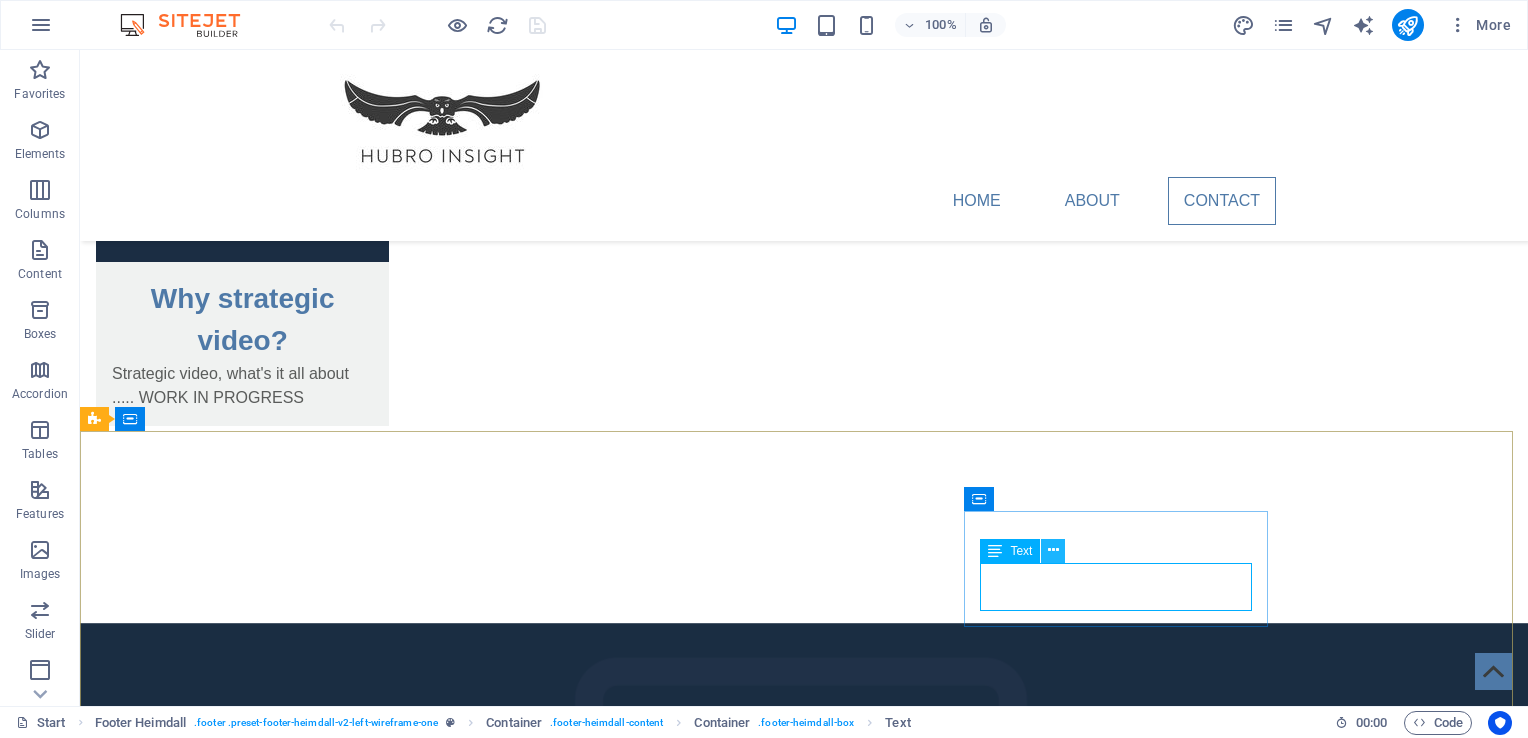 click at bounding box center [1053, 550] 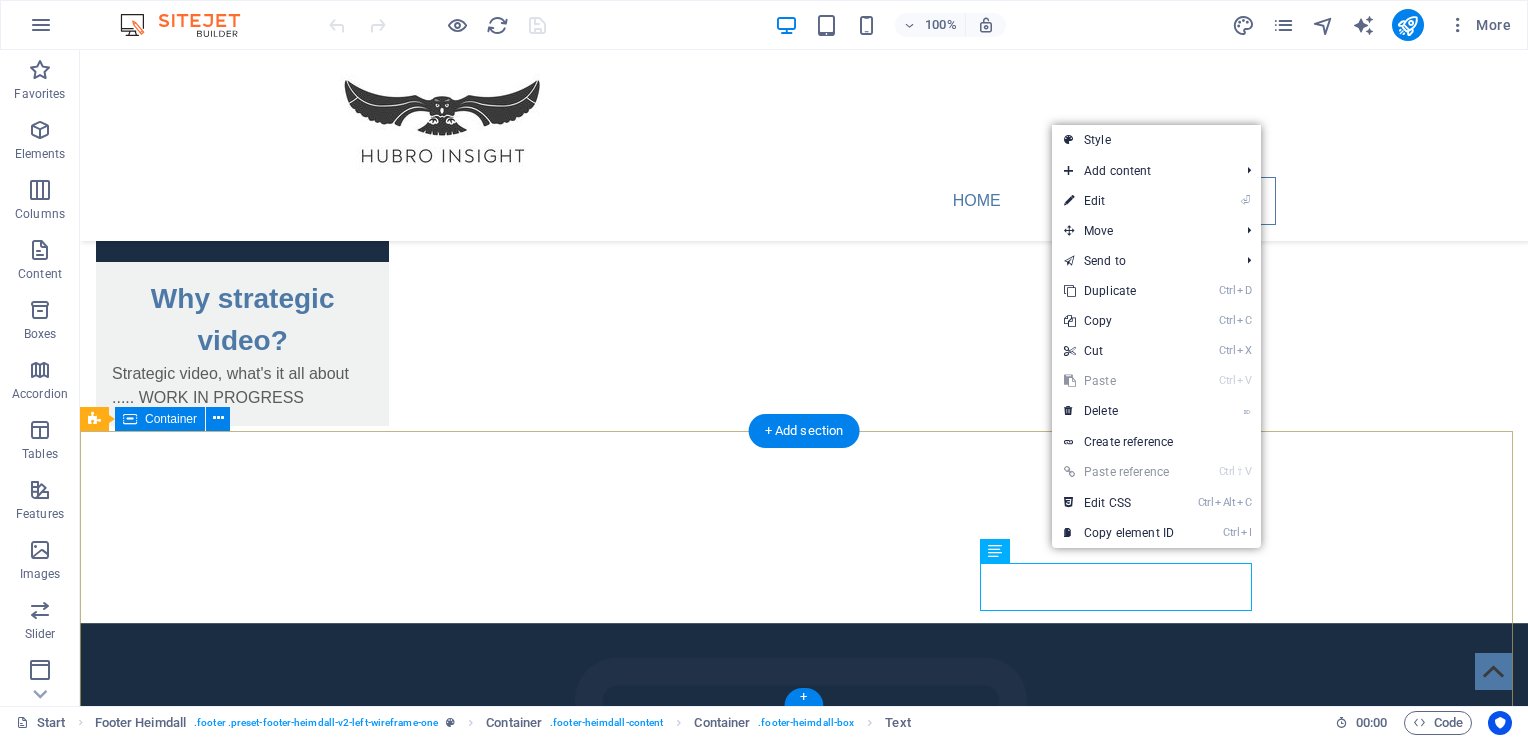 click on "Address Suite 9, Castle House Calne   SN11 0EY Phone Phone:  [PHONE] Contact [EMAIL] Legal Notice  |  Privacy Policy" at bounding box center (804, 2118) 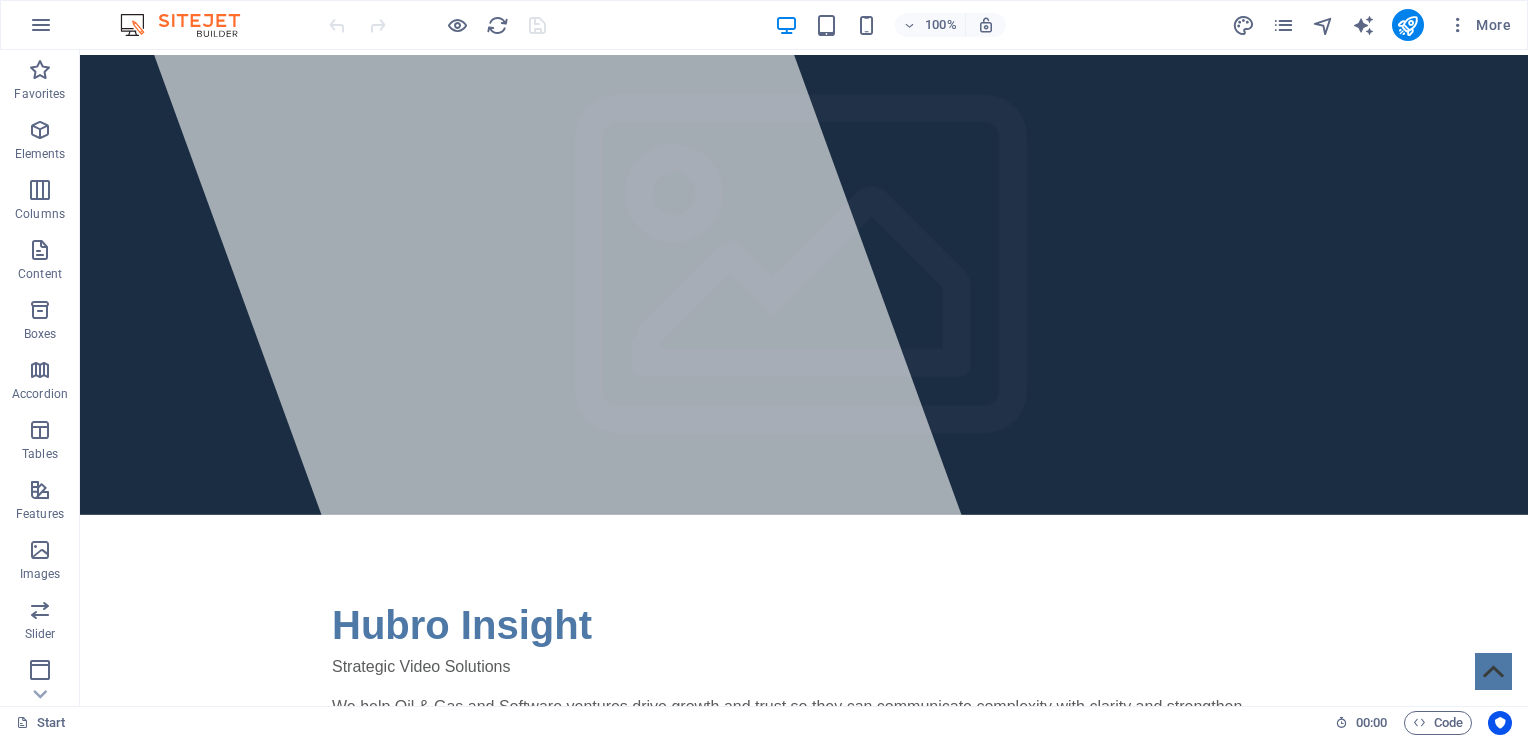 scroll, scrollTop: 0, scrollLeft: 0, axis: both 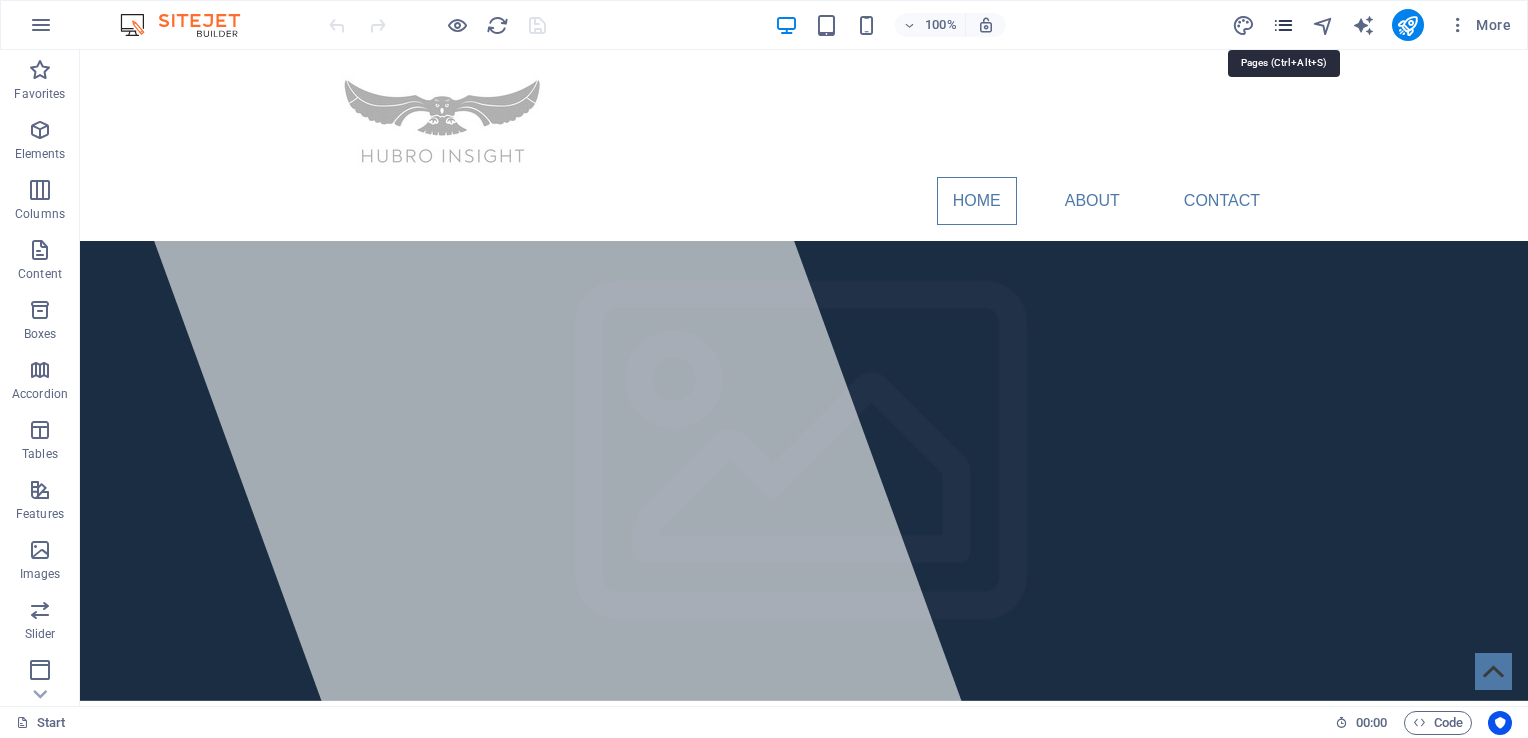 click at bounding box center (1283, 25) 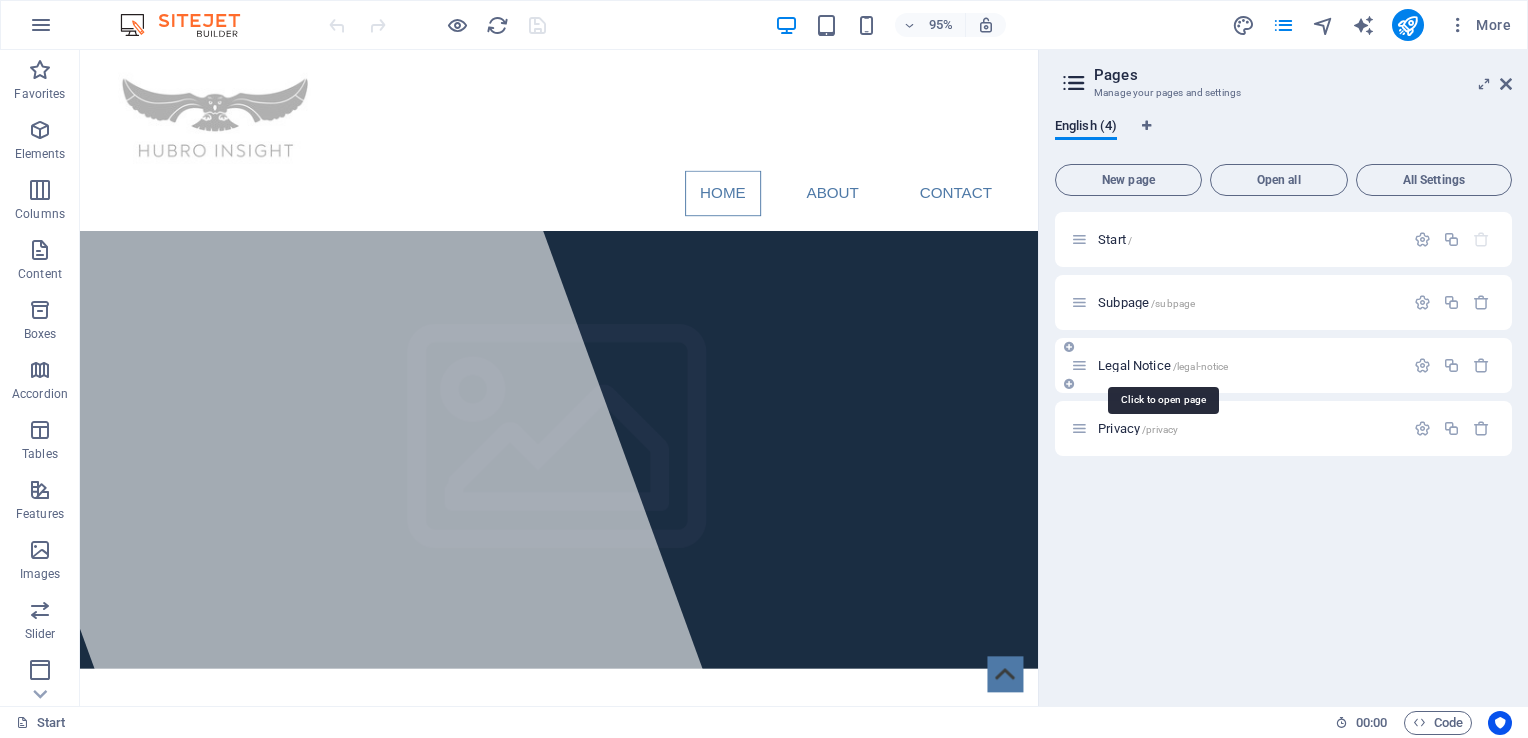 click on "Legal Notice /legal-notice" at bounding box center [1163, 365] 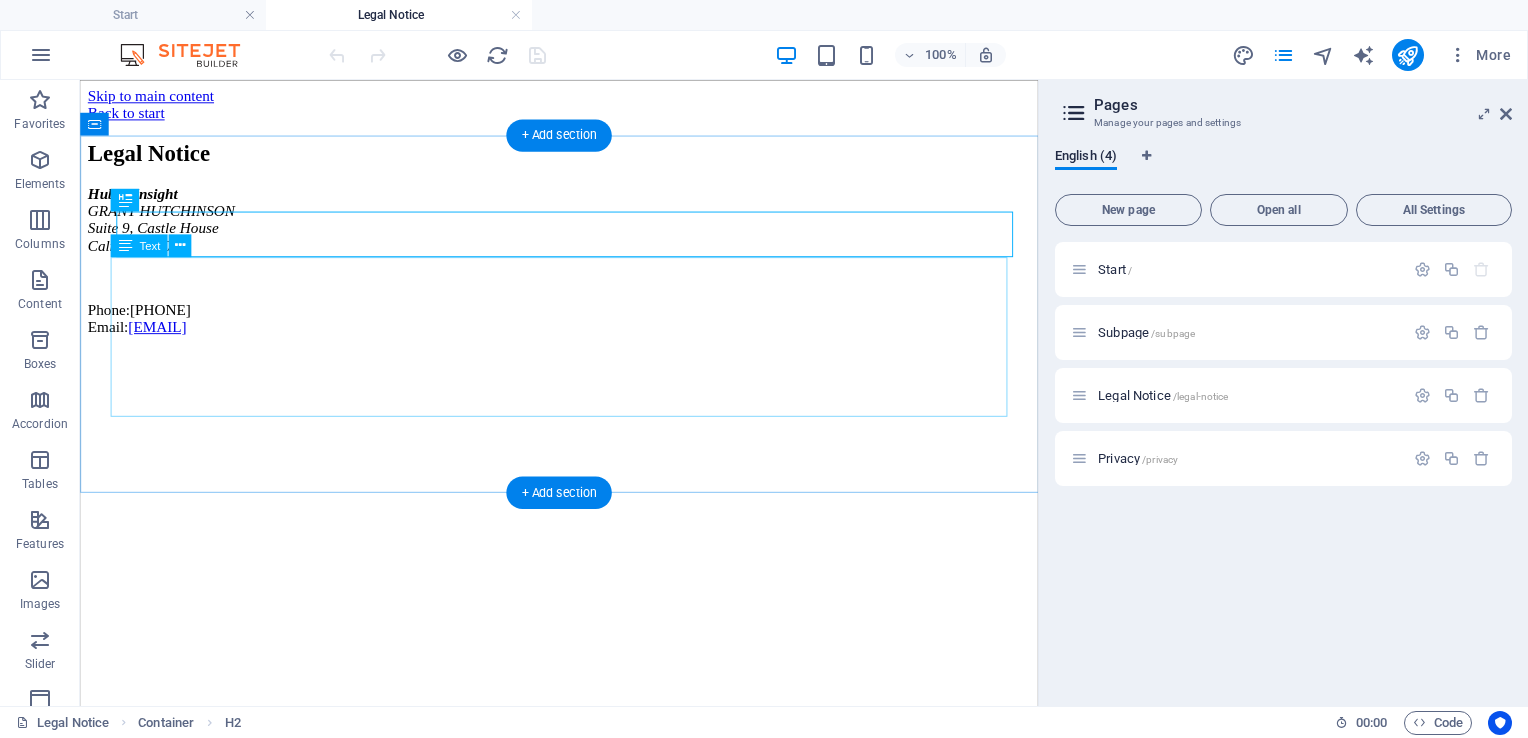 scroll, scrollTop: 0, scrollLeft: 0, axis: both 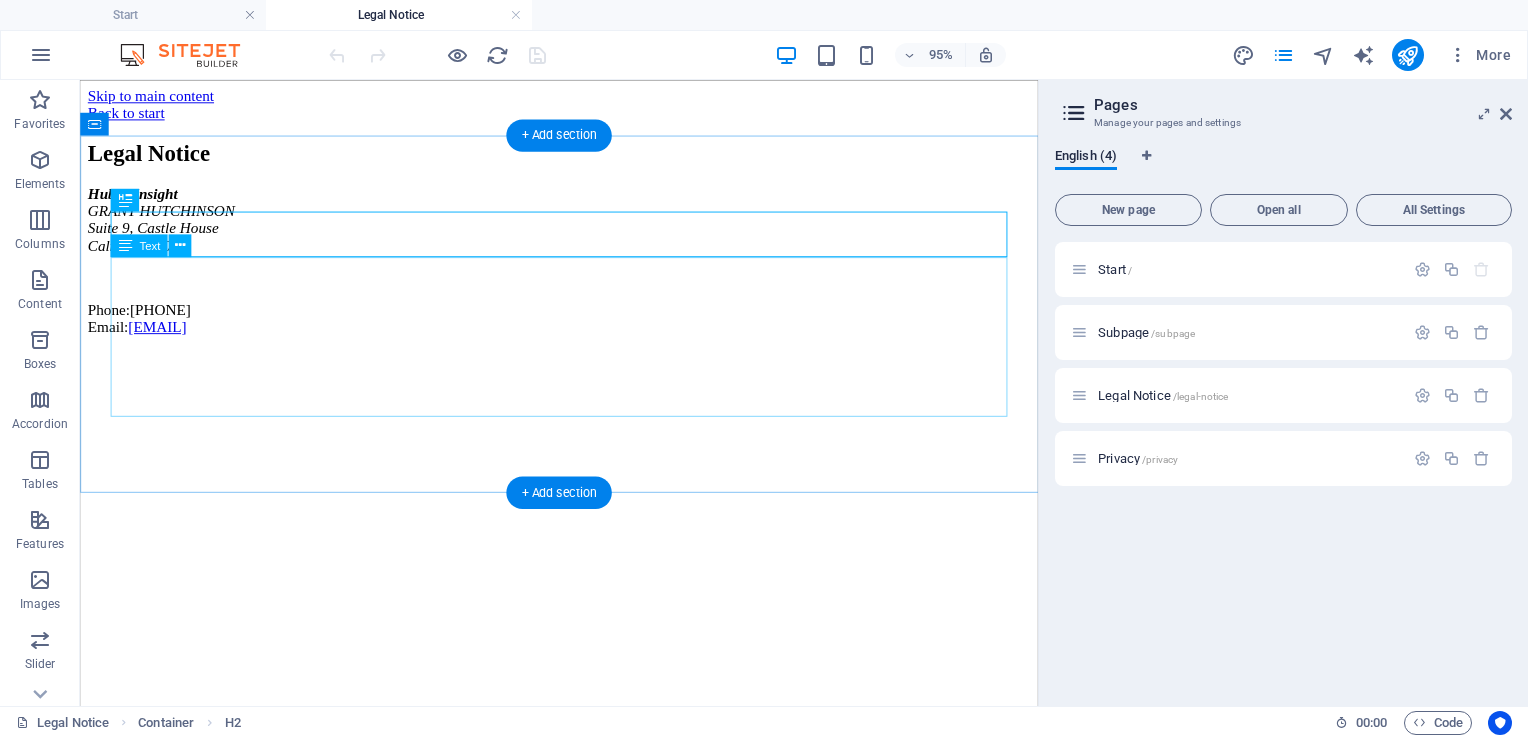 click on "Hubro Insight [NAME]   [NAME] Suite 9, Castle House Calne   SN11 0EY Phone:  [PHONE] Email:  [EMAIL]" at bounding box center (584, 270) 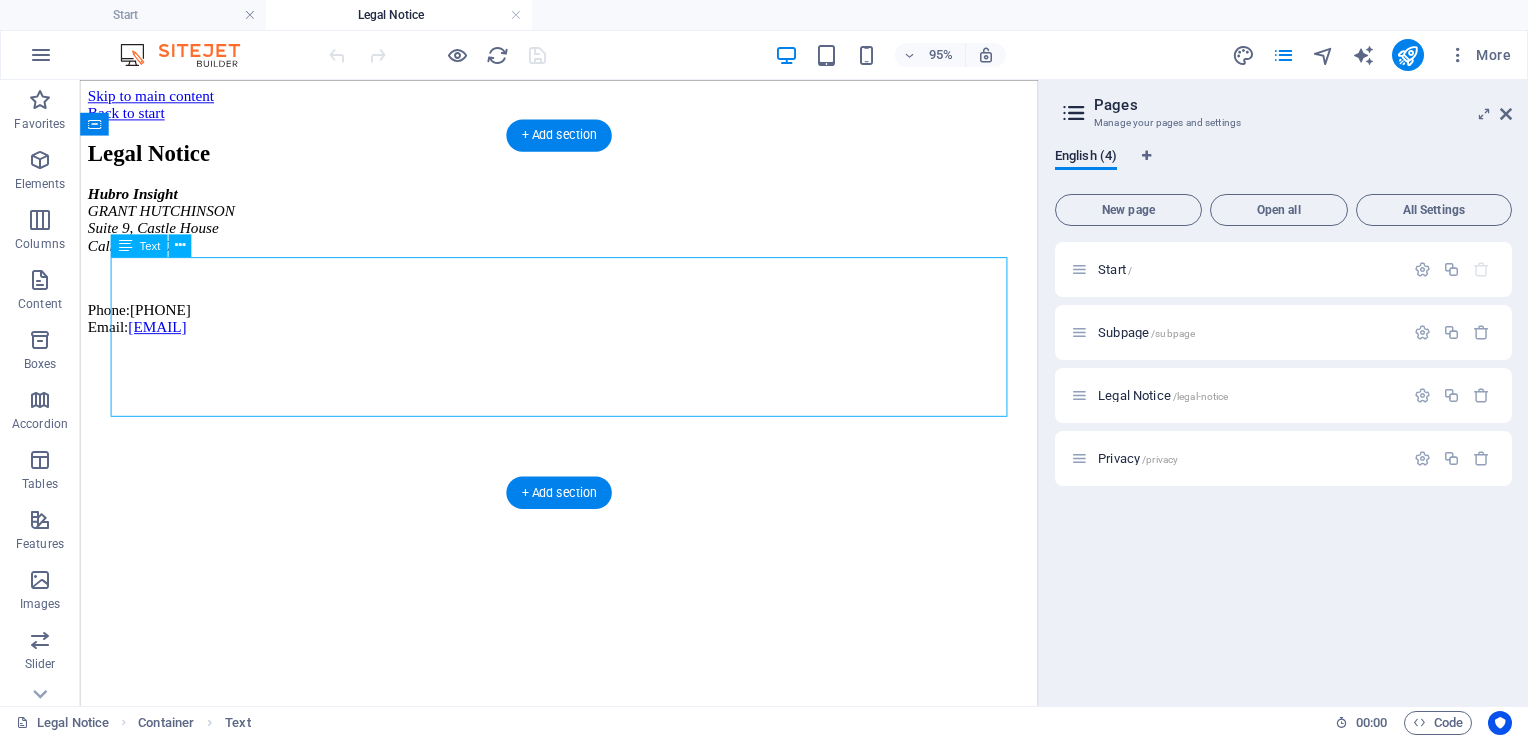 click on "Hubro Insight [NAME]   [NAME] Suite 9, Castle House Calne   SN11 0EY Phone:  [PHONE] Email:  [EMAIL]" at bounding box center [584, 270] 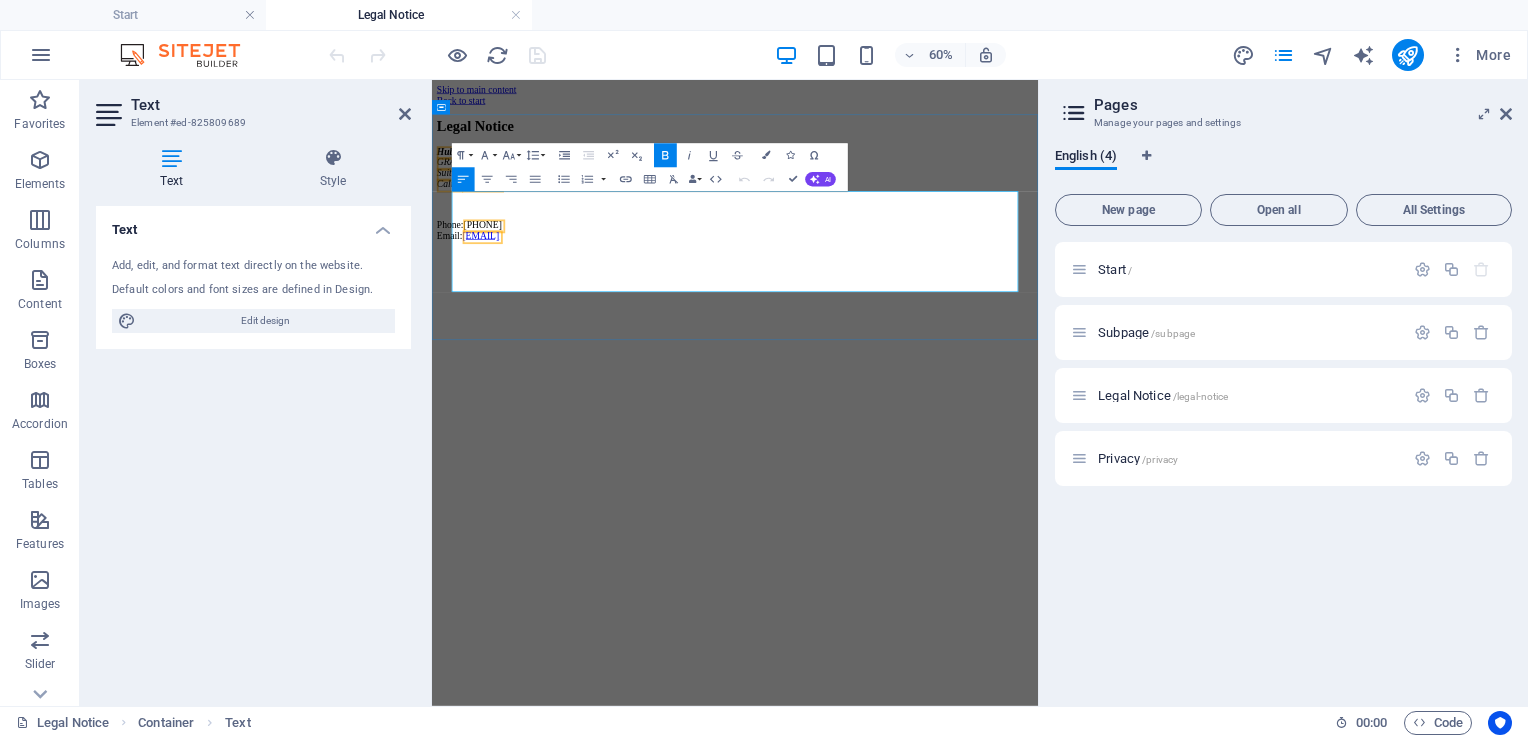 click on "Phone:  [PHONE] Email:  [EMAIL]" at bounding box center [937, 331] 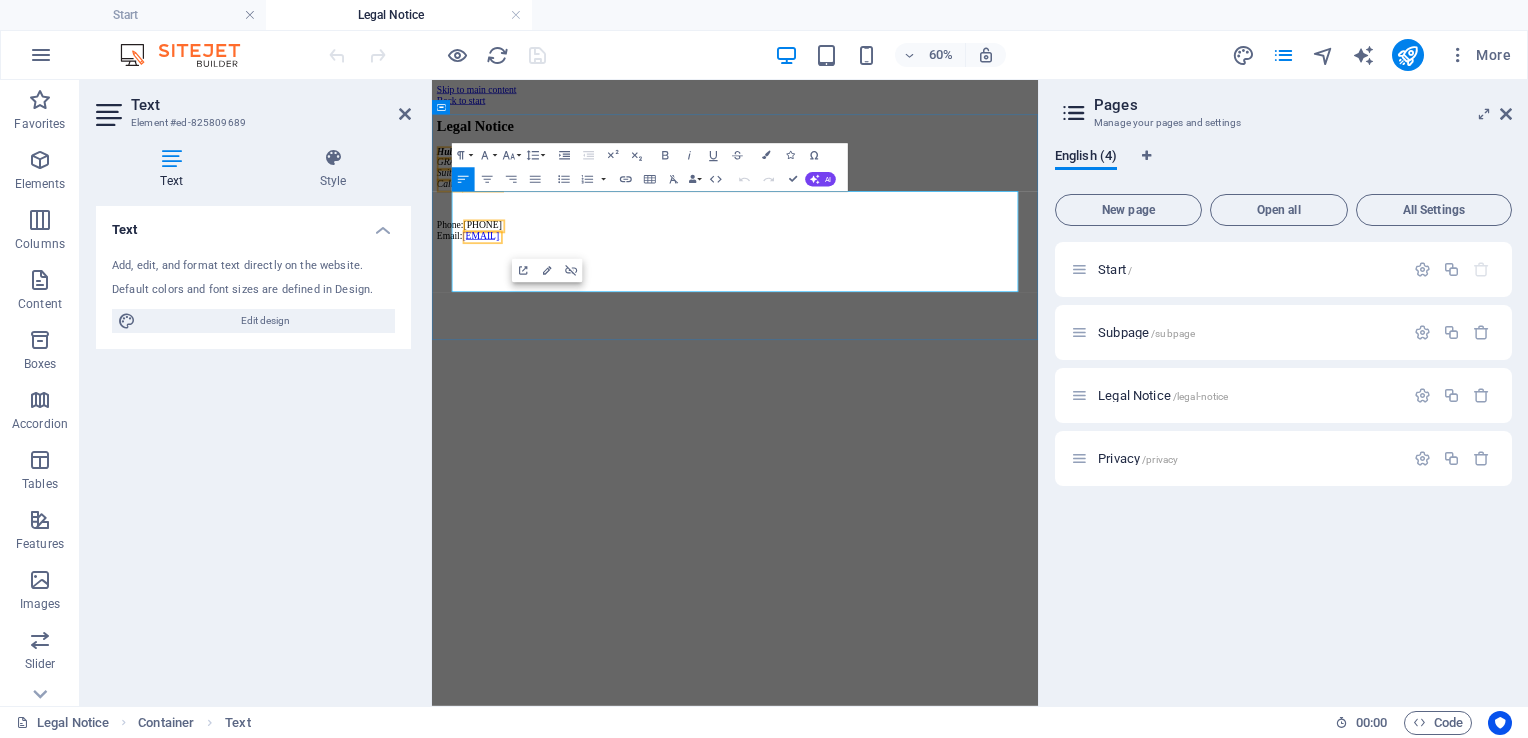 click on "Phone:  [PHONE] Email:  [EMAIL]" at bounding box center (937, 331) 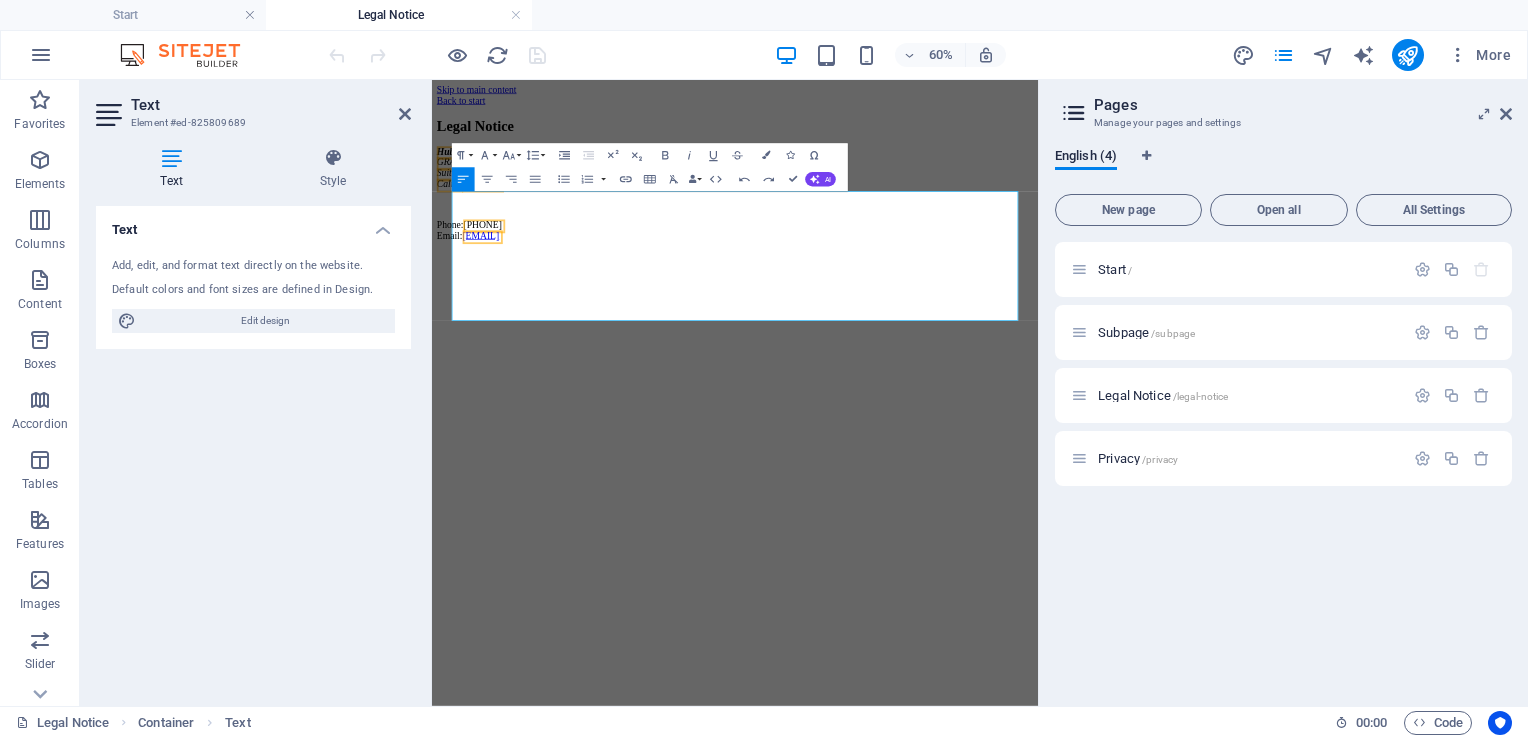 click on "Text Add, edit, and format text directly on the website. Default colors and font sizes are defined in Design. Edit design Alignment Left aligned Centered Right aligned" at bounding box center (253, 448) 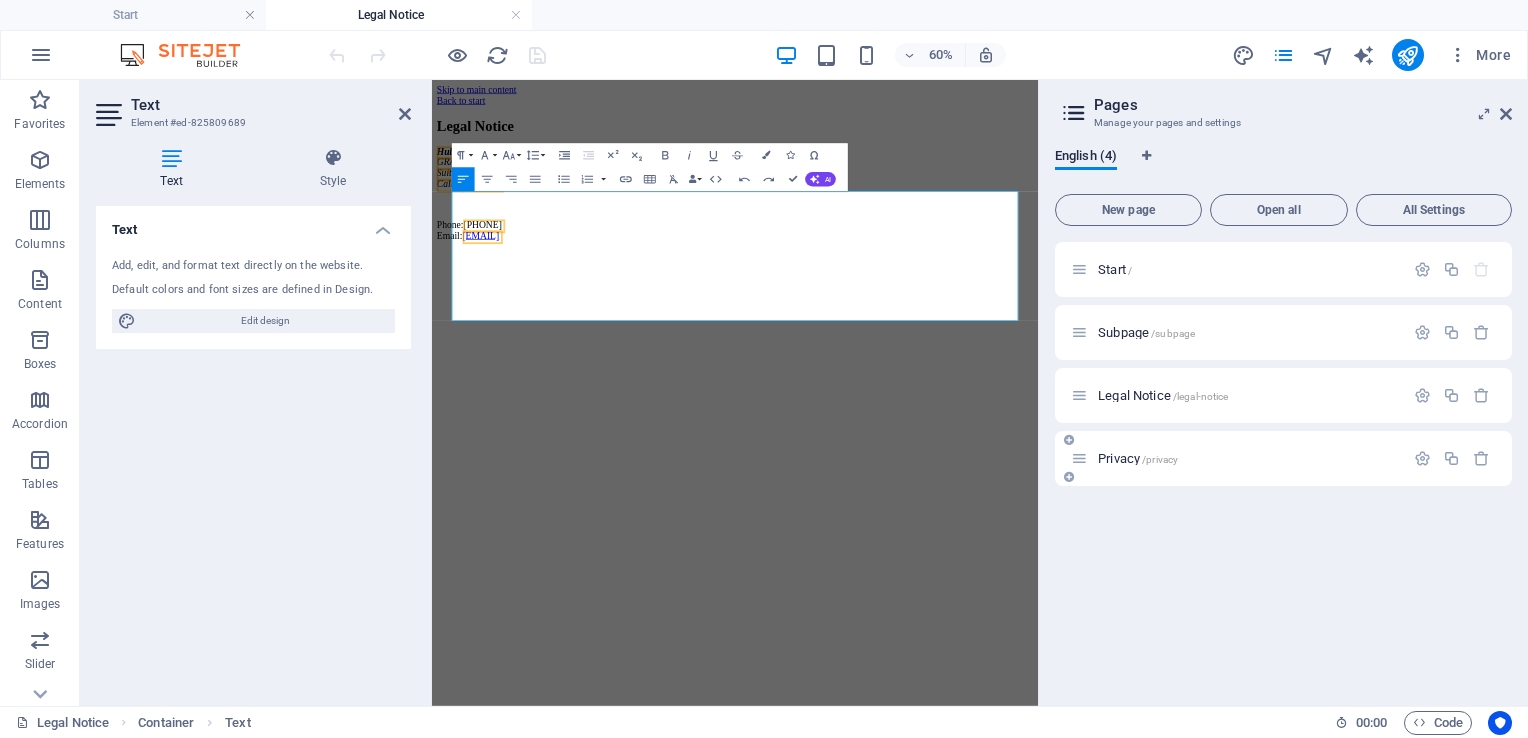 click on "Privacy /privacy" at bounding box center (1138, 458) 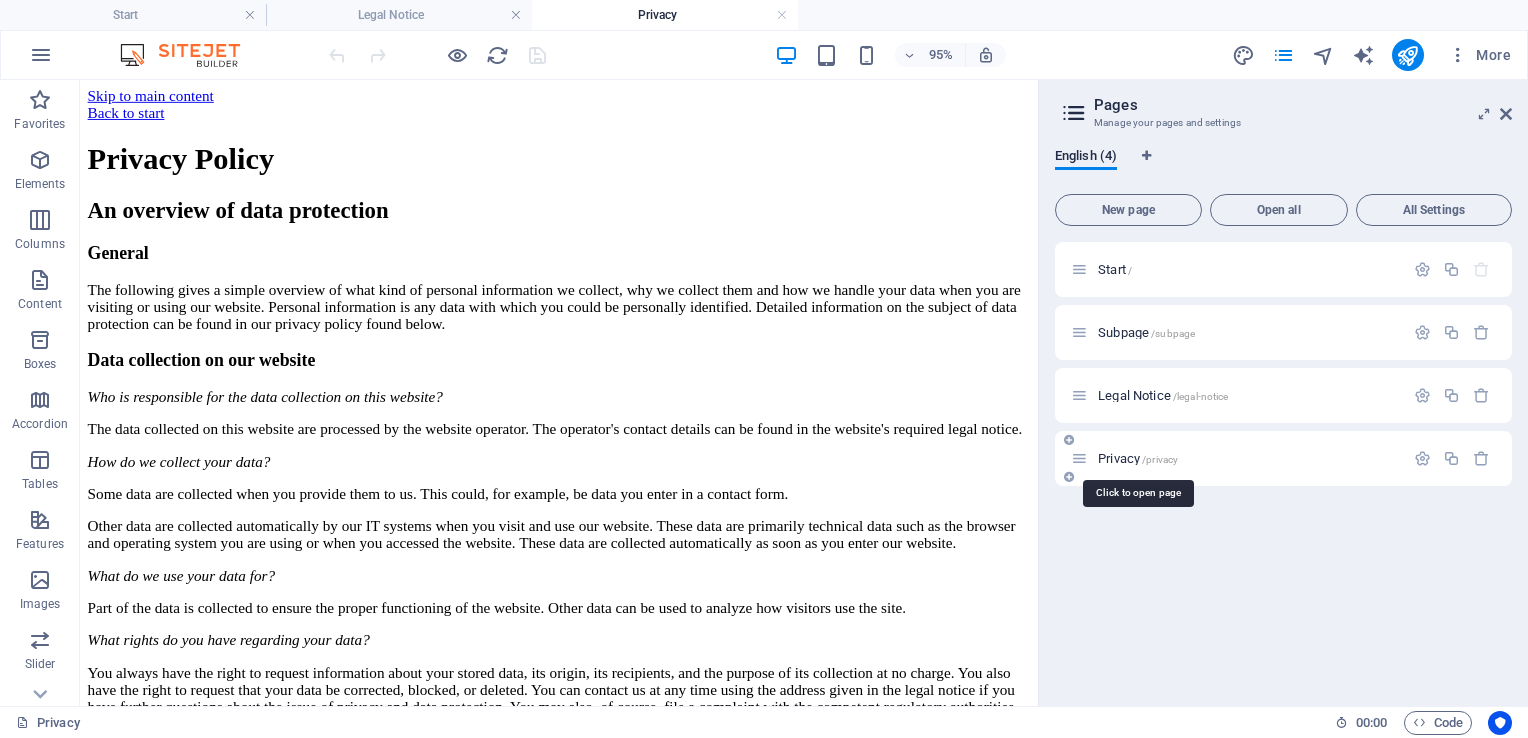scroll, scrollTop: 0, scrollLeft: 0, axis: both 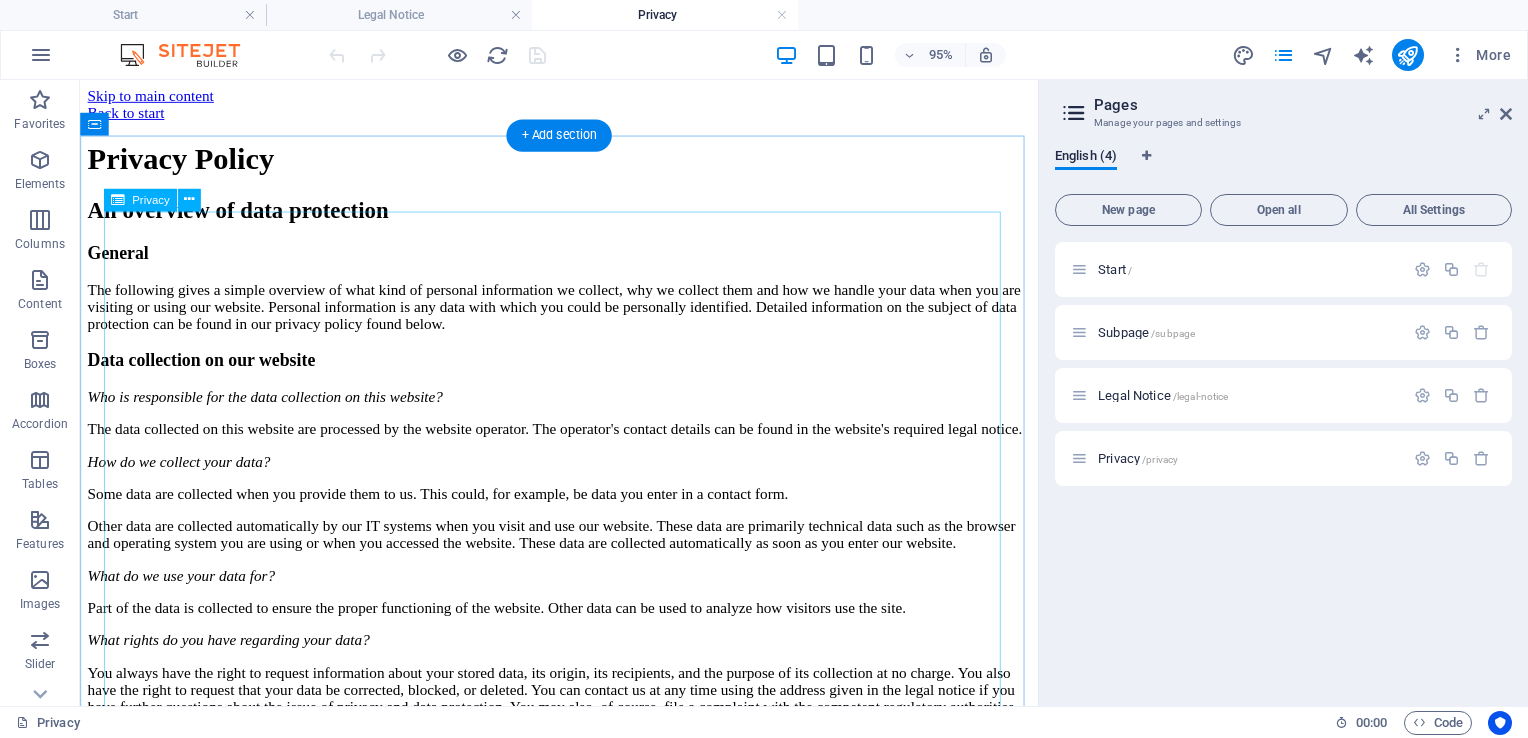 click on "Privacy Policy
An overview of data protection
General
The following gives a simple overview of what kind of personal information we collect, why we collect them and how we handle your data when you are visiting or using our website. Personal information is any data with which you could be personally identified. Detailed information on the subject of data protection can be found in our privacy policy found below.
Data collection on our website
Who is responsible for the data collection on this website?
The data collected on this website are processed by the website operator. The operator's contact details can be found in the website's required legal notice.
How do we collect your data?
Some data are collected when you provide them to us. This could, for example, be data you enter in a contact form.
What do we use your data for?
Part of the data is collected to ensure the proper functioning of the website. Other data can be used to analyze how visitors use the site." at bounding box center (584, 2203) 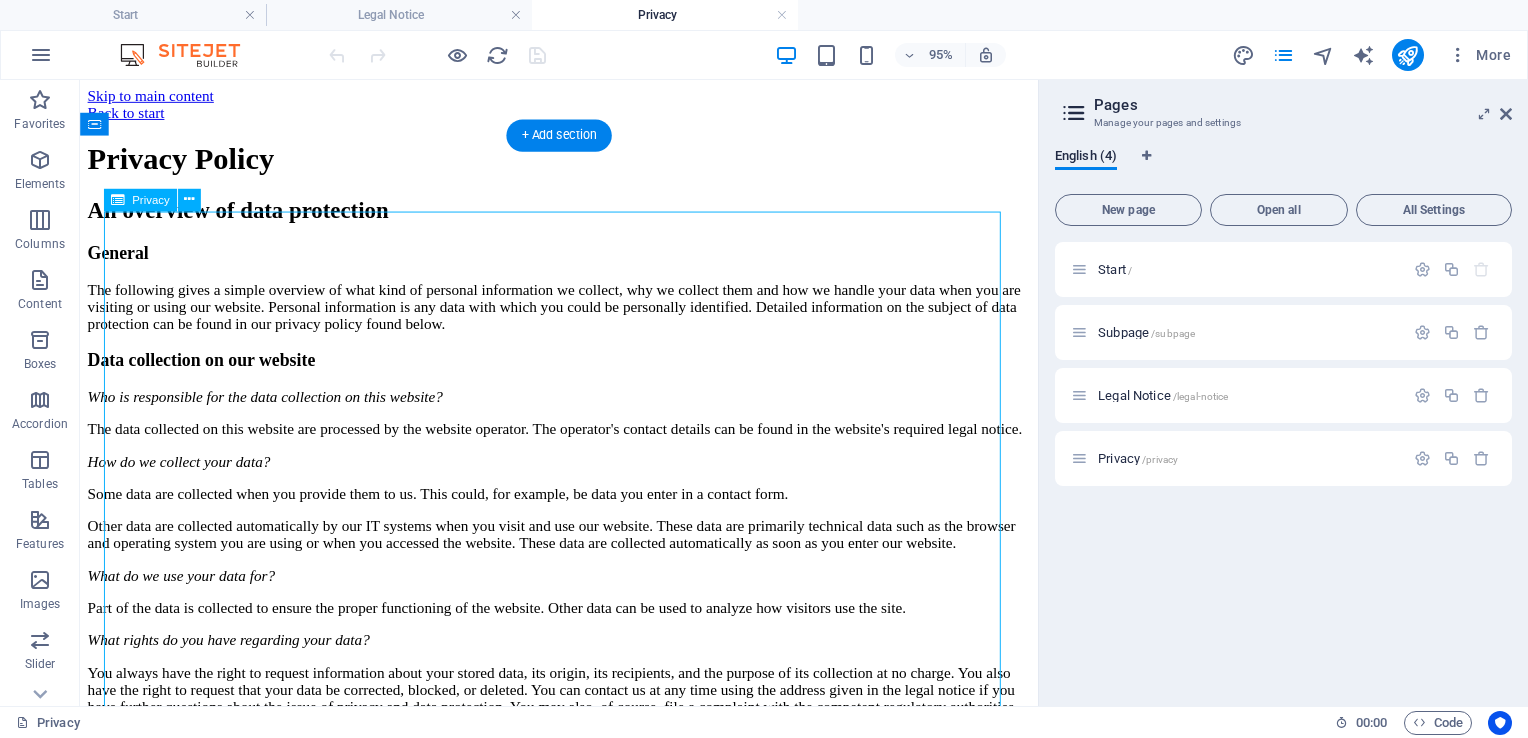 click on "Privacy Policy
An overview of data protection
General
The following gives a simple overview of what kind of personal information we collect, why we collect them and how we handle your data when you are visiting or using our website. Personal information is any data with which you could be personally identified. Detailed information on the subject of data protection can be found in our privacy policy found below.
Data collection on our website
Who is responsible for the data collection on this website?
The data collected on this website are processed by the website operator. The operator's contact details can be found in the website's required legal notice.
How do we collect your data?
Some data are collected when you provide them to us. This could, for example, be data you enter in a contact form.
What do we use your data for?
Part of the data is collected to ensure the proper functioning of the website. Other data can be used to analyze how visitors use the site." at bounding box center (584, 2203) 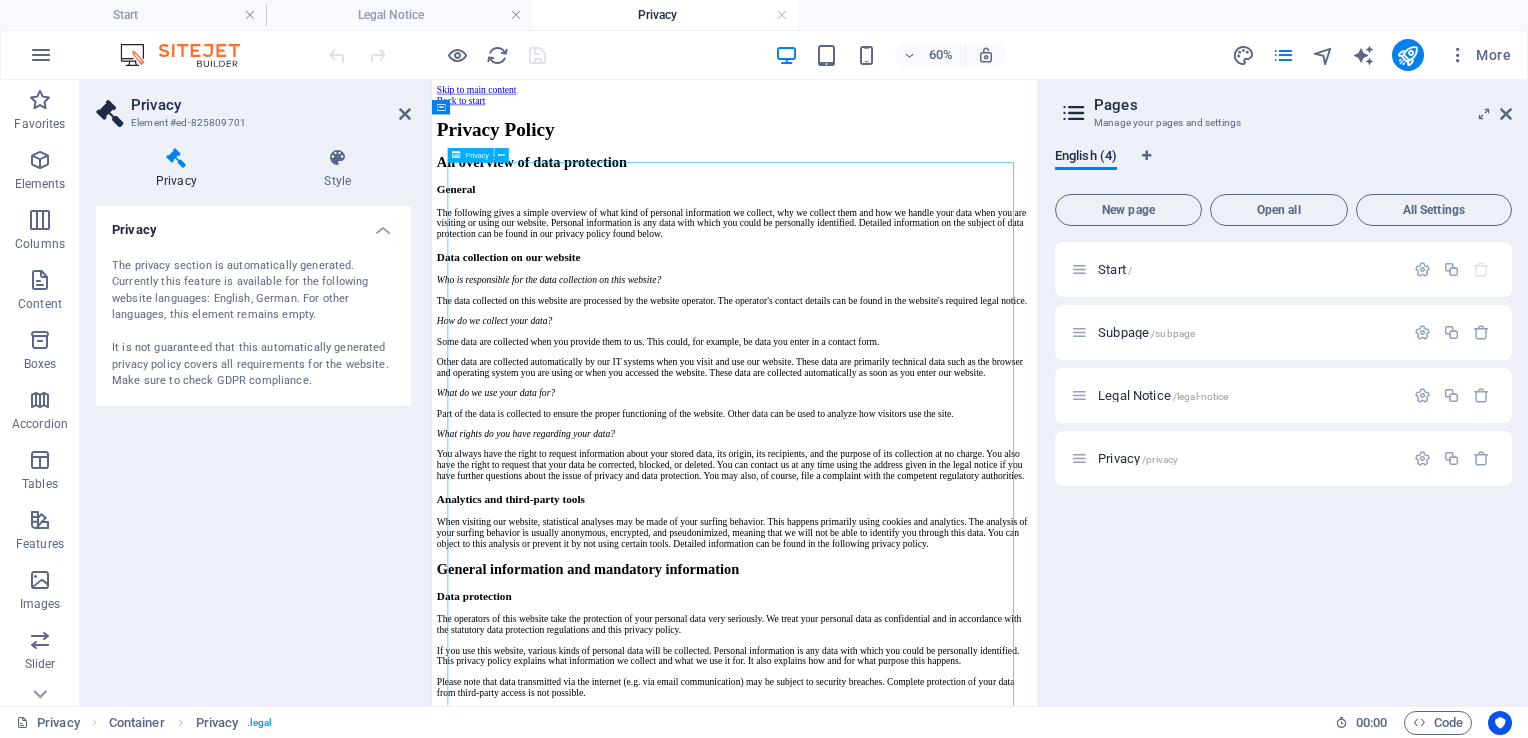 drag, startPoint x: 466, startPoint y: 244, endPoint x: 514, endPoint y: 355, distance: 120.93387 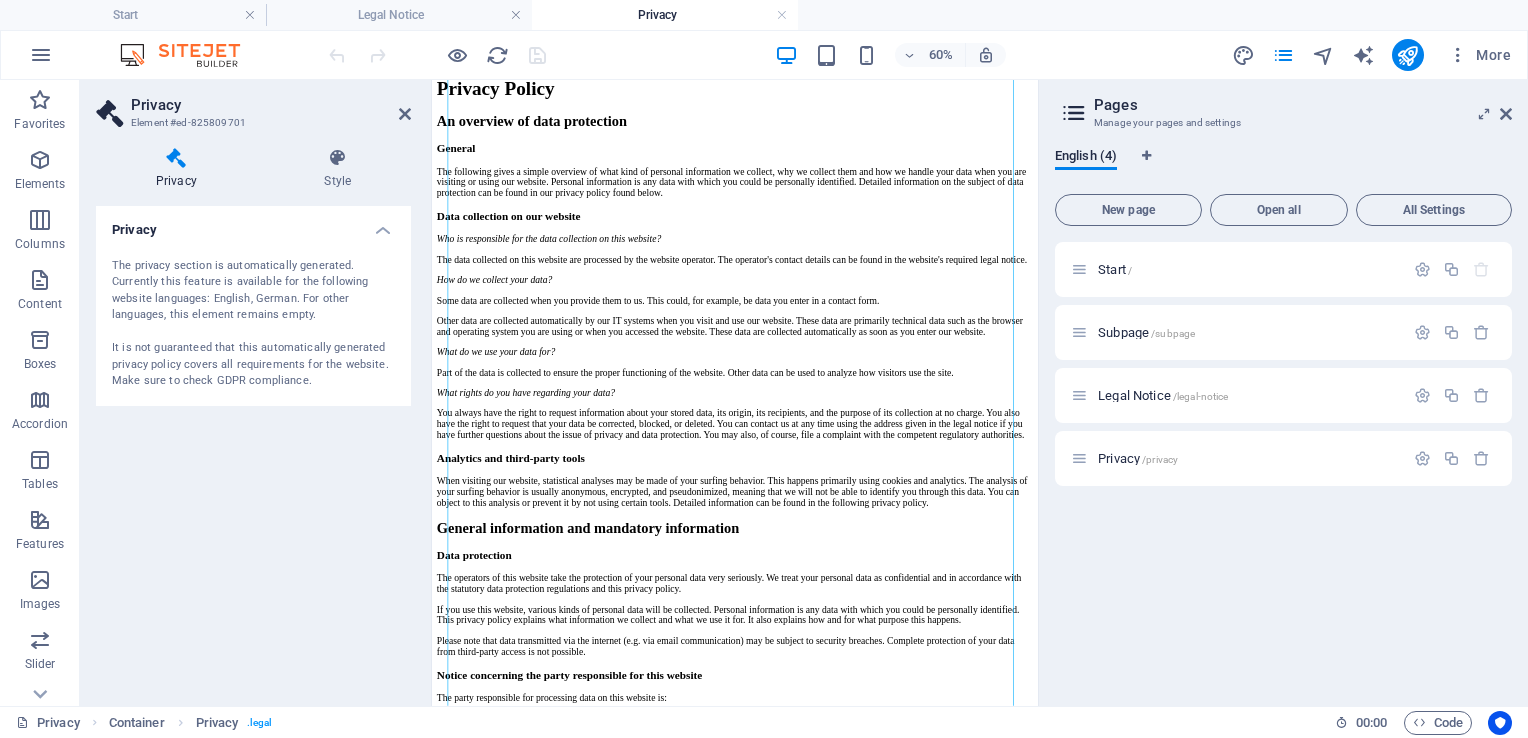 scroll, scrollTop: 0, scrollLeft: 0, axis: both 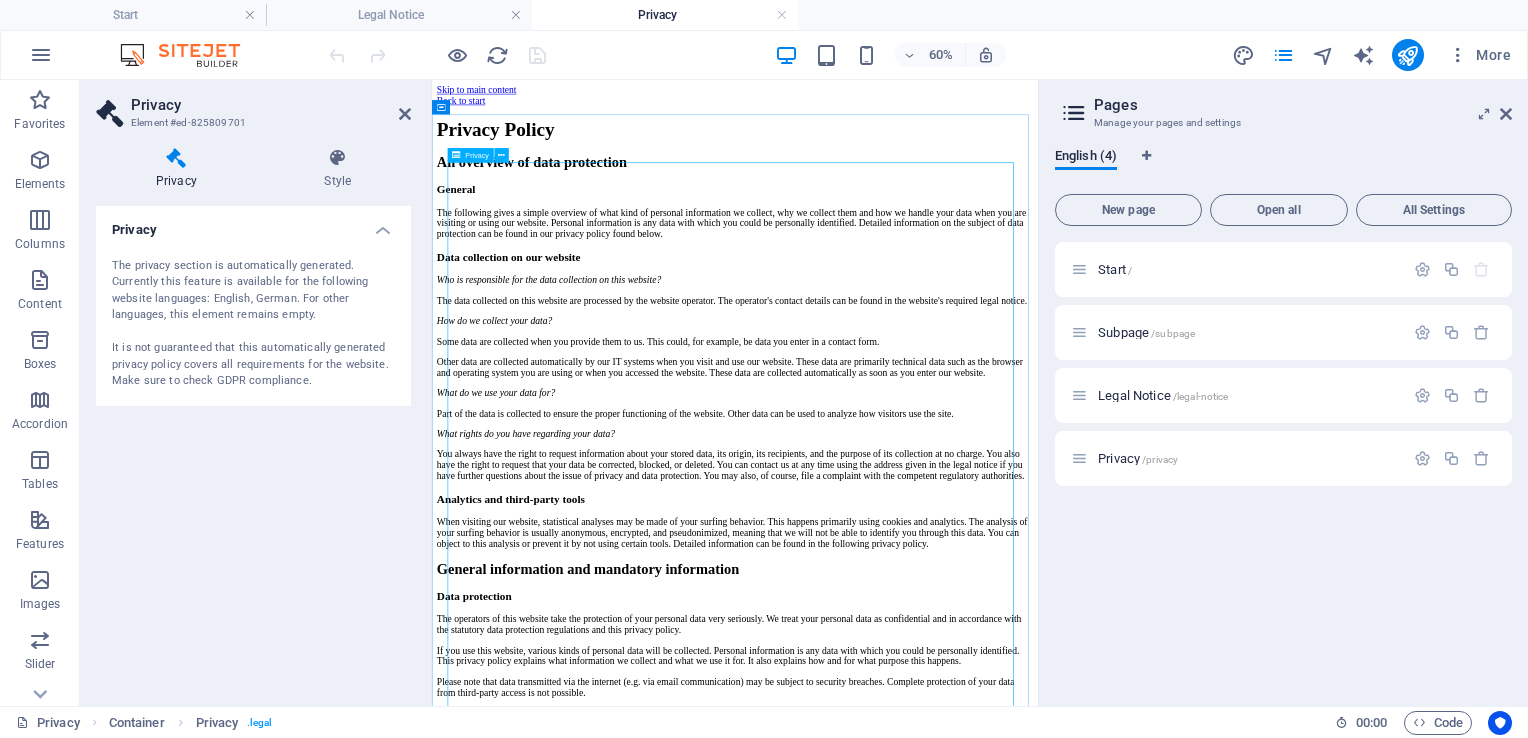 click on "Privacy Policy
An overview of data protection
General
The following gives a simple overview of what kind of personal information we collect, why we collect them and how we handle your data when you are visiting or using our website. Personal information is any data with which you could be personally identified. Detailed information on the subject of data protection can be found in our privacy policy found below.
Data collection on our website
Who is responsible for the data collection on this website?
The data collected on this website are processed by the website operator. The operator's contact details can be found in the website's required legal notice.
How do we collect your data?
Some data are collected when you provide them to us. This could, for example, be data you enter in a contact form.
What do we use your data for?
Part of the data is collected to ensure the proper functioning of the website. Other data can be used to analyze how visitors use the site." at bounding box center [937, 2194] 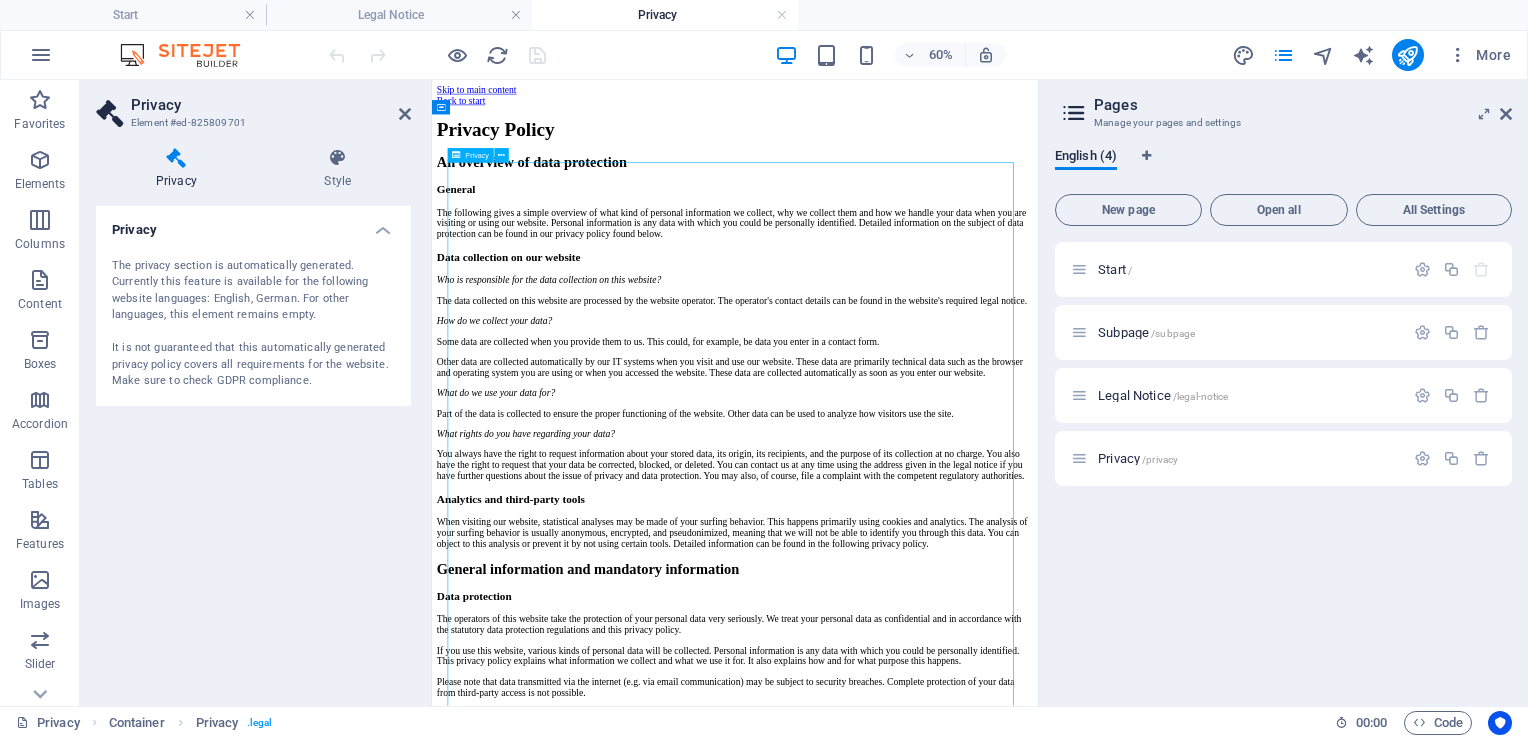 drag, startPoint x: 464, startPoint y: 240, endPoint x: 525, endPoint y: 331, distance: 109.55364 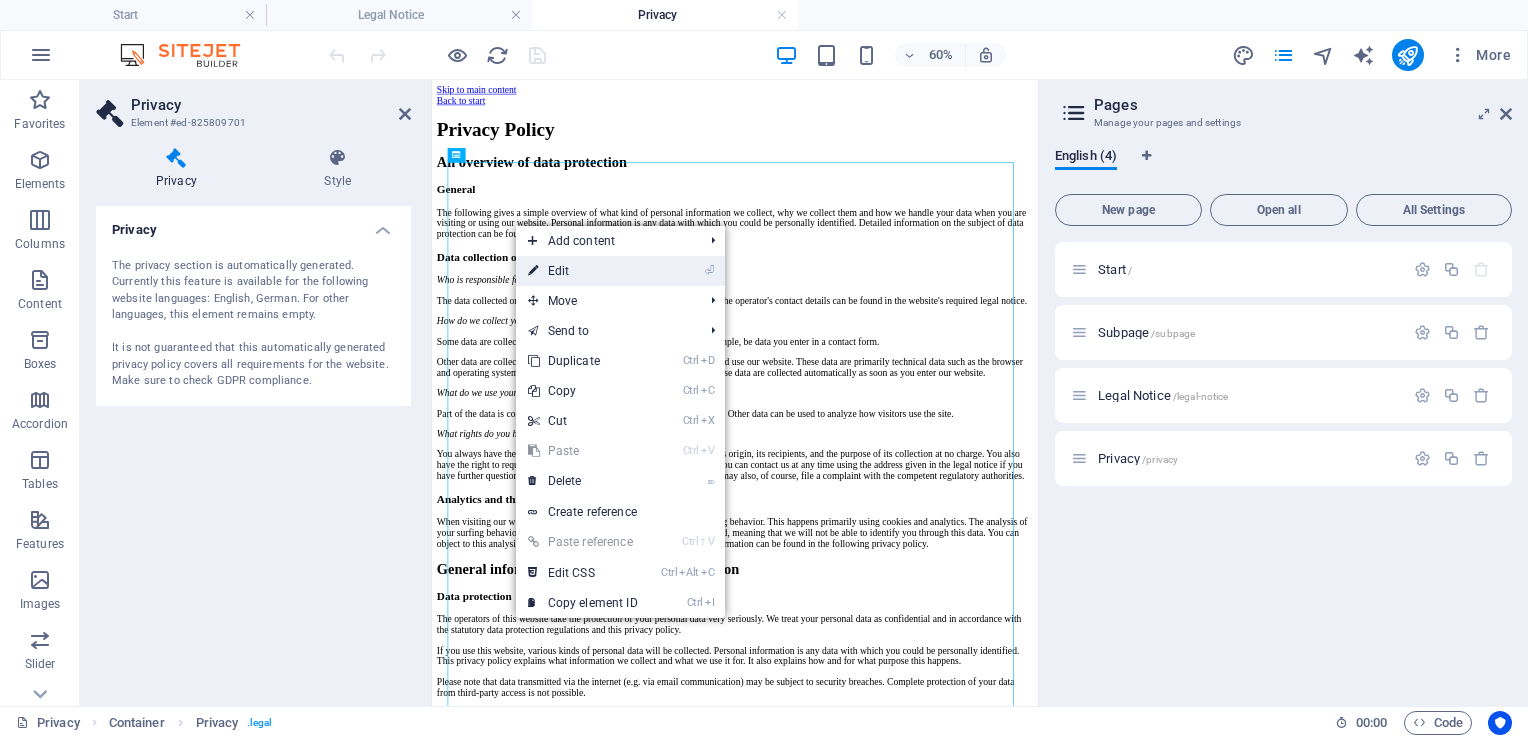 click on "⏎  Edit" at bounding box center [583, 271] 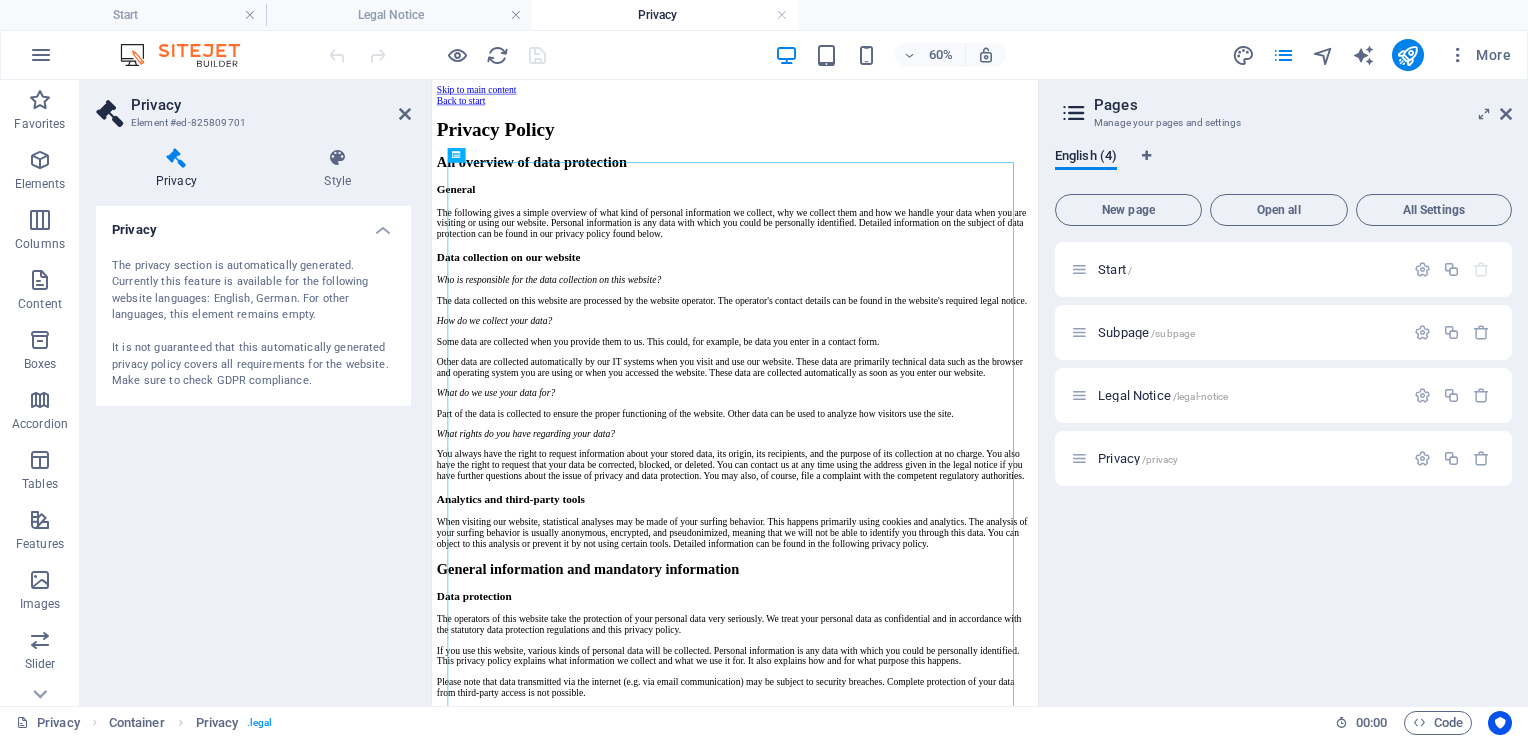 drag, startPoint x: 112, startPoint y: 228, endPoint x: 122, endPoint y: 294, distance: 66.75328 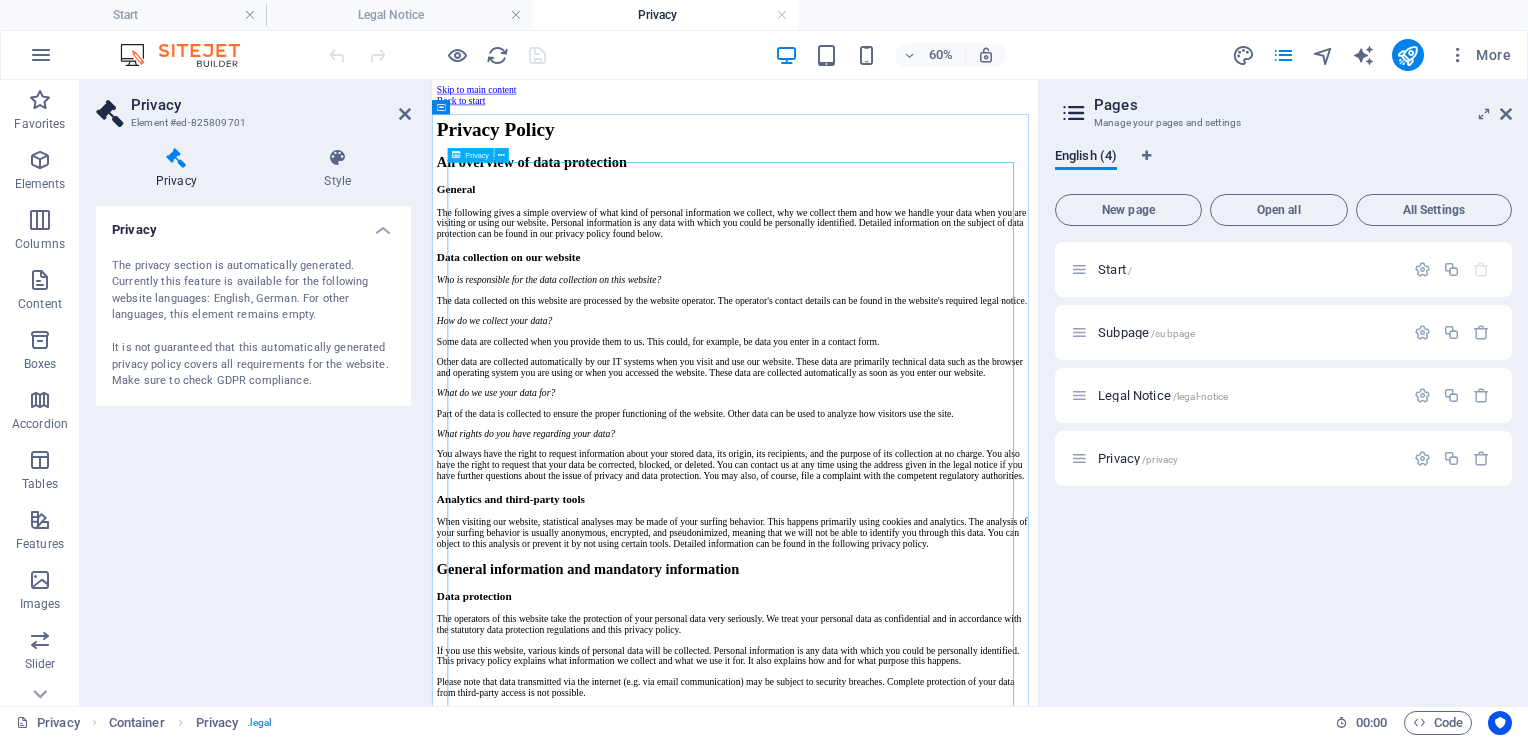 click on "Privacy Policy
An overview of data protection
General
The following gives a simple overview of what kind of personal information we collect, why we collect them and how we handle your data when you are visiting or using our website. Personal information is any data with which you could be personally identified. Detailed information on the subject of data protection can be found in our privacy policy found below.
Data collection on our website
Who is responsible for the data collection on this website?
The data collected on this website are processed by the website operator. The operator's contact details can be found in the website's required legal notice.
How do we collect your data?
Some data are collected when you provide them to us. This could, for example, be data you enter in a contact form.
What do we use your data for?
Part of the data is collected to ensure the proper functioning of the website. Other data can be used to analyze how visitors use the site." at bounding box center (937, 2194) 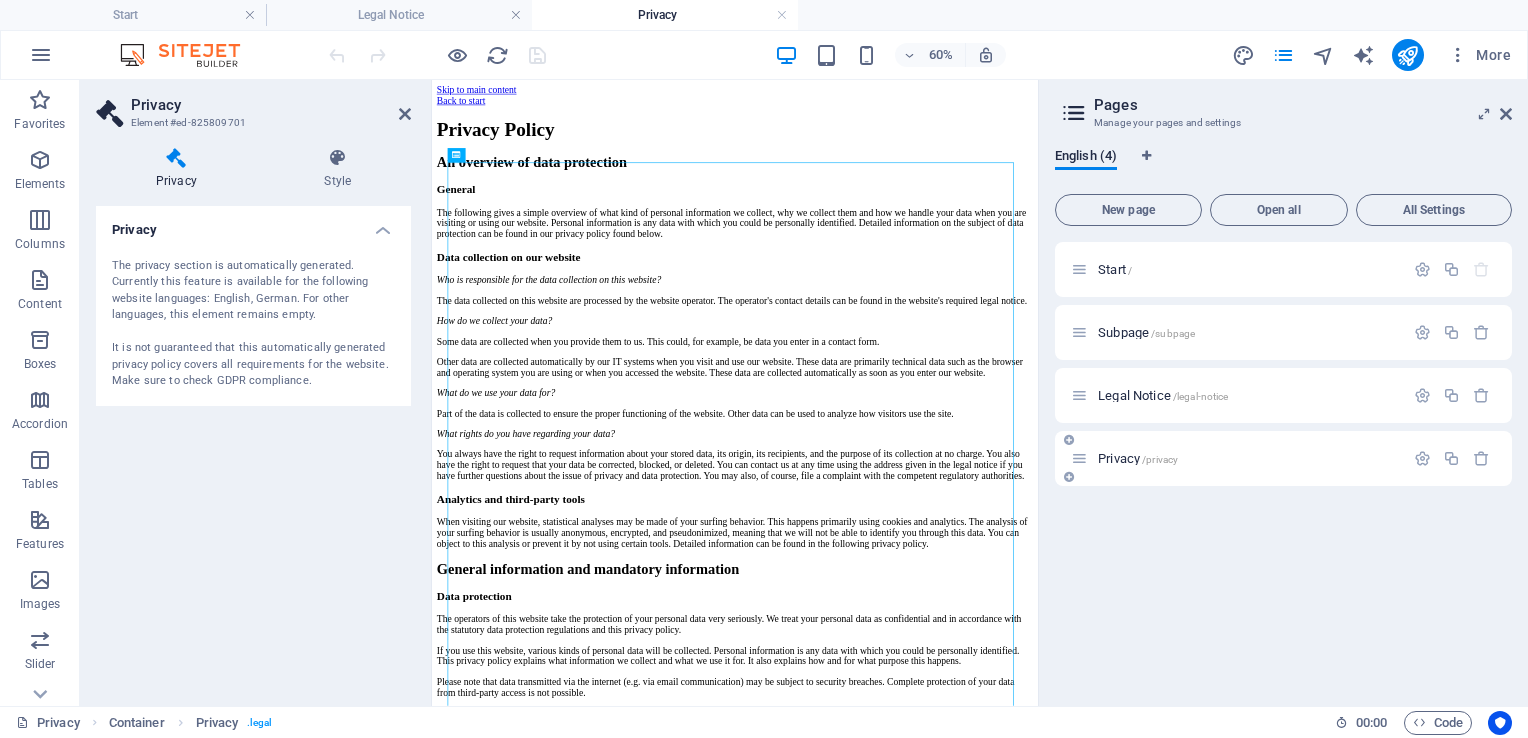 click on "Privacy /privacy" at bounding box center (1248, 458) 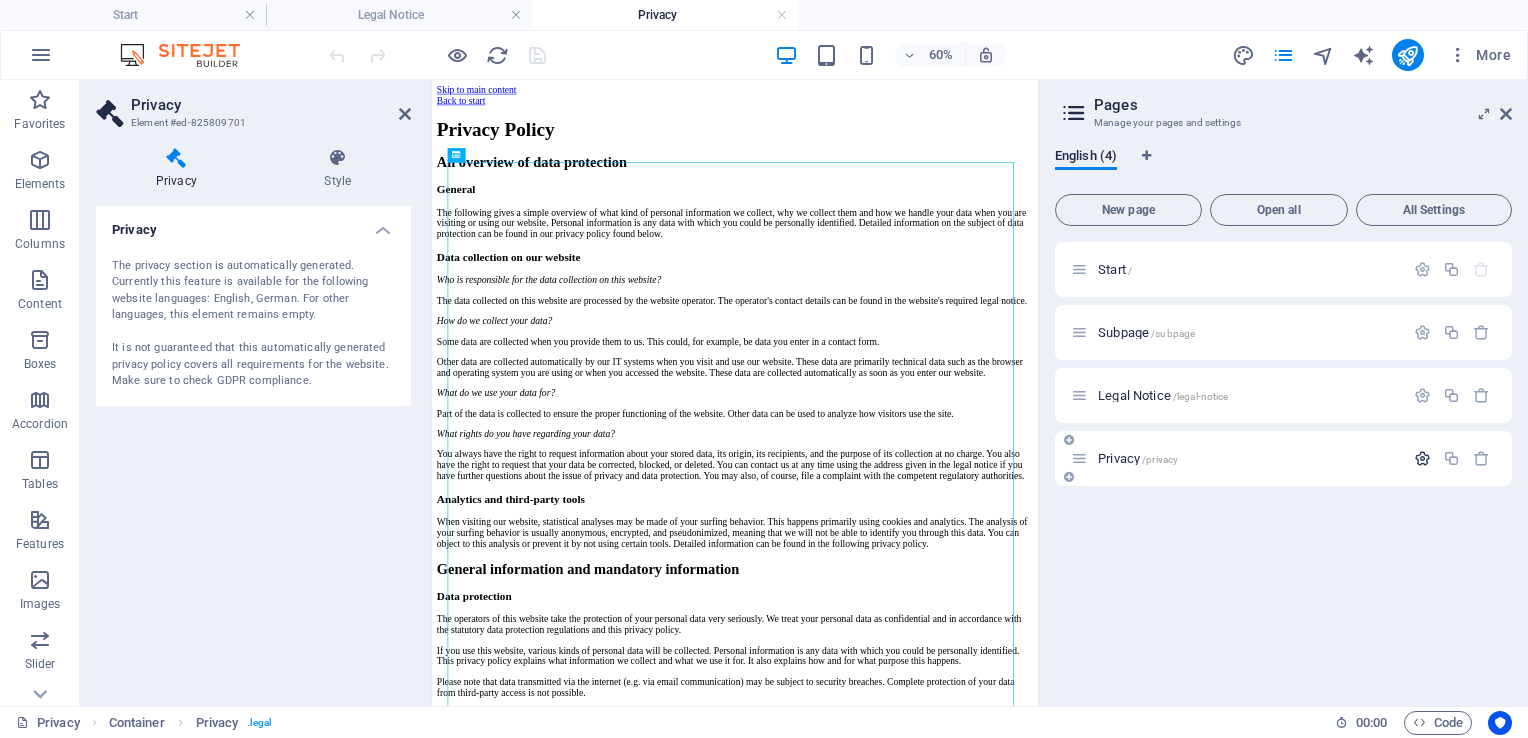 click at bounding box center [1422, 458] 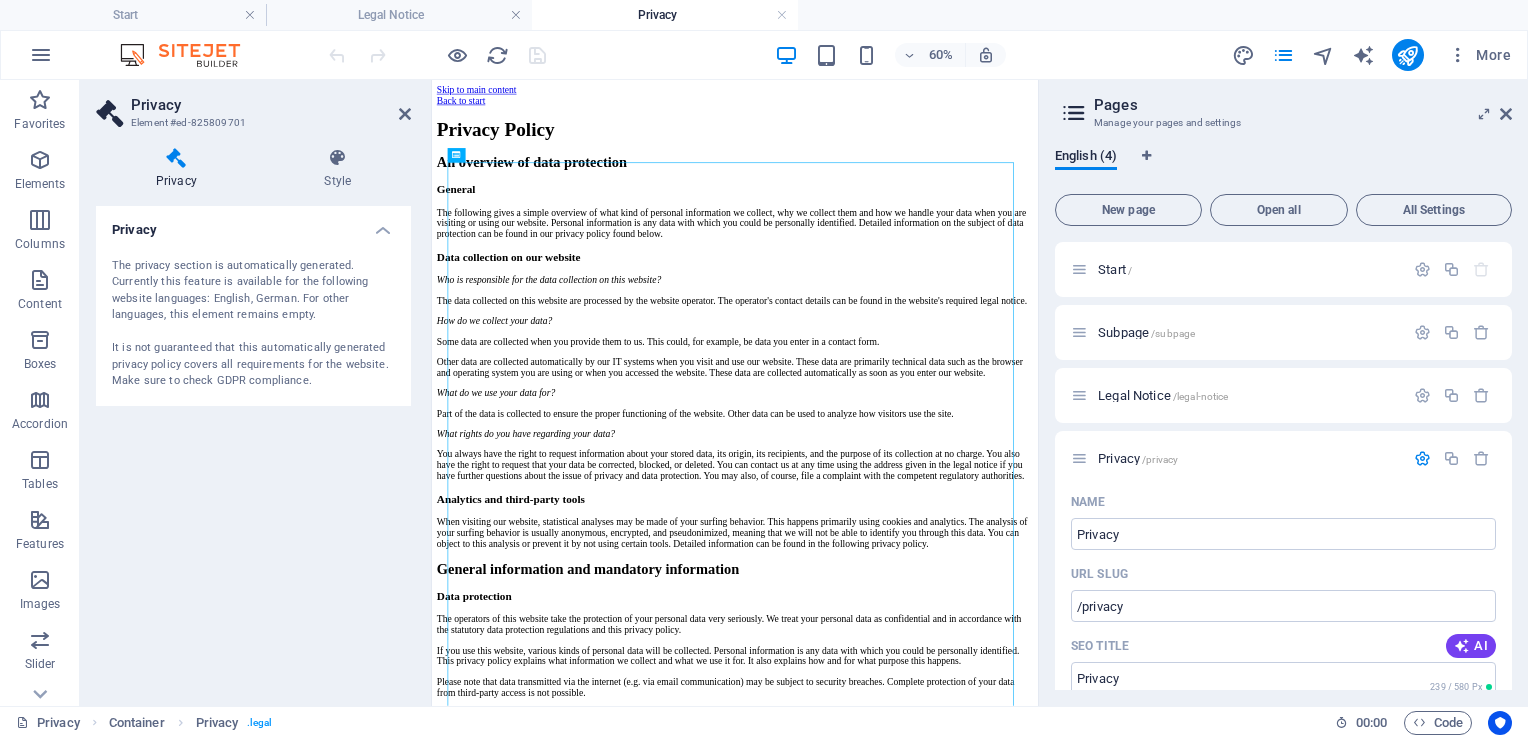 drag, startPoint x: 1512, startPoint y: 355, endPoint x: 1512, endPoint y: 425, distance: 70 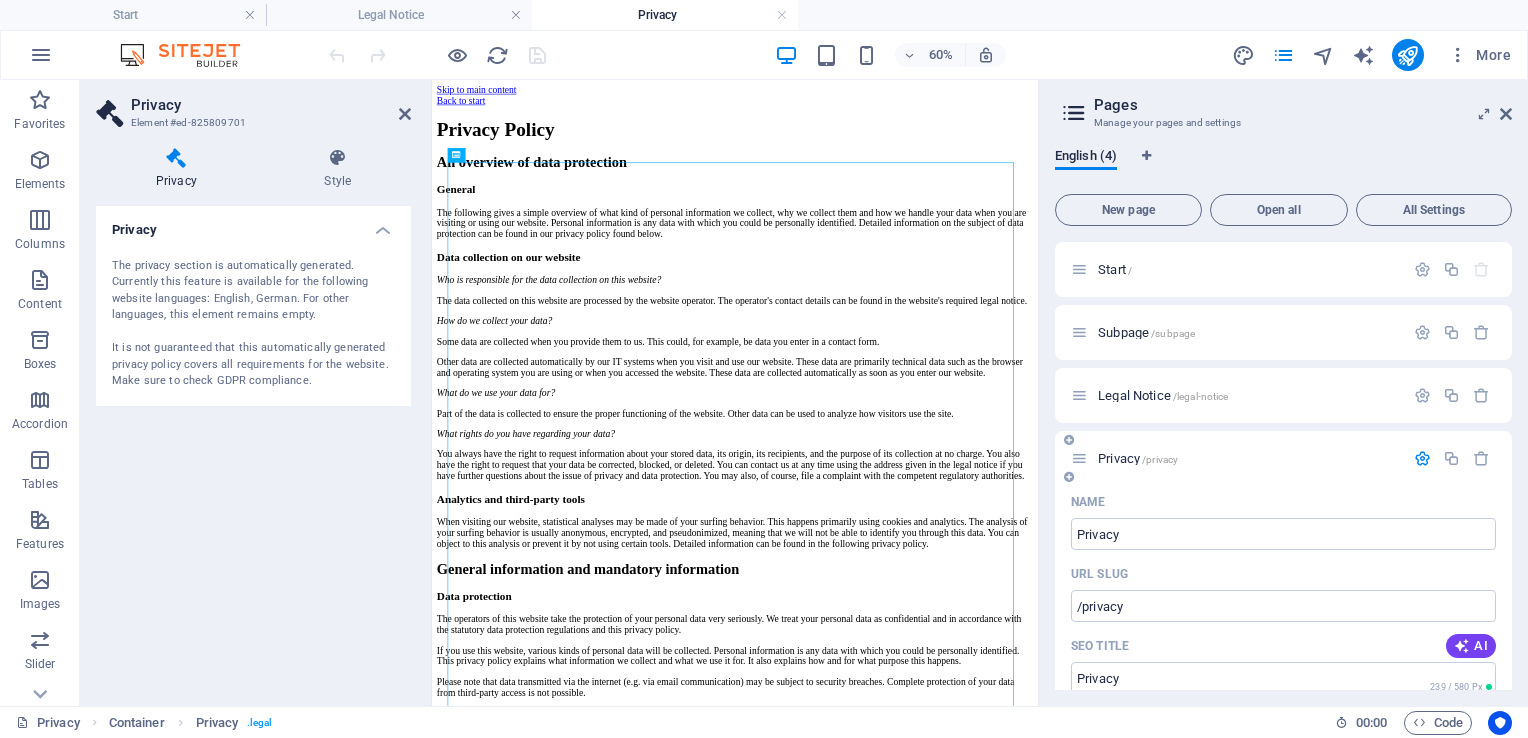 drag, startPoint x: 1512, startPoint y: 406, endPoint x: 1502, endPoint y: 466, distance: 60.827625 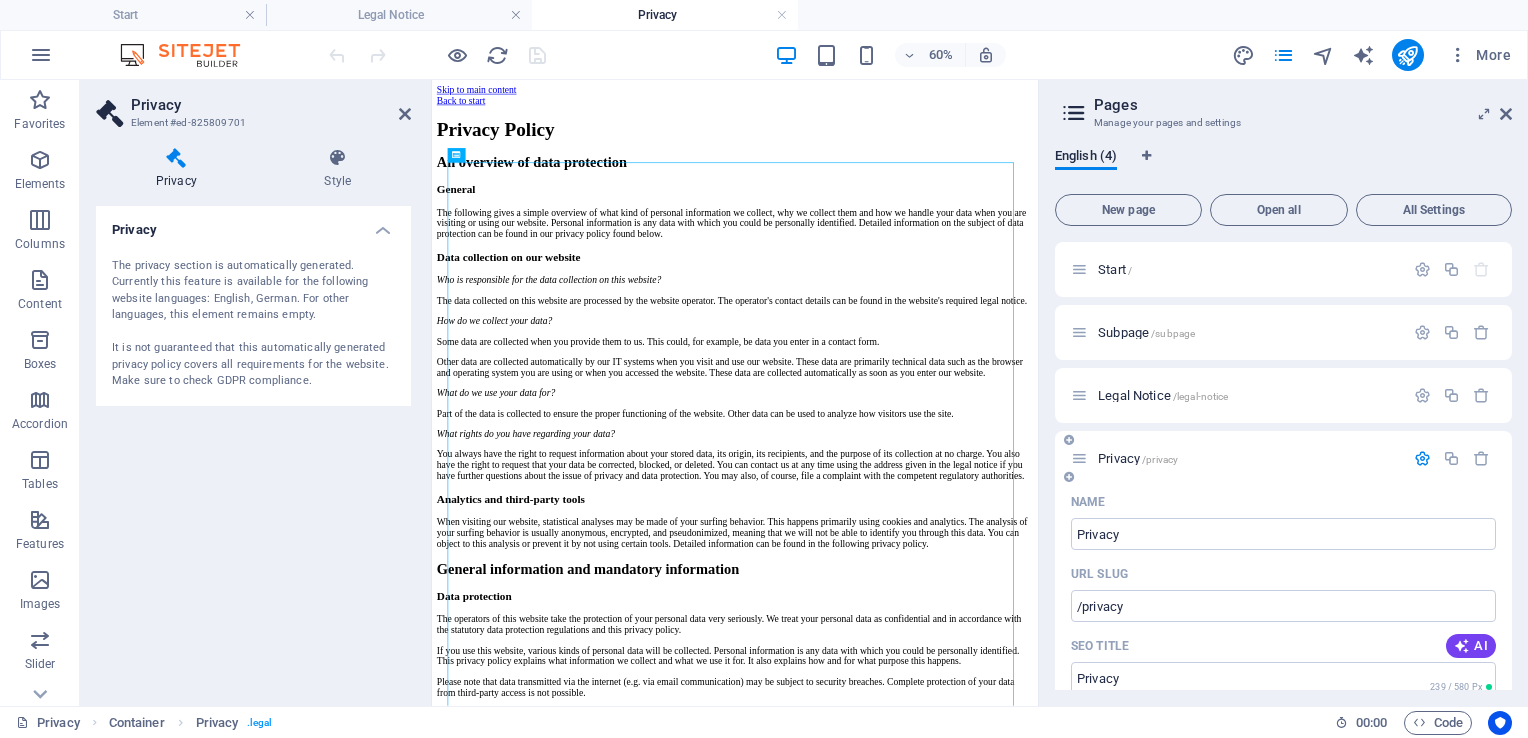 drag, startPoint x: 1504, startPoint y: 366, endPoint x: 1507, endPoint y: 436, distance: 70.064255 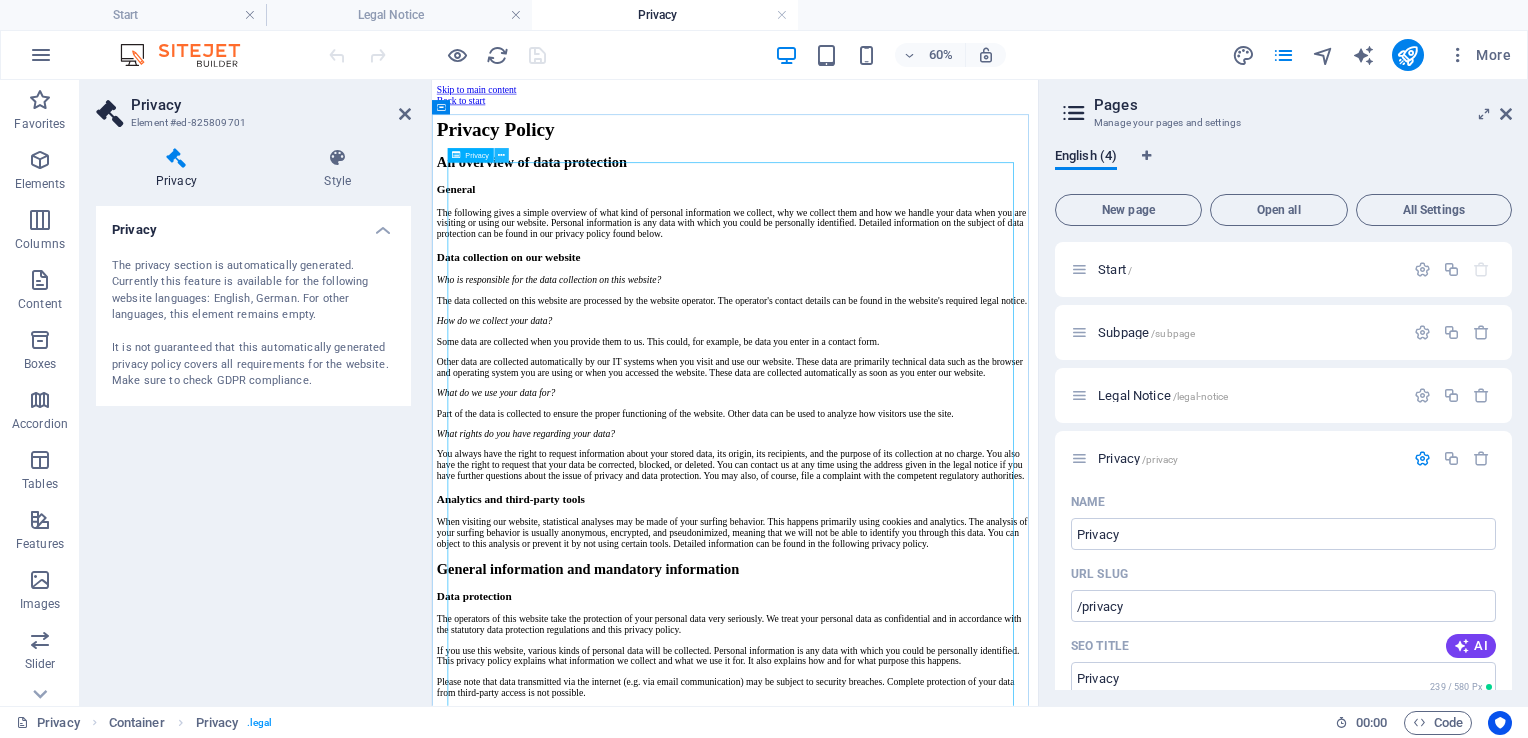 click at bounding box center [501, 155] 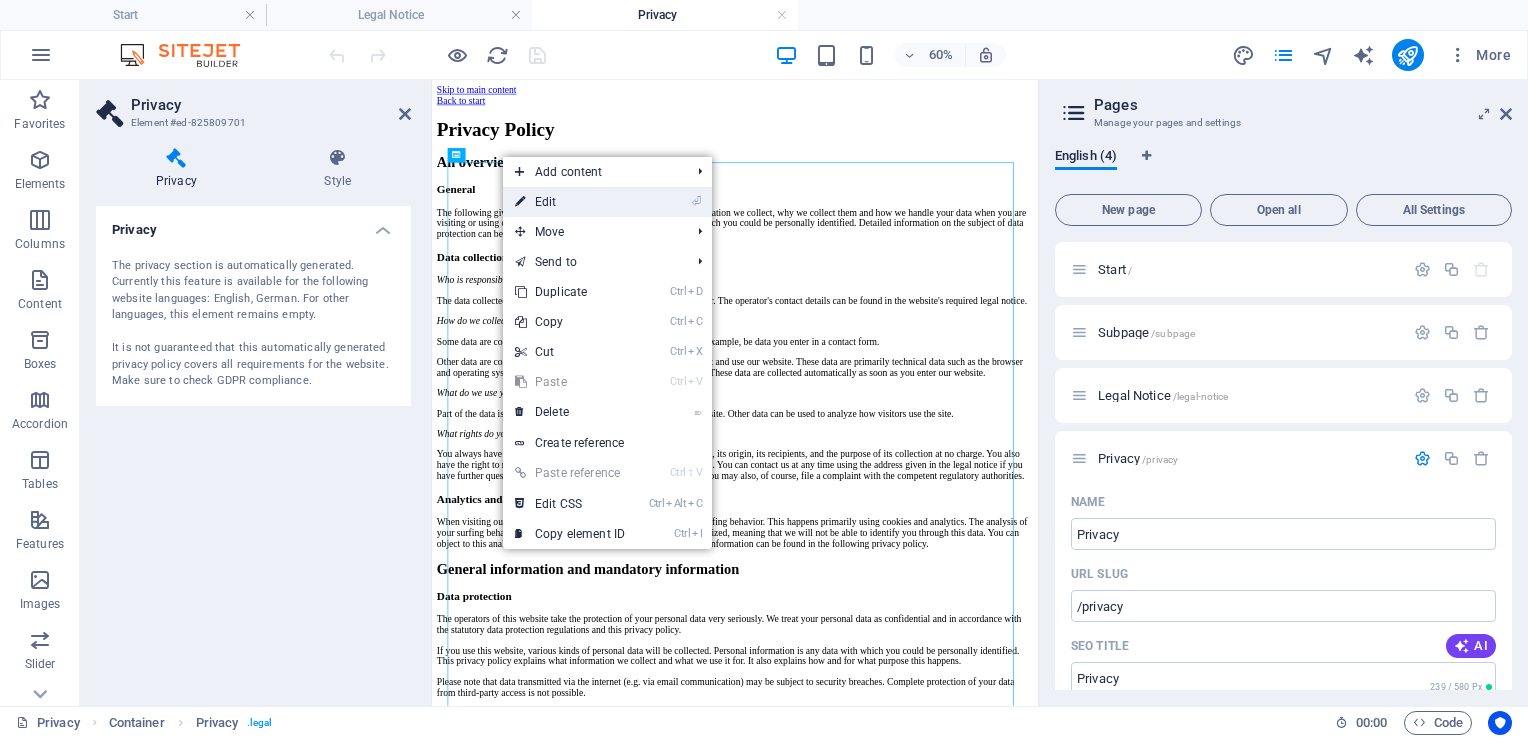 click on "⏎  Edit" at bounding box center [570, 202] 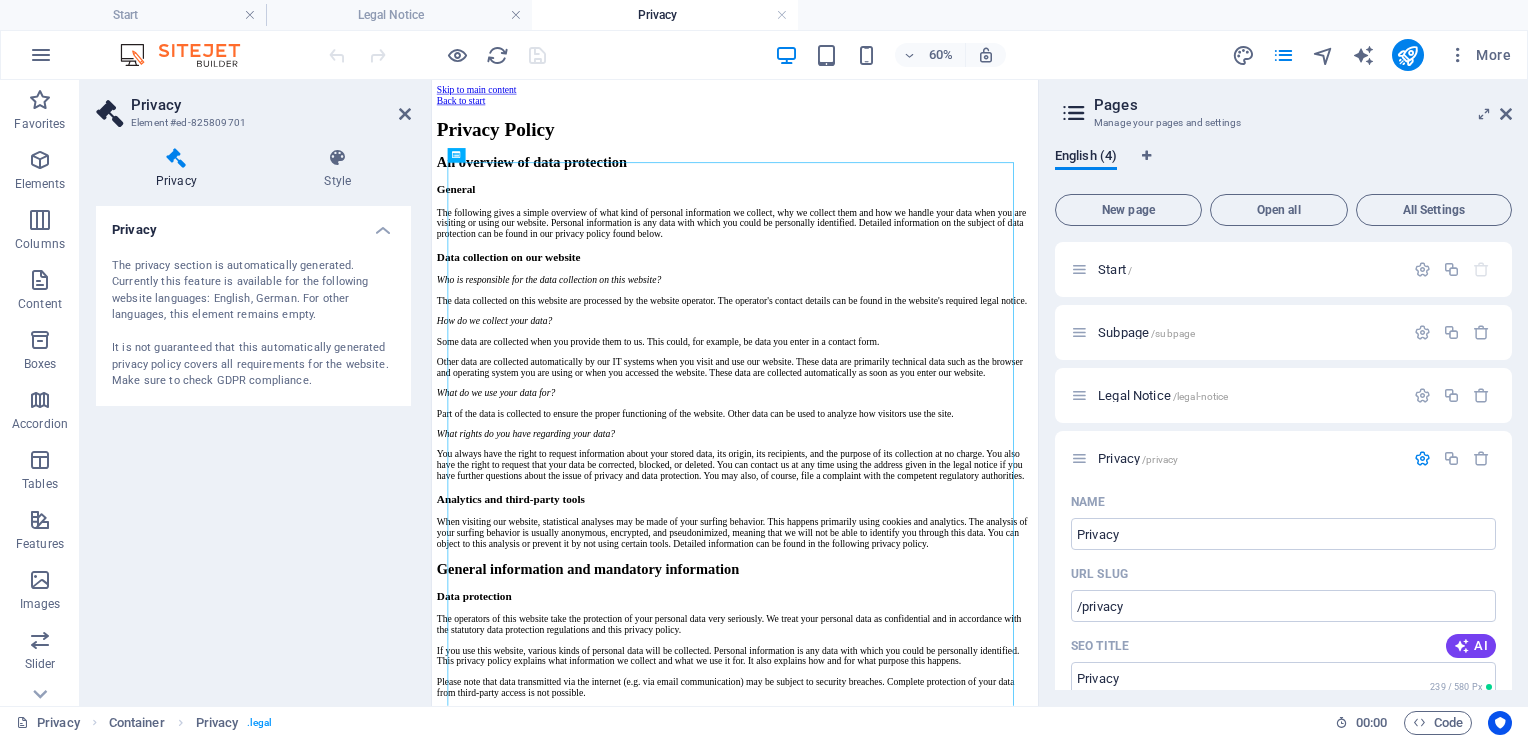 click on "The privacy section is automatically generated. Currently this feature is available for the following website languages: English, German. For other languages, this element remains empty. It is not guaranteed that this automatically generated privacy policy covers all requirements for the website. Make sure to check GDPR compliance." at bounding box center [253, 324] 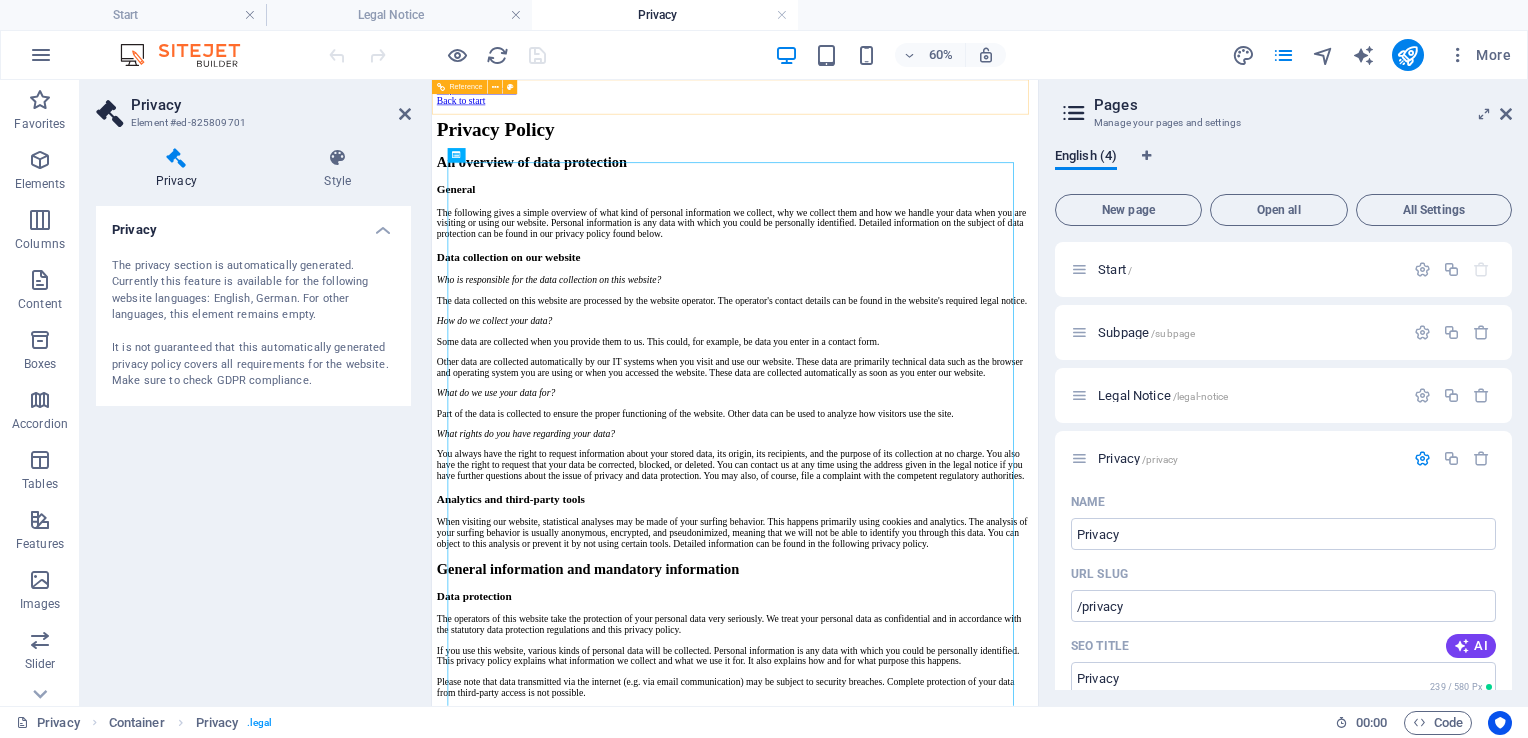 click on "Back to start" at bounding box center (937, 115) 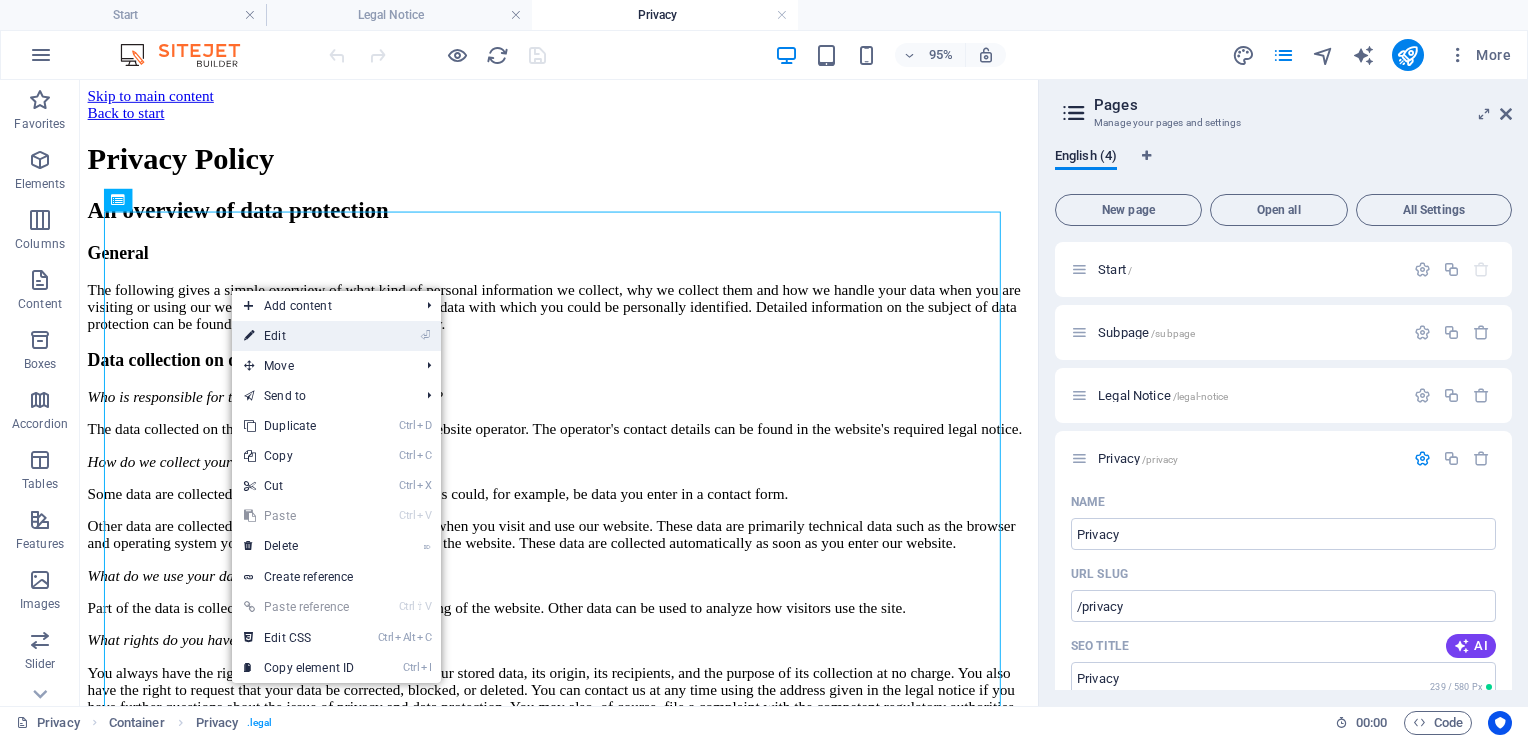 click on "⏎  Edit" at bounding box center (299, 336) 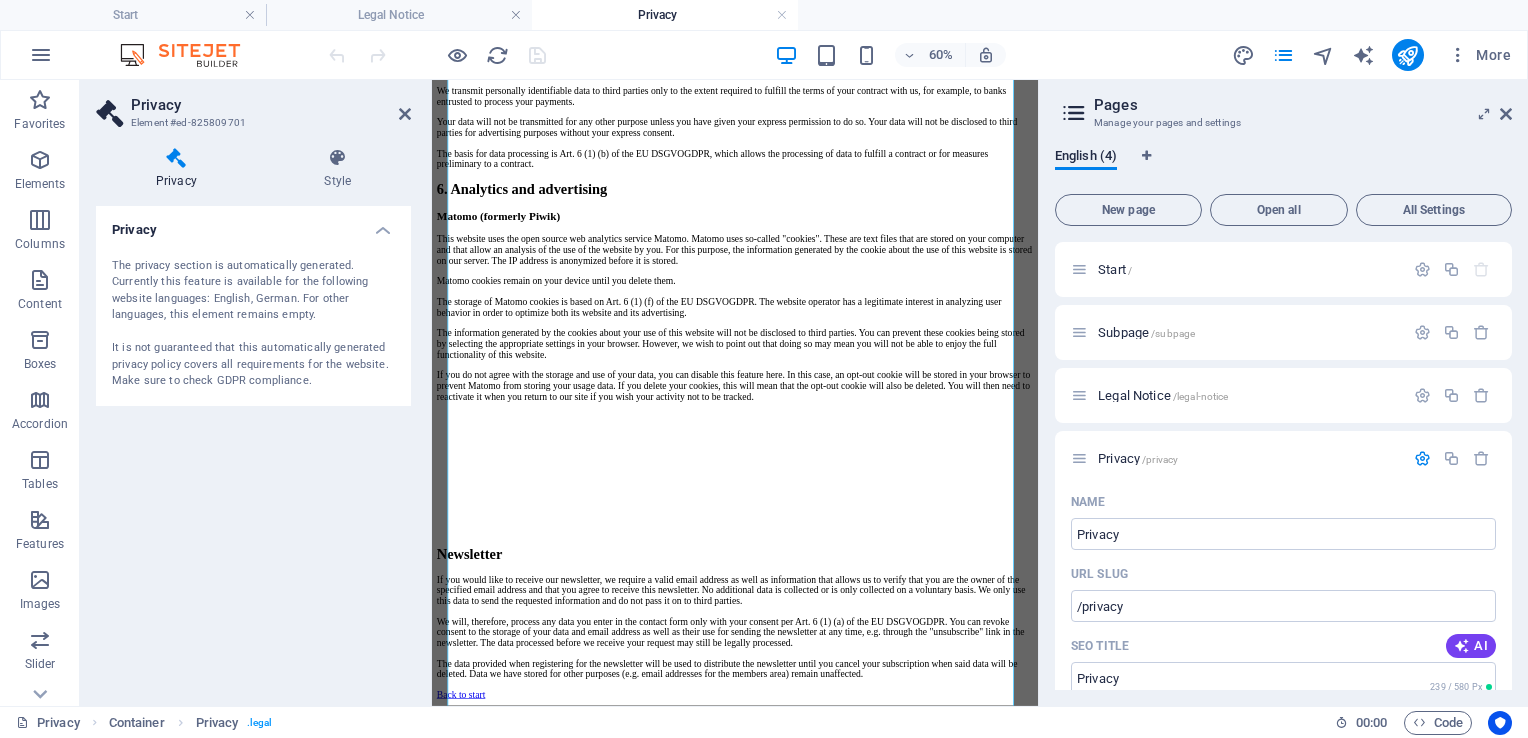 scroll, scrollTop: 4496, scrollLeft: 0, axis: vertical 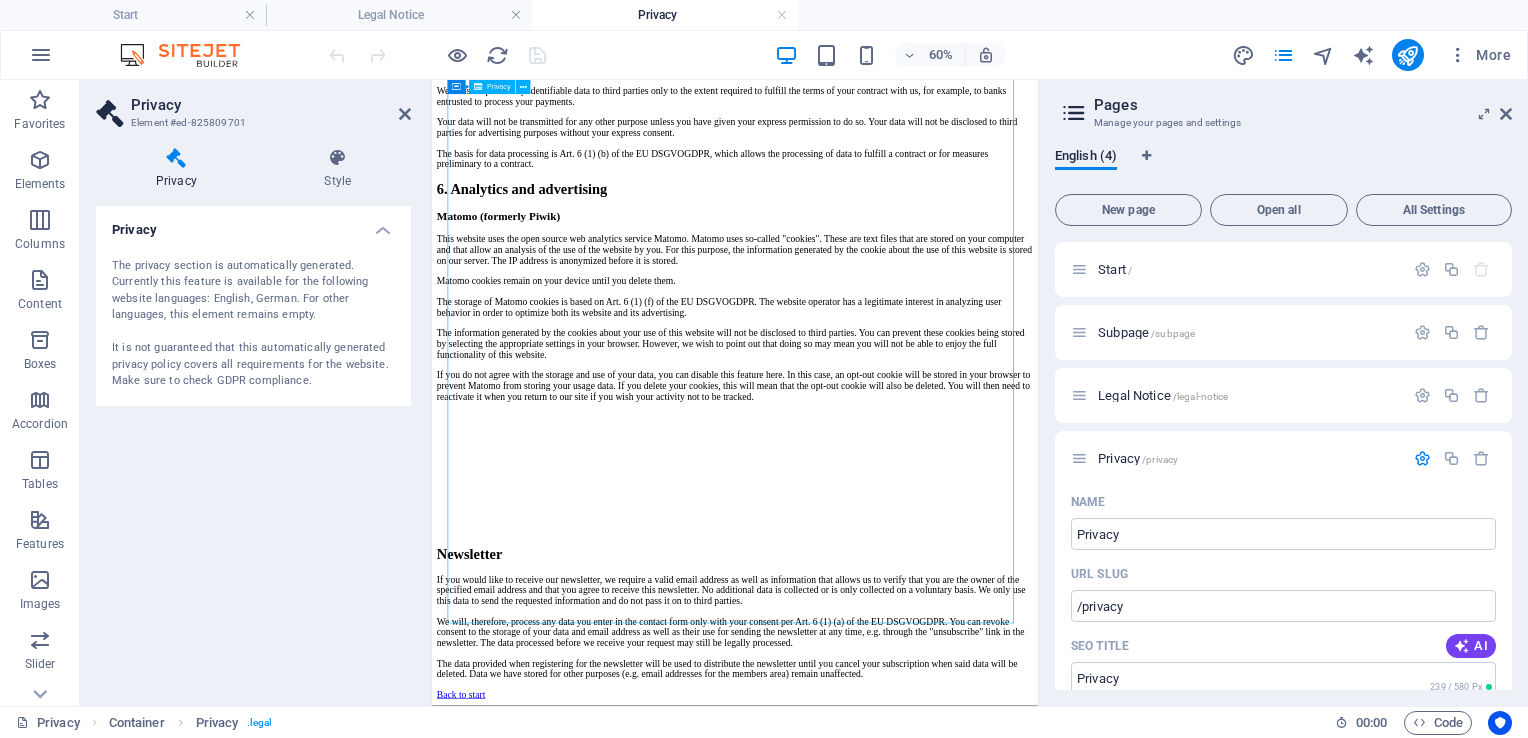 drag, startPoint x: 1376, startPoint y: 962, endPoint x: 1144, endPoint y: 930, distance: 234.1965 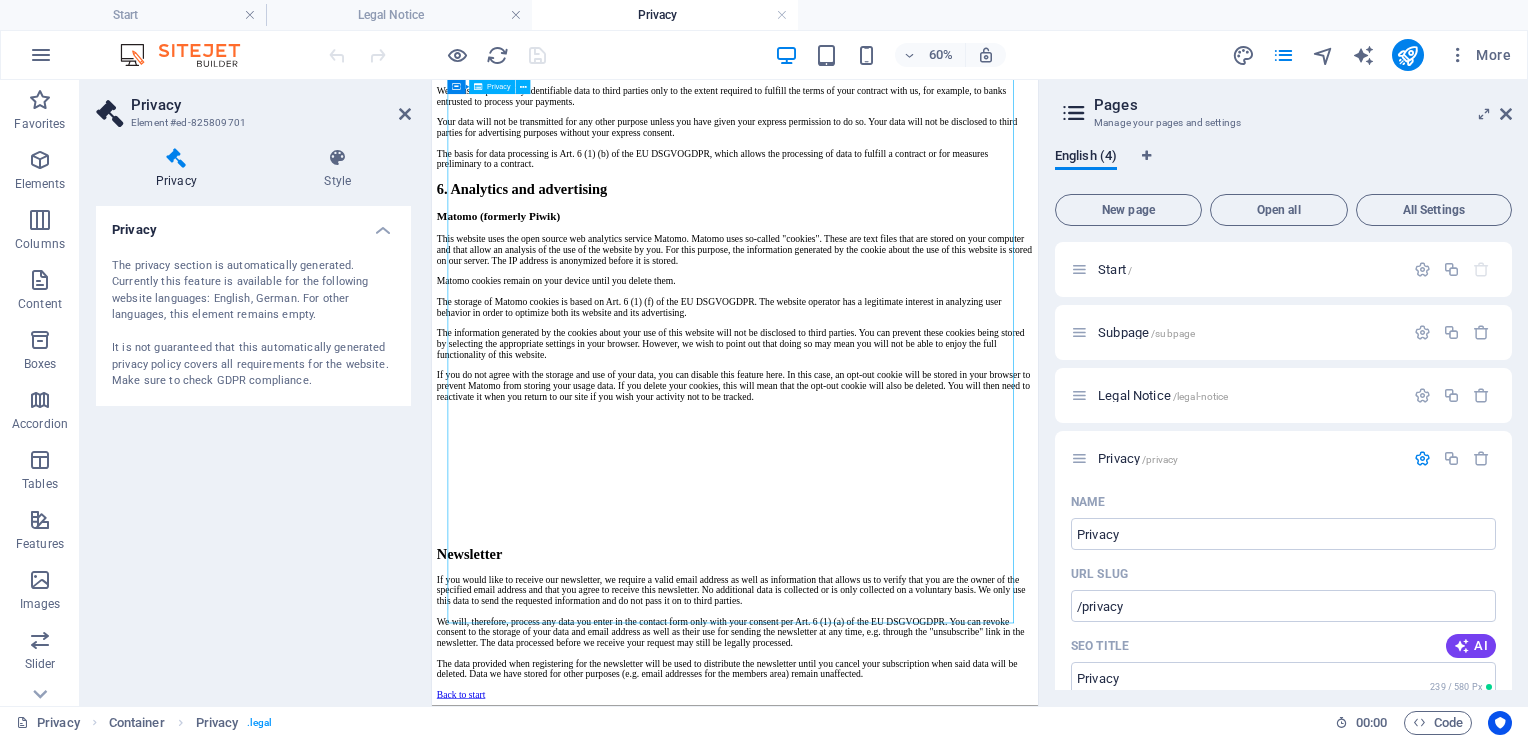 drag, startPoint x: 1144, startPoint y: 930, endPoint x: 1072, endPoint y: 918, distance: 72.99315 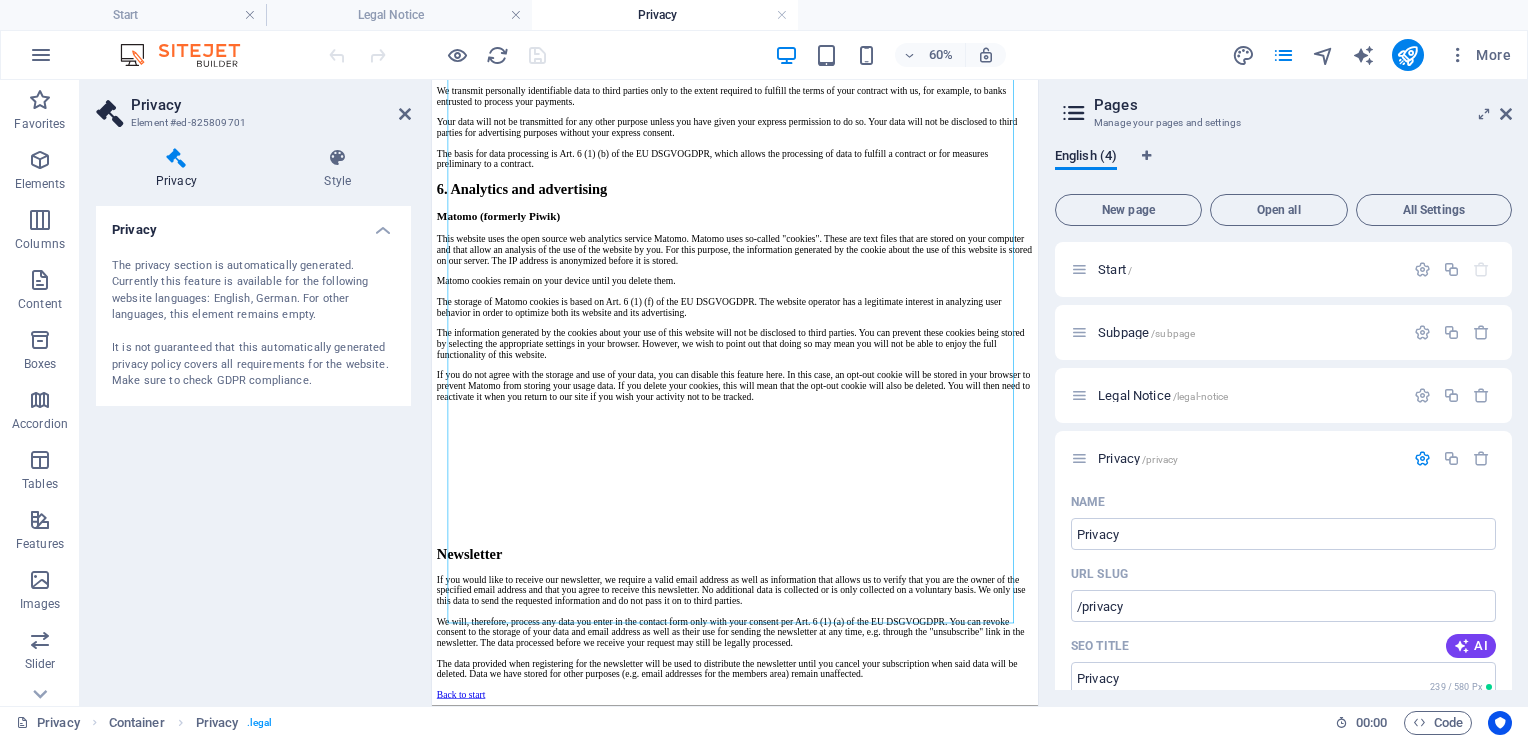 click on "The privacy section is automatically generated. Currently this feature is available for the following website languages: English, German. For other languages, this element remains empty. It is not guaranteed that this automatically generated privacy policy covers all requirements for the website. Make sure to check GDPR compliance." at bounding box center (253, 324) 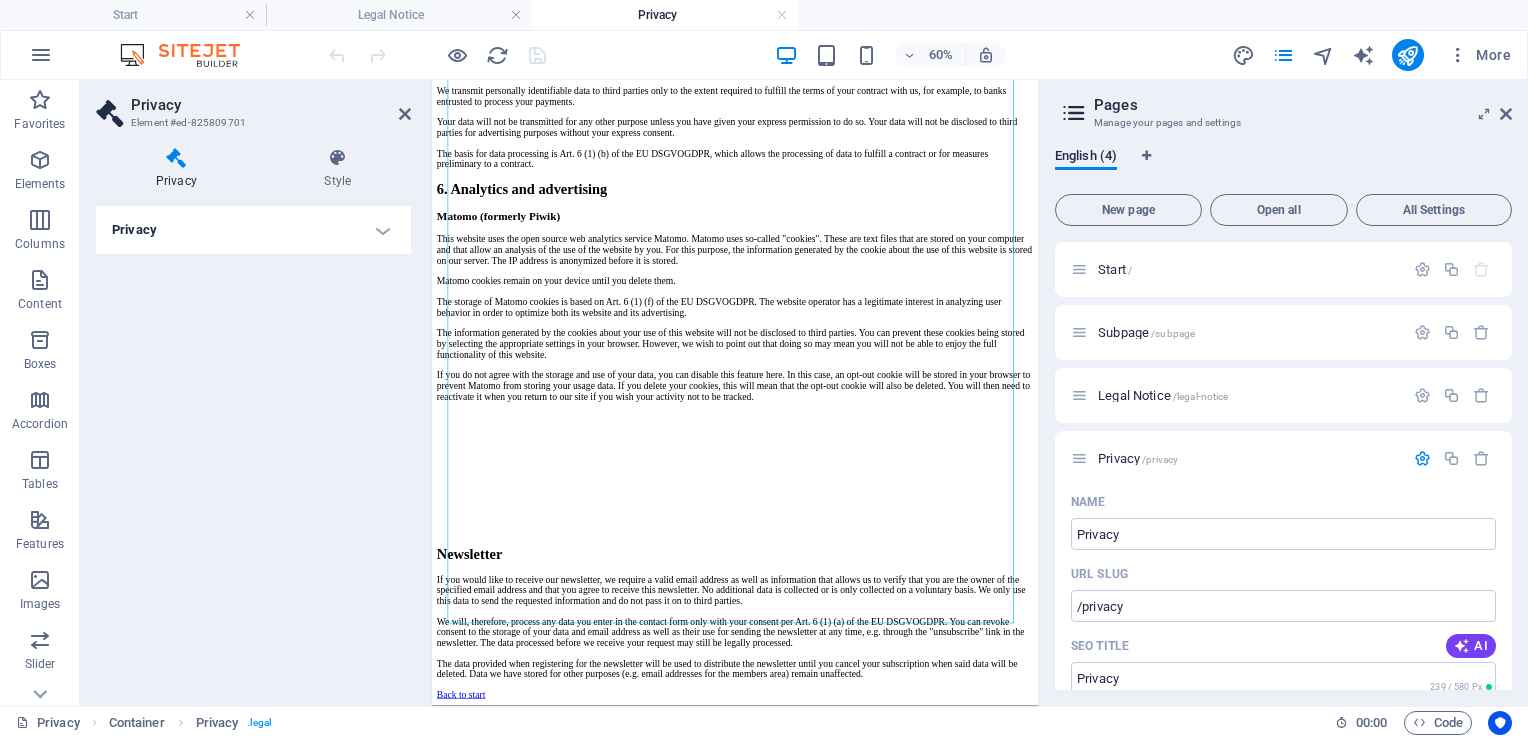 click on "Privacy" at bounding box center (253, 230) 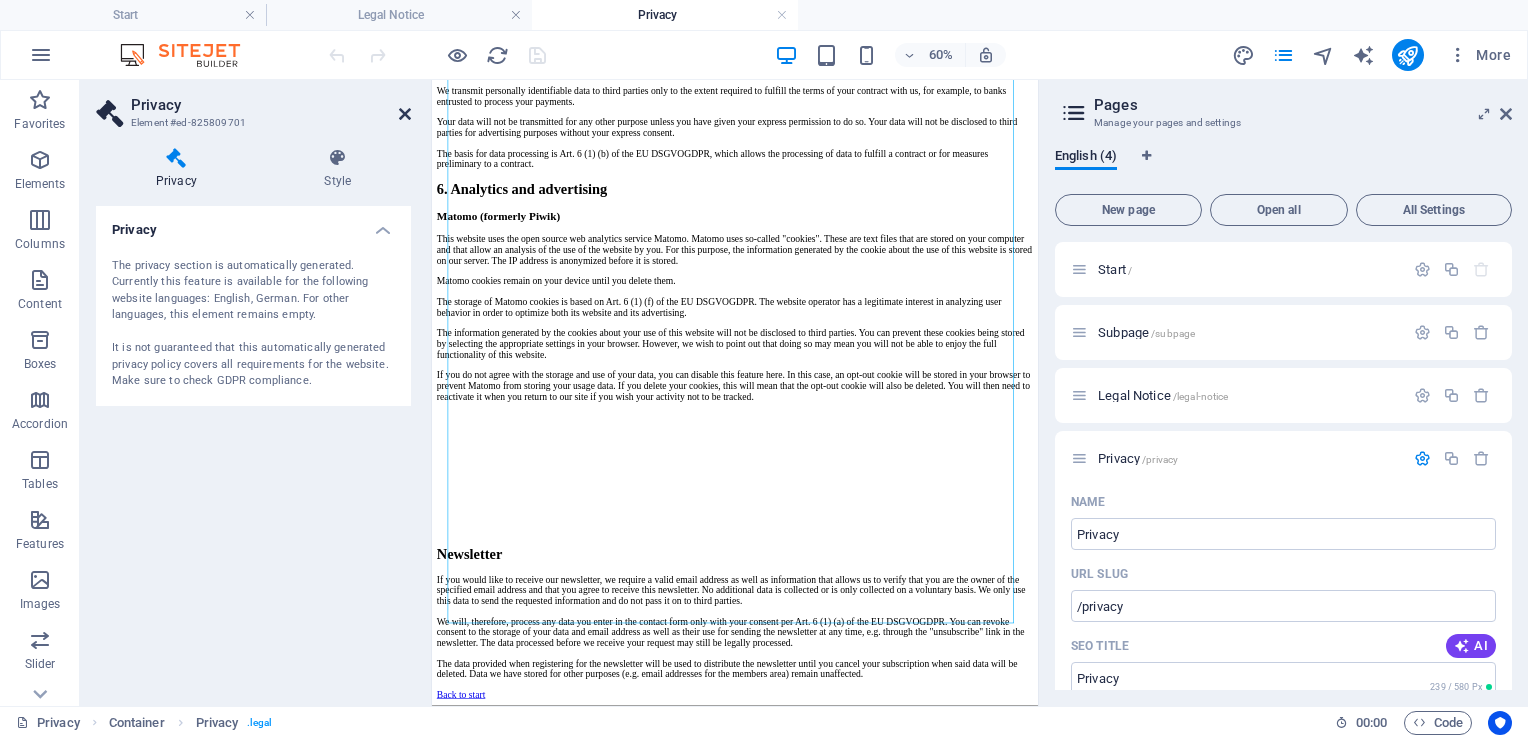 click at bounding box center [405, 114] 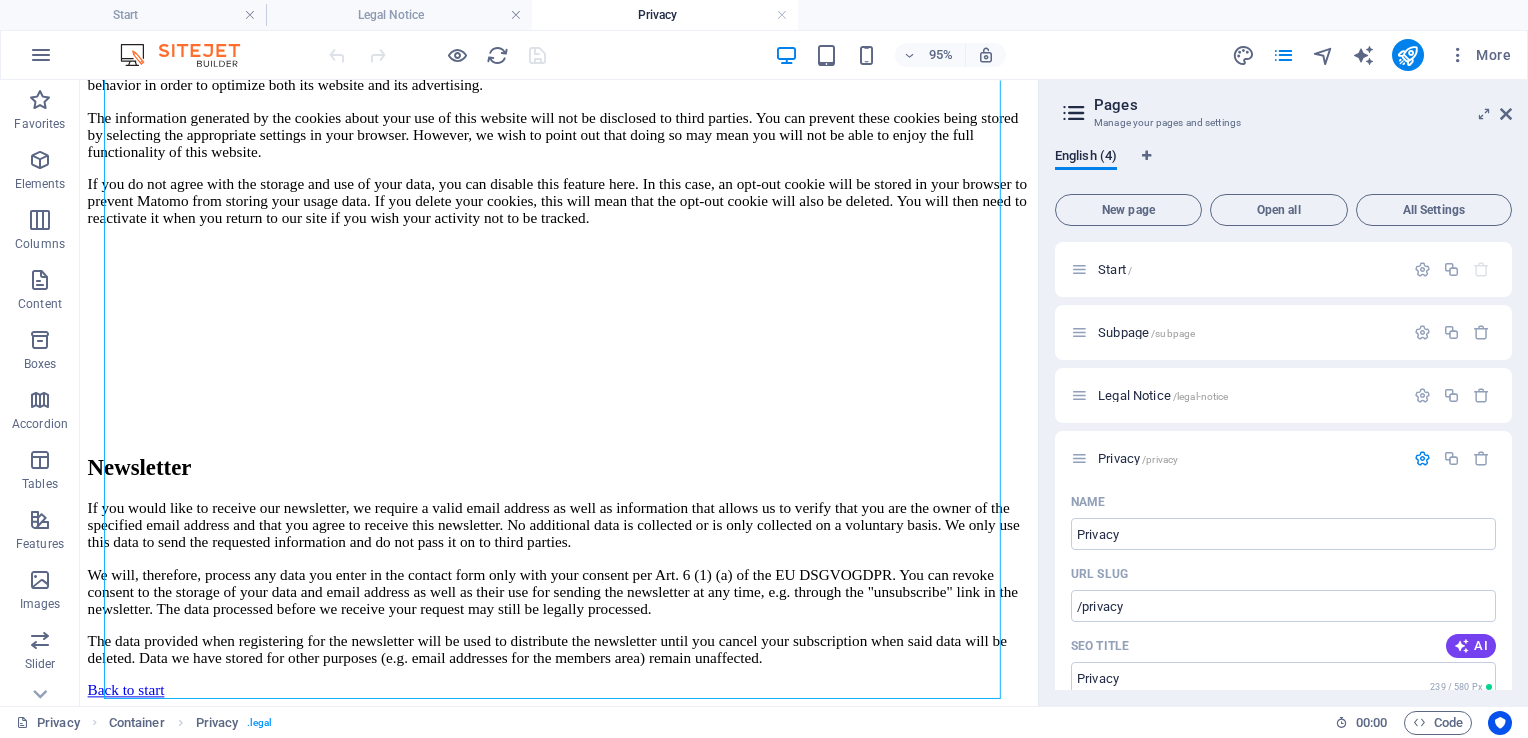 scroll, scrollTop: 4880, scrollLeft: 0, axis: vertical 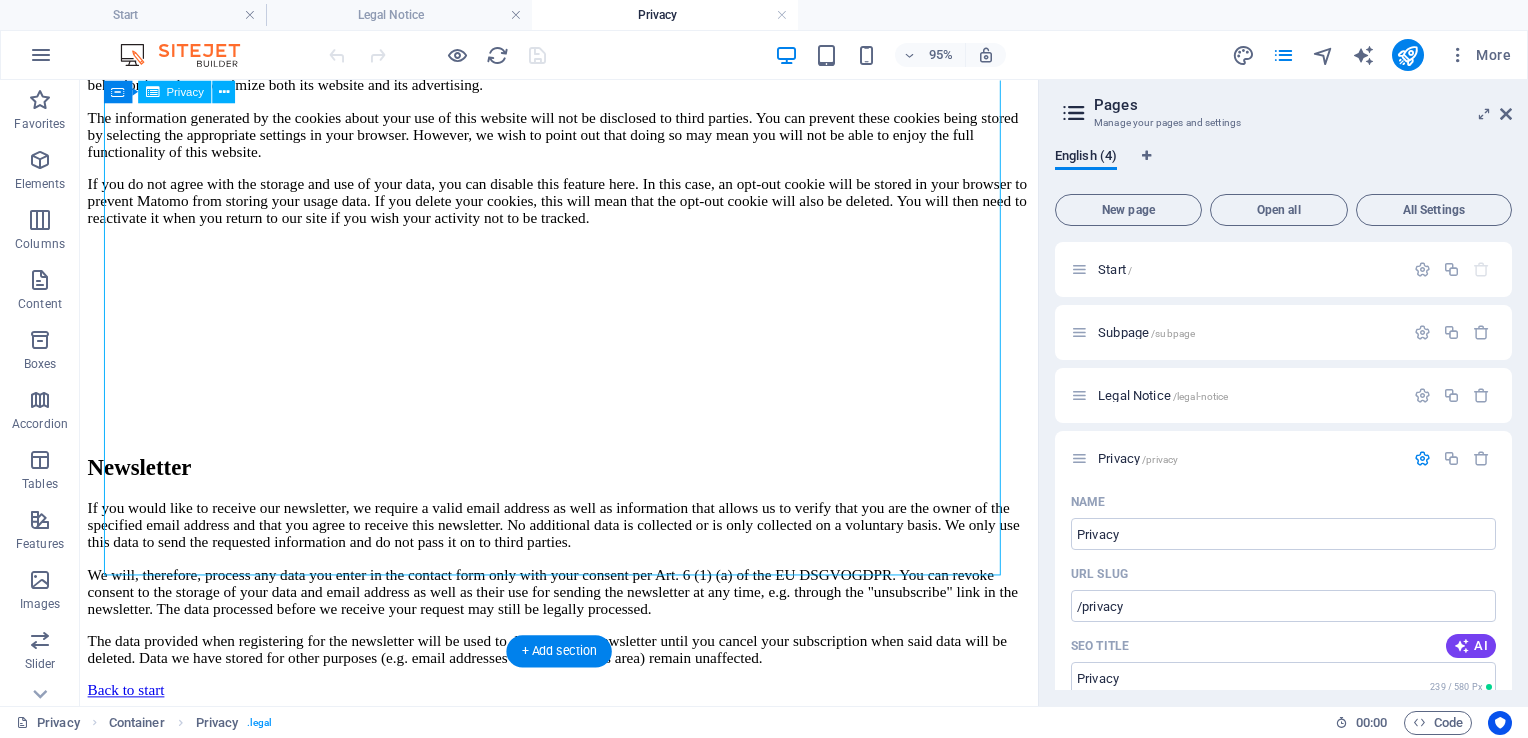 drag, startPoint x: 1032, startPoint y: 577, endPoint x: 880, endPoint y: 549, distance: 154.55743 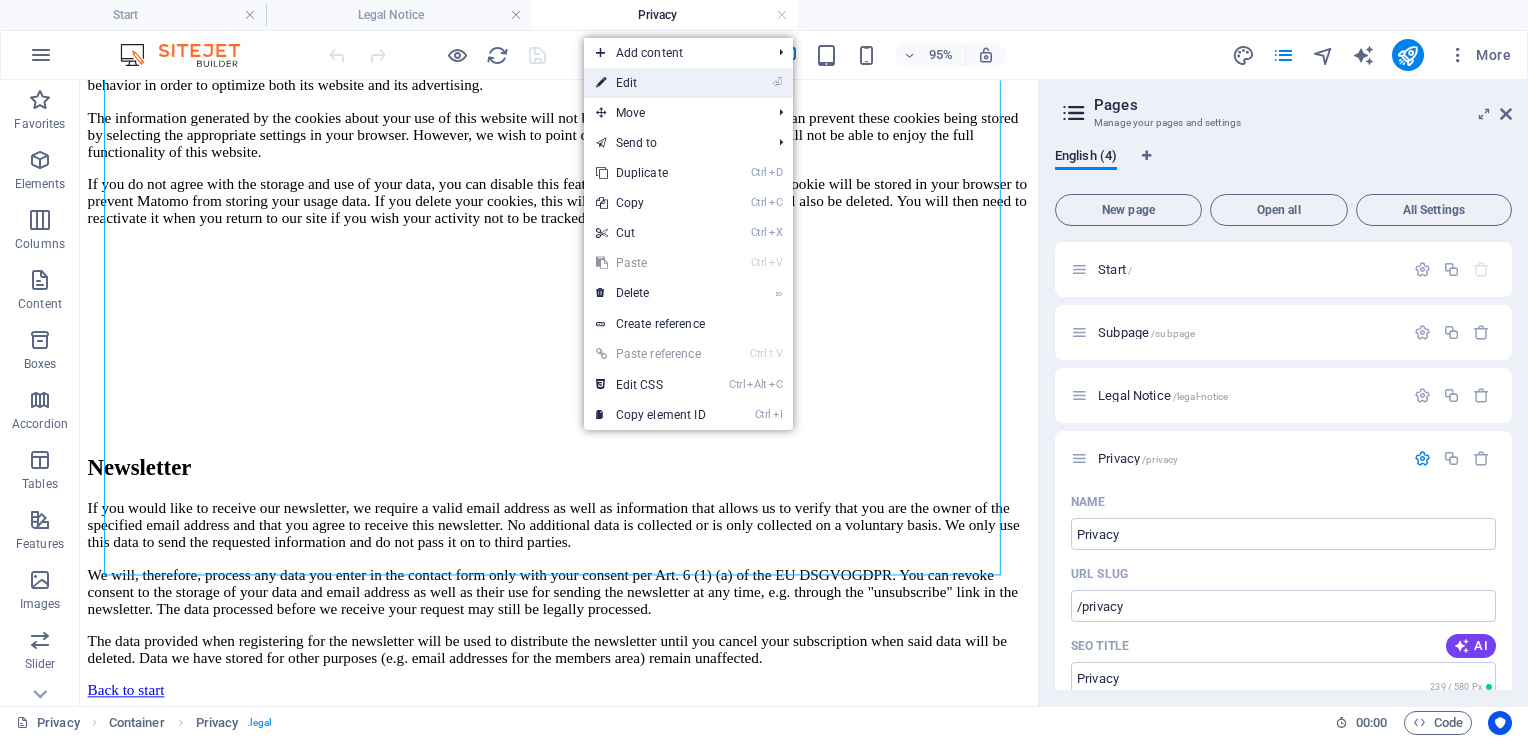 click on "⏎  Edit" at bounding box center [651, 83] 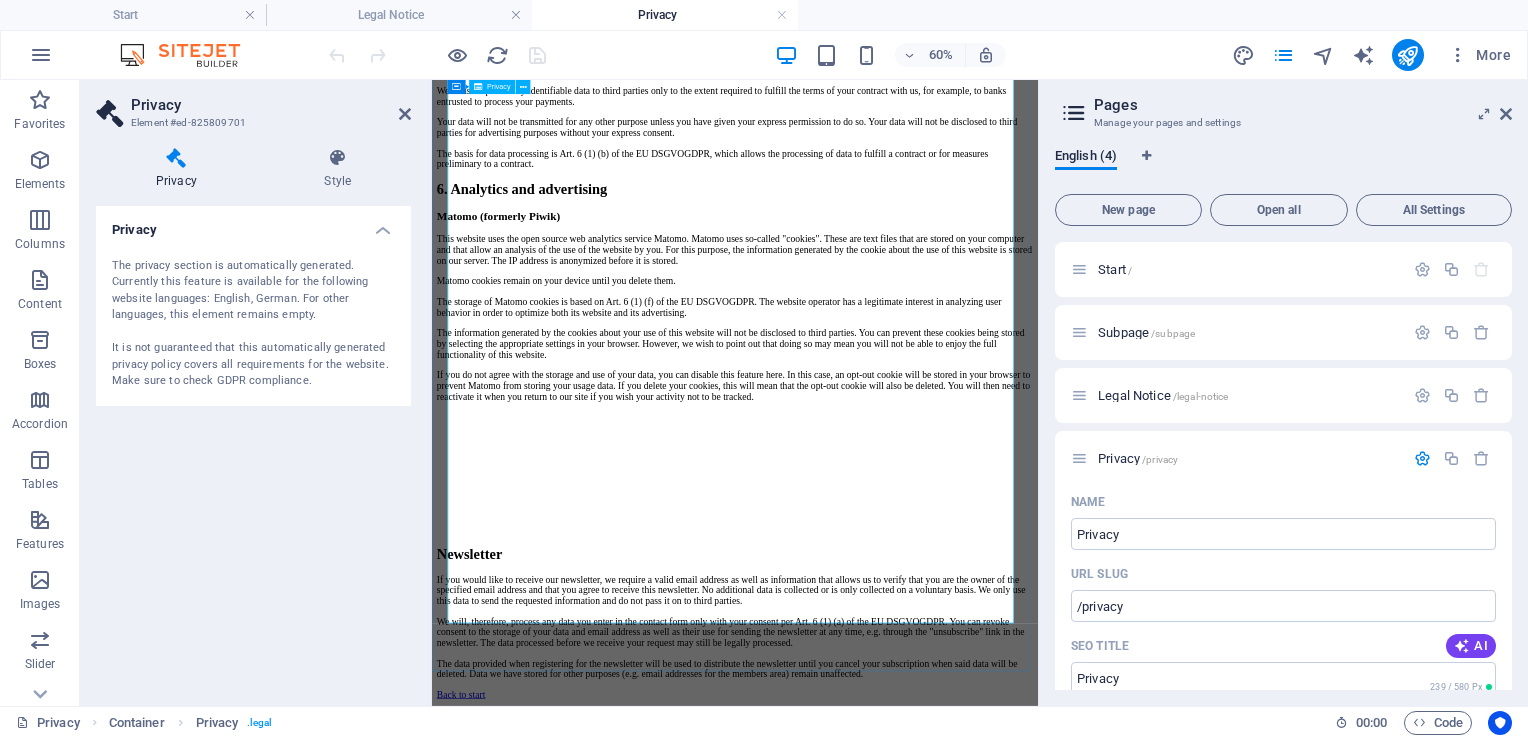 click on "Privacy Policy
An overview of data protection
General
The following gives a simple overview of what kind of personal information we collect, why we collect them and how we handle your data when you are visiting or using our website. Personal information is any data with which you could be personally identified. Detailed information on the subject of data protection can be found in our privacy policy found below.
Data collection on our website
Who is responsible for the data collection on this website?
The data collected on this website are processed by the website operator. The operator's contact details can be found in the website's required legal notice.
How do we collect your data?
Some data are collected when you provide them to us. This could, for example, be data you enter in a contact form.
What do we use your data for?
Part of the data is collected to ensure the proper functioning of the website. Other data can be used to analyze how visitors use the site." at bounding box center (937, -968) 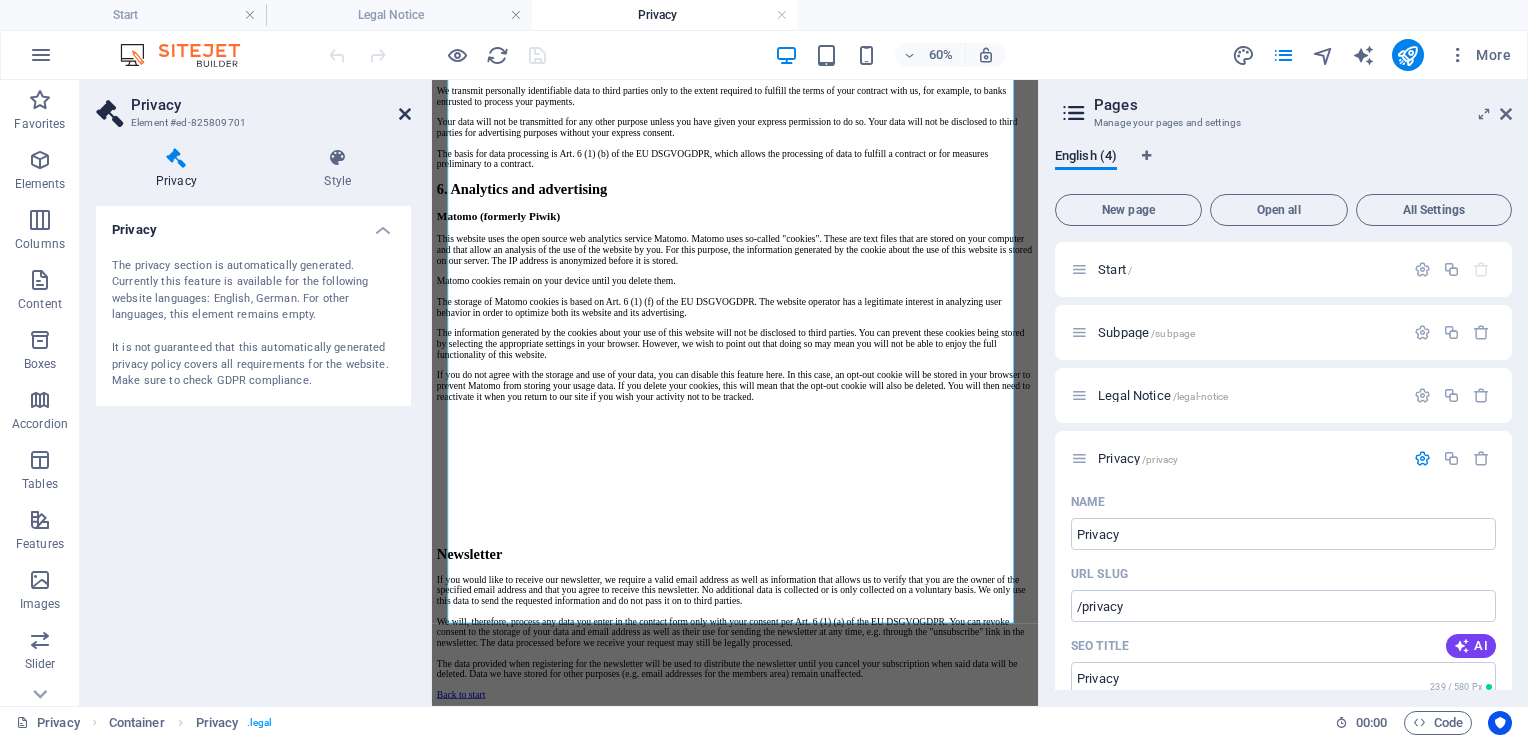 click at bounding box center (405, 114) 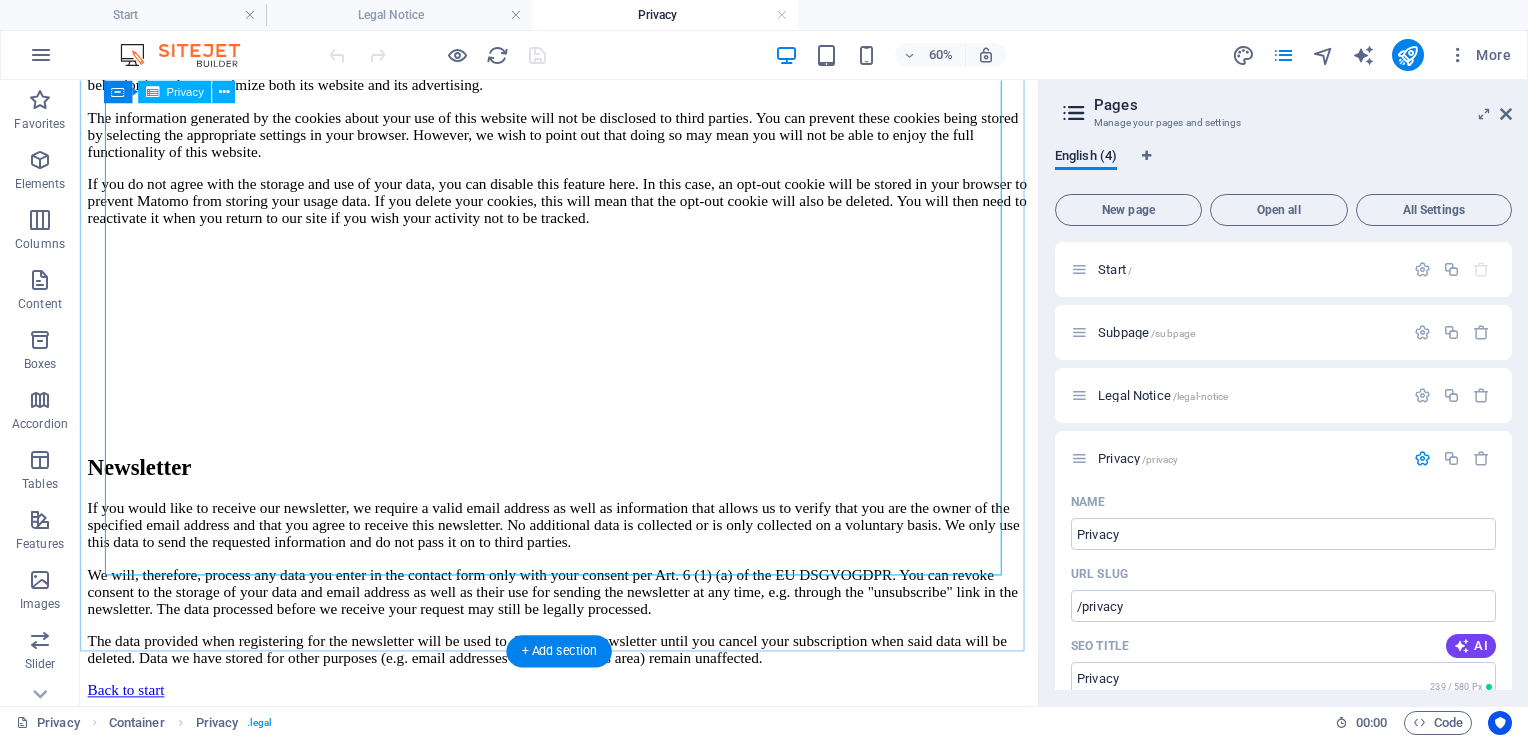 scroll, scrollTop: 4880, scrollLeft: 0, axis: vertical 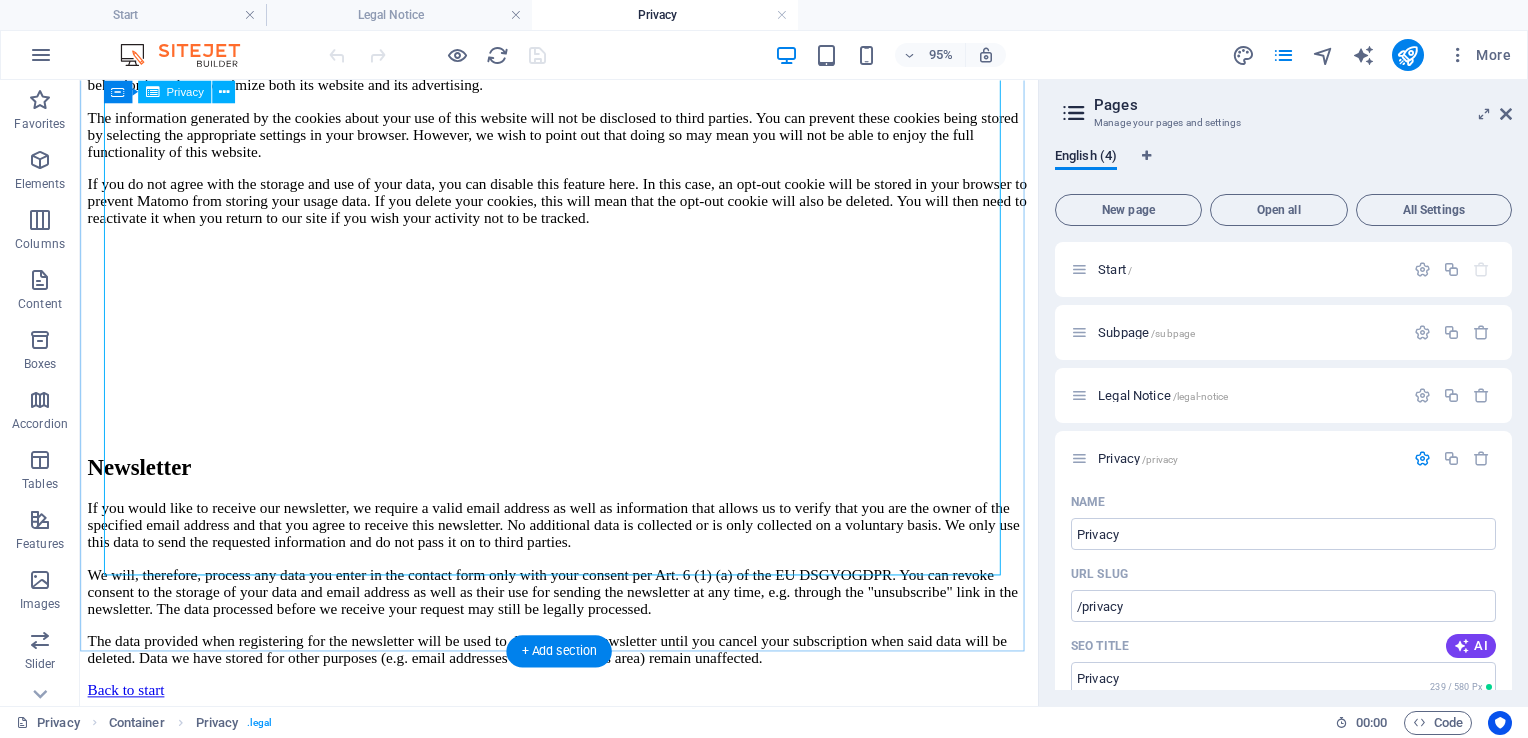 click on "Privacy Policy
An overview of data protection
General
The following gives a simple overview of what kind of personal information we collect, why we collect them and how we handle your data when you are visiting or using our website. Personal information is any data with which you could be personally identified. Detailed information on the subject of data protection can be found in our privacy policy found below.
Data collection on our website
Who is responsible for the data collection on this website?
The data collected on this website are processed by the website operator. The operator's contact details can be found in the website's required legal notice.
How do we collect your data?
Some data are collected when you provide them to us. This could, for example, be data you enter in a contact form.
What do we use your data for?
Part of the data is collected to ensure the proper functioning of the website. Other data can be used to analyze how visitors use the site." at bounding box center [584, -1361] 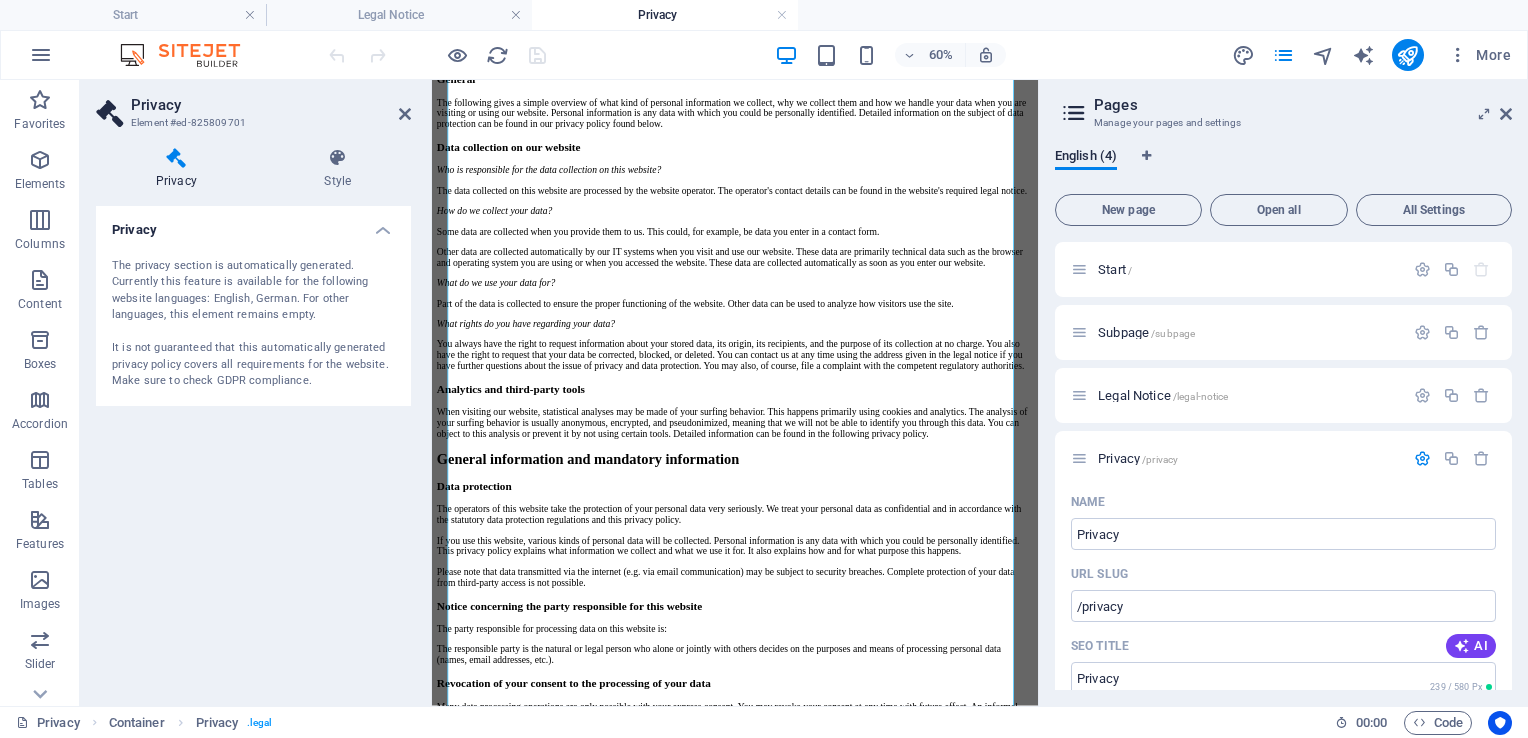 scroll, scrollTop: 0, scrollLeft: 0, axis: both 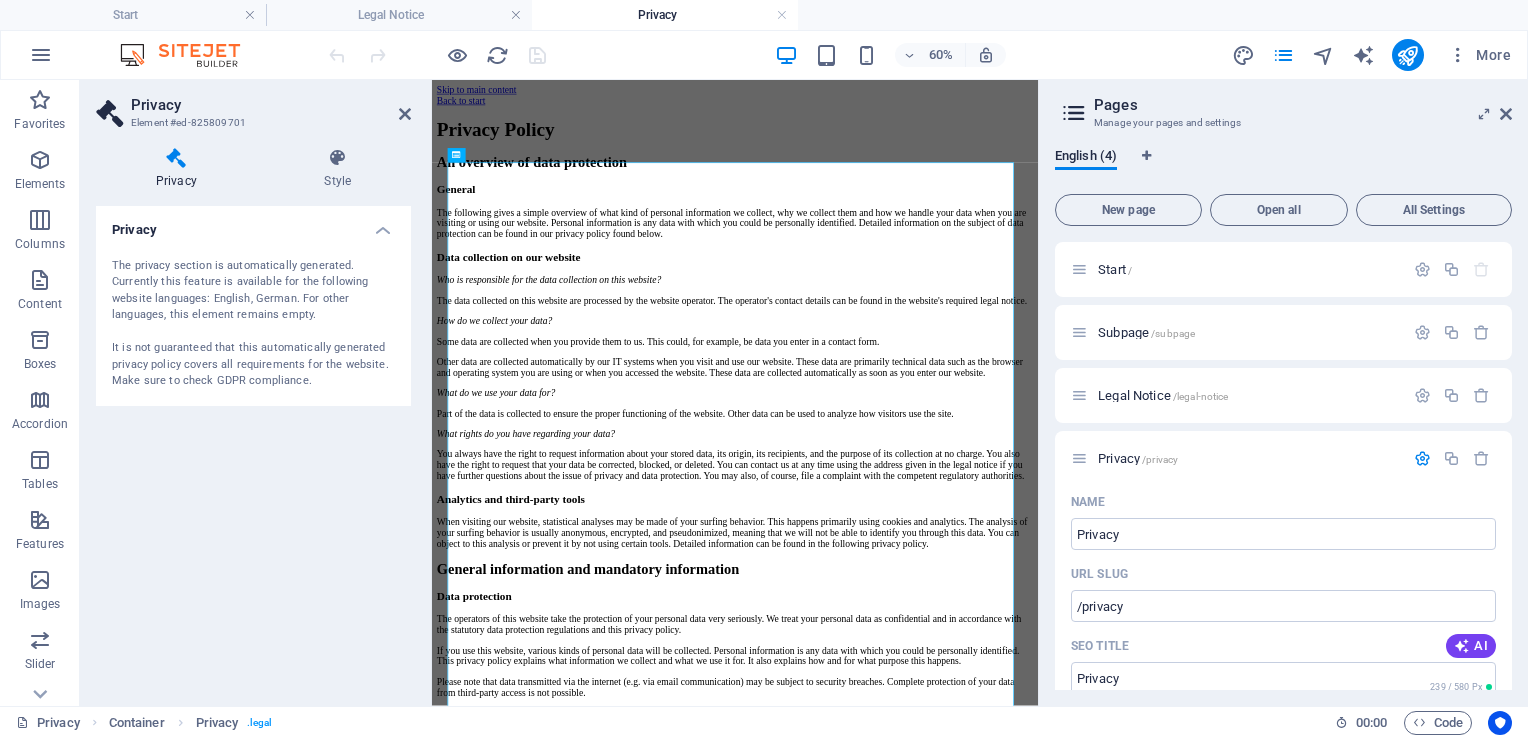 drag, startPoint x: 1434, startPoint y: 936, endPoint x: 1472, endPoint y: 146, distance: 790.9134 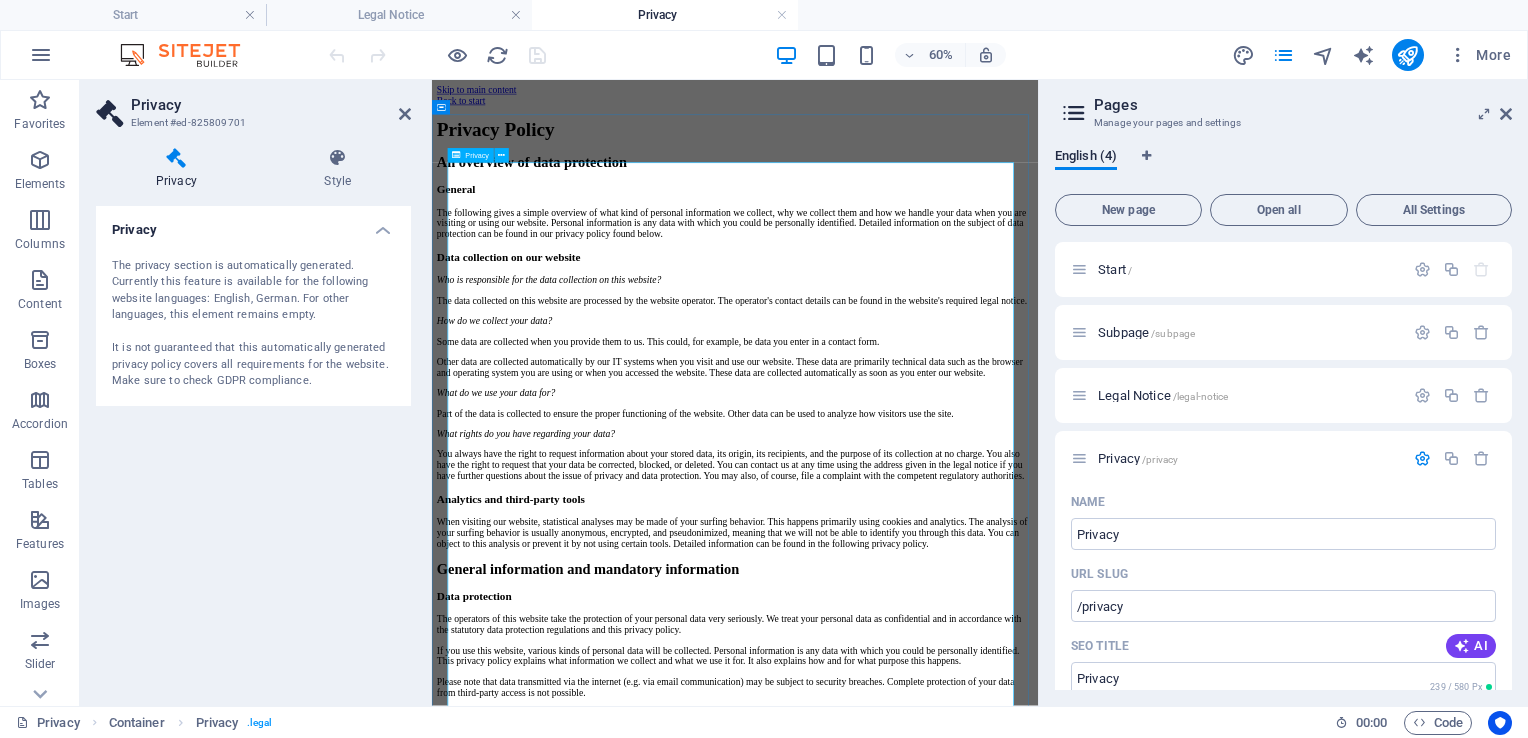 click at bounding box center (456, 155) 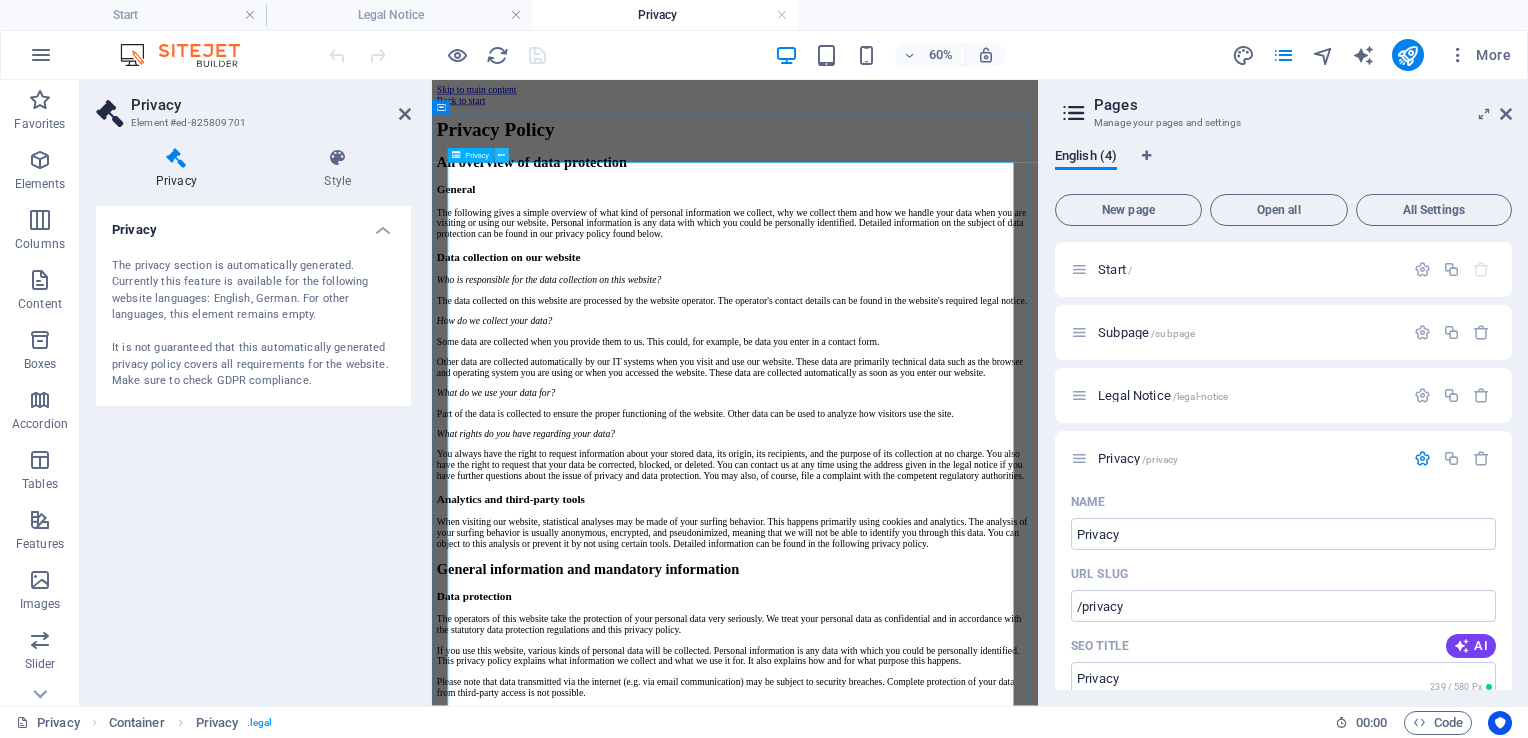 click at bounding box center [501, 155] 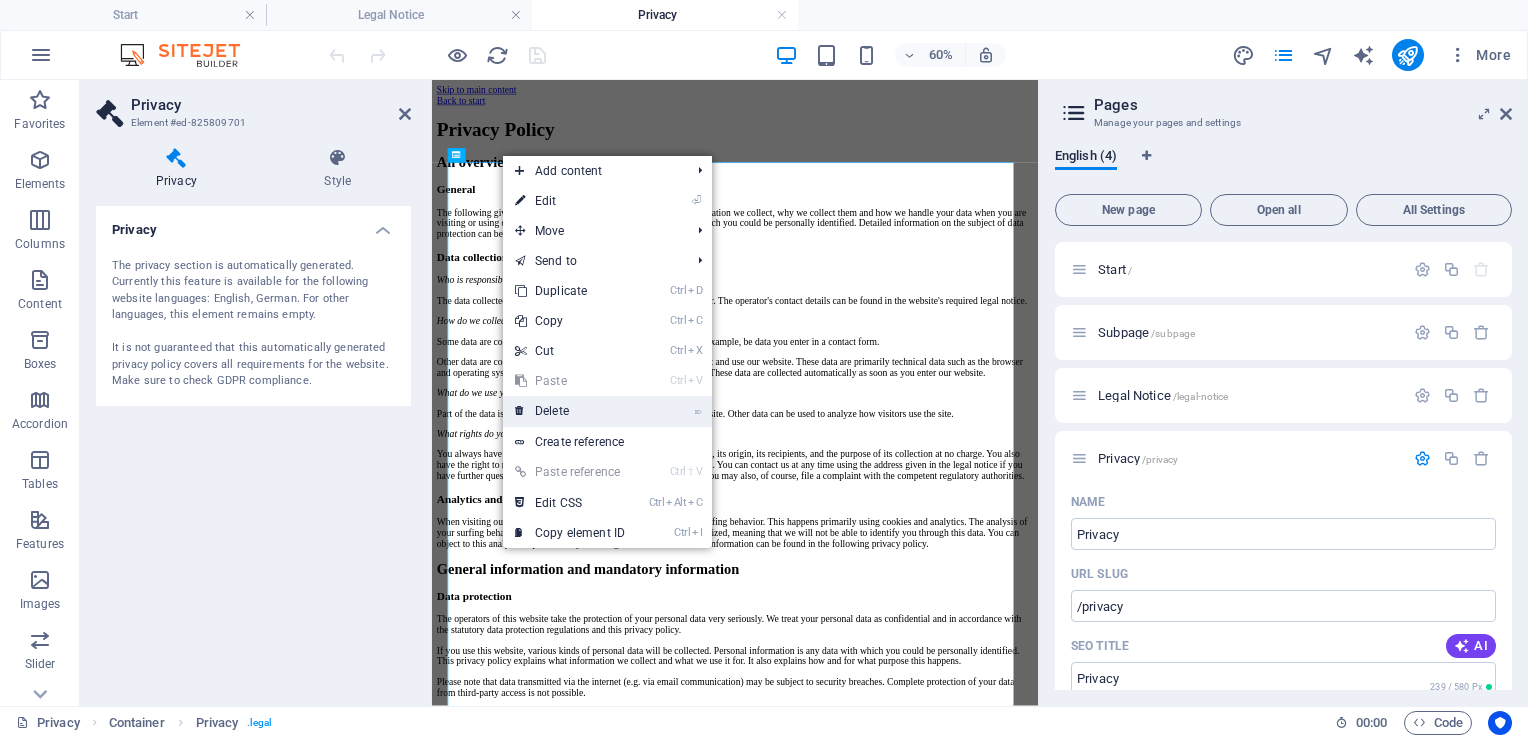 click on "⌦  Delete" at bounding box center [570, 411] 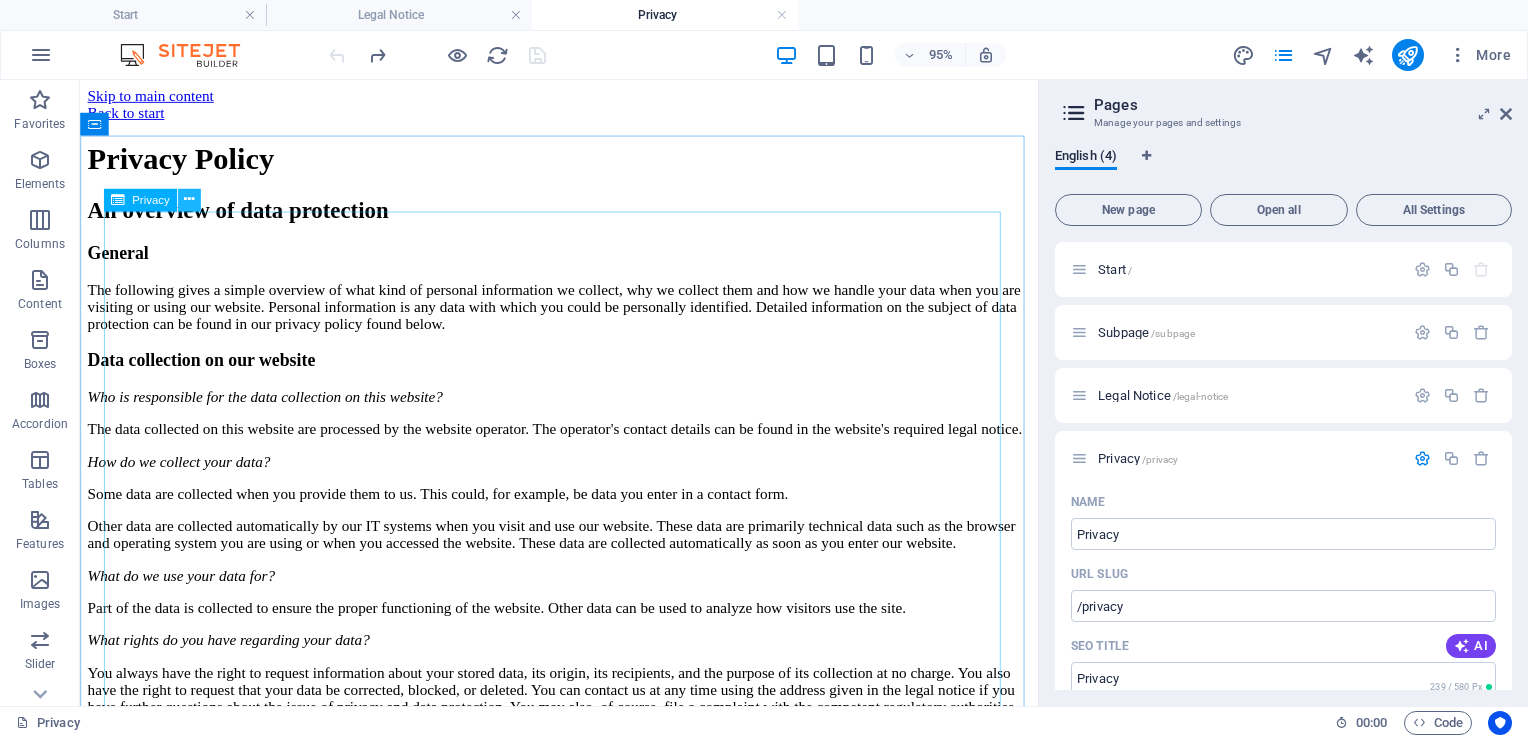 click at bounding box center [189, 199] 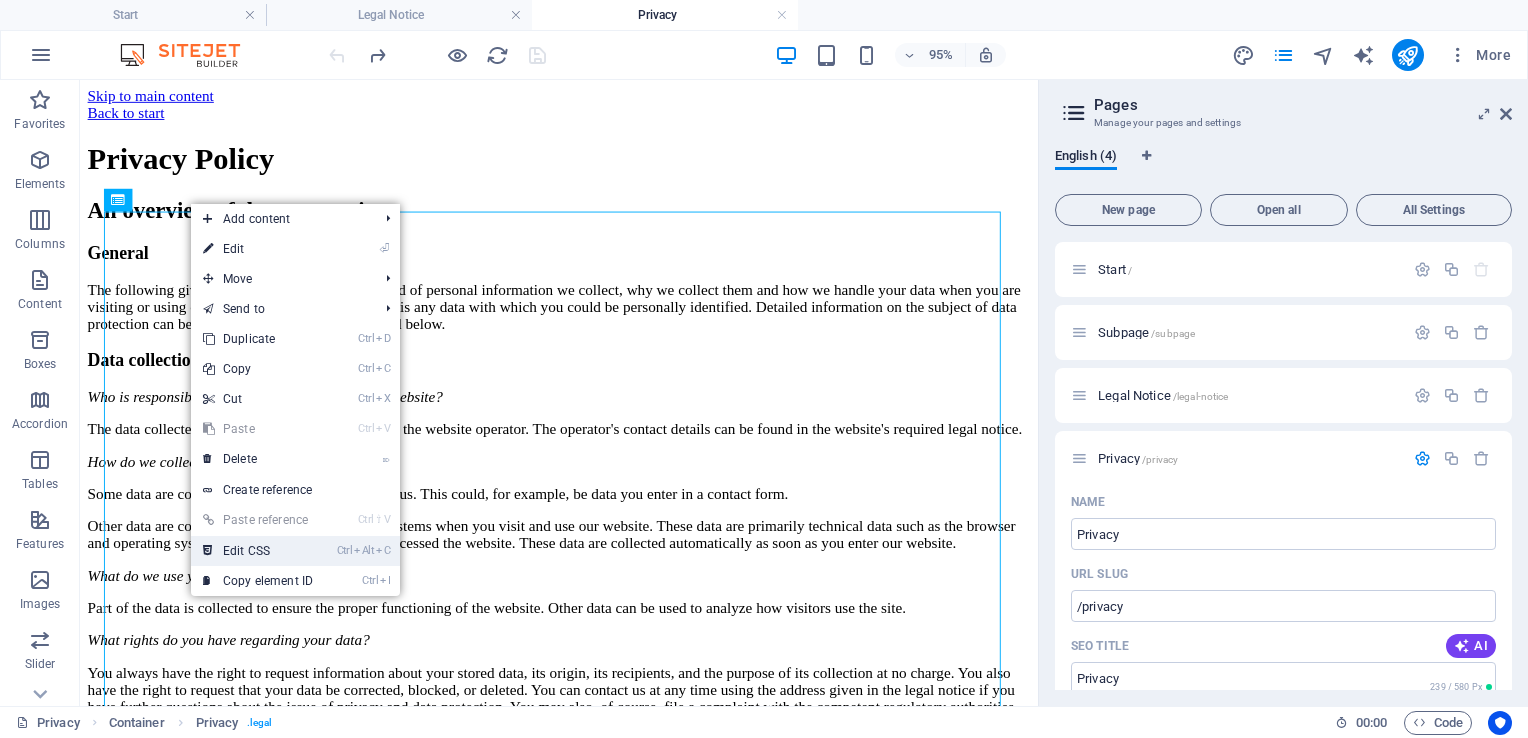 click on "Ctrl Alt C  Edit CSS" at bounding box center (258, 551) 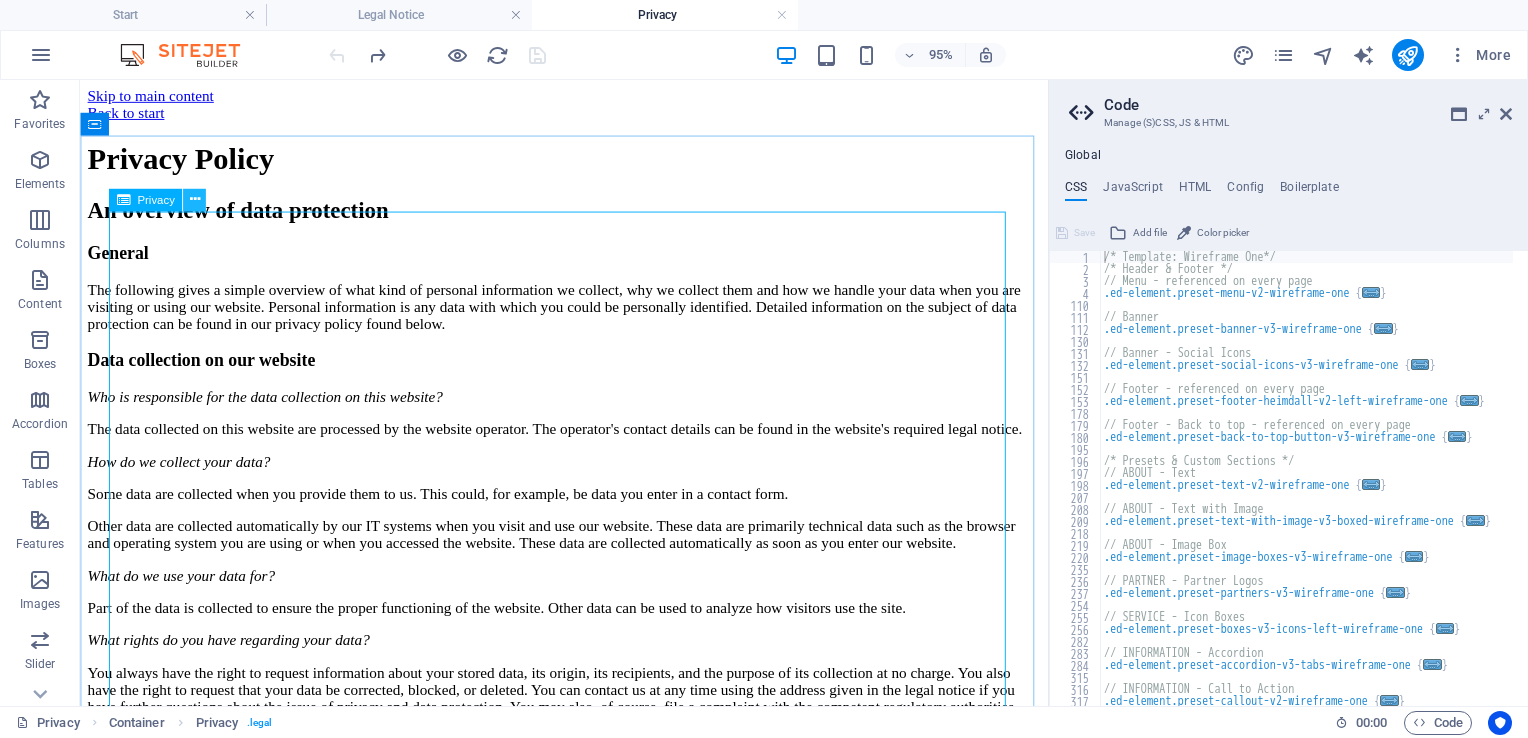 click at bounding box center [194, 199] 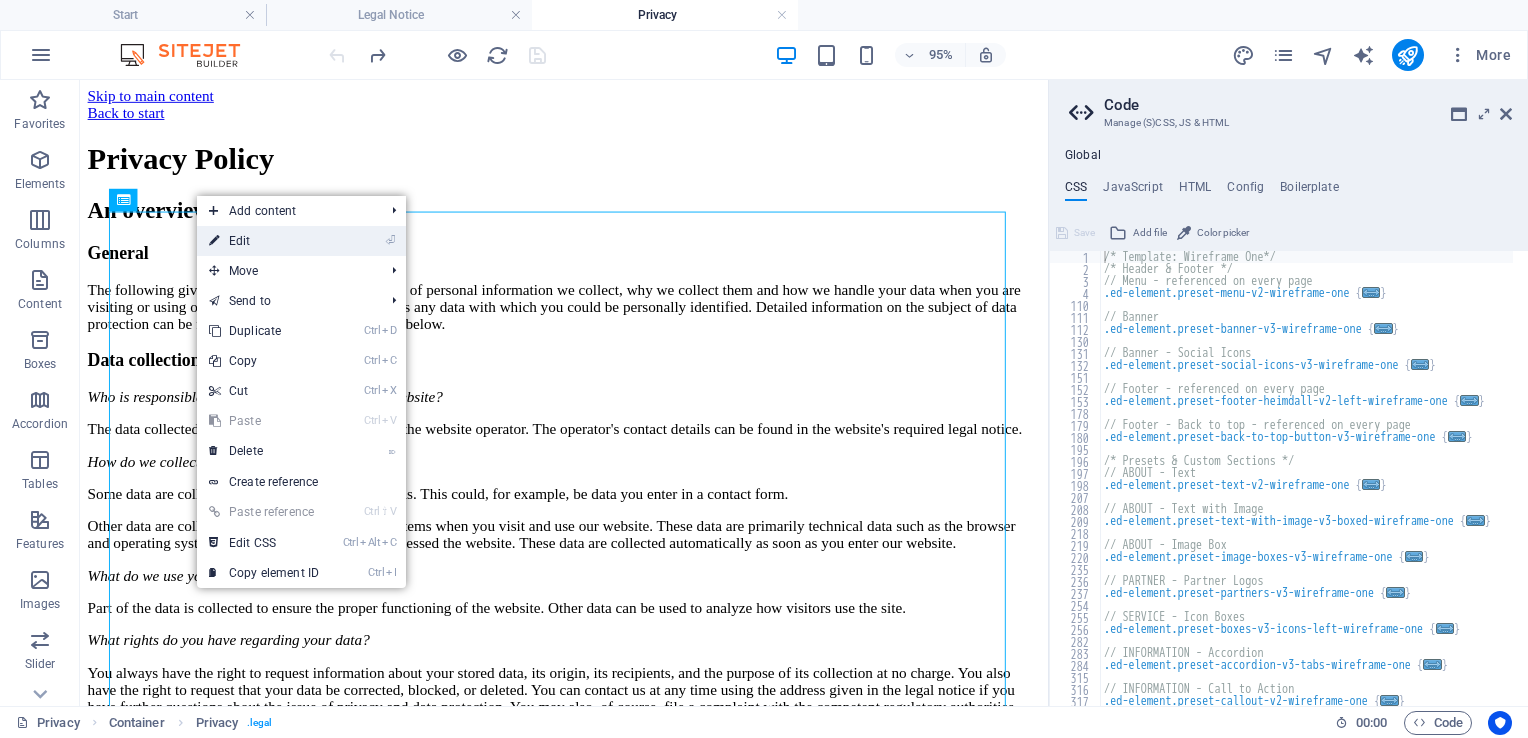 click on "⏎  Edit" at bounding box center [264, 241] 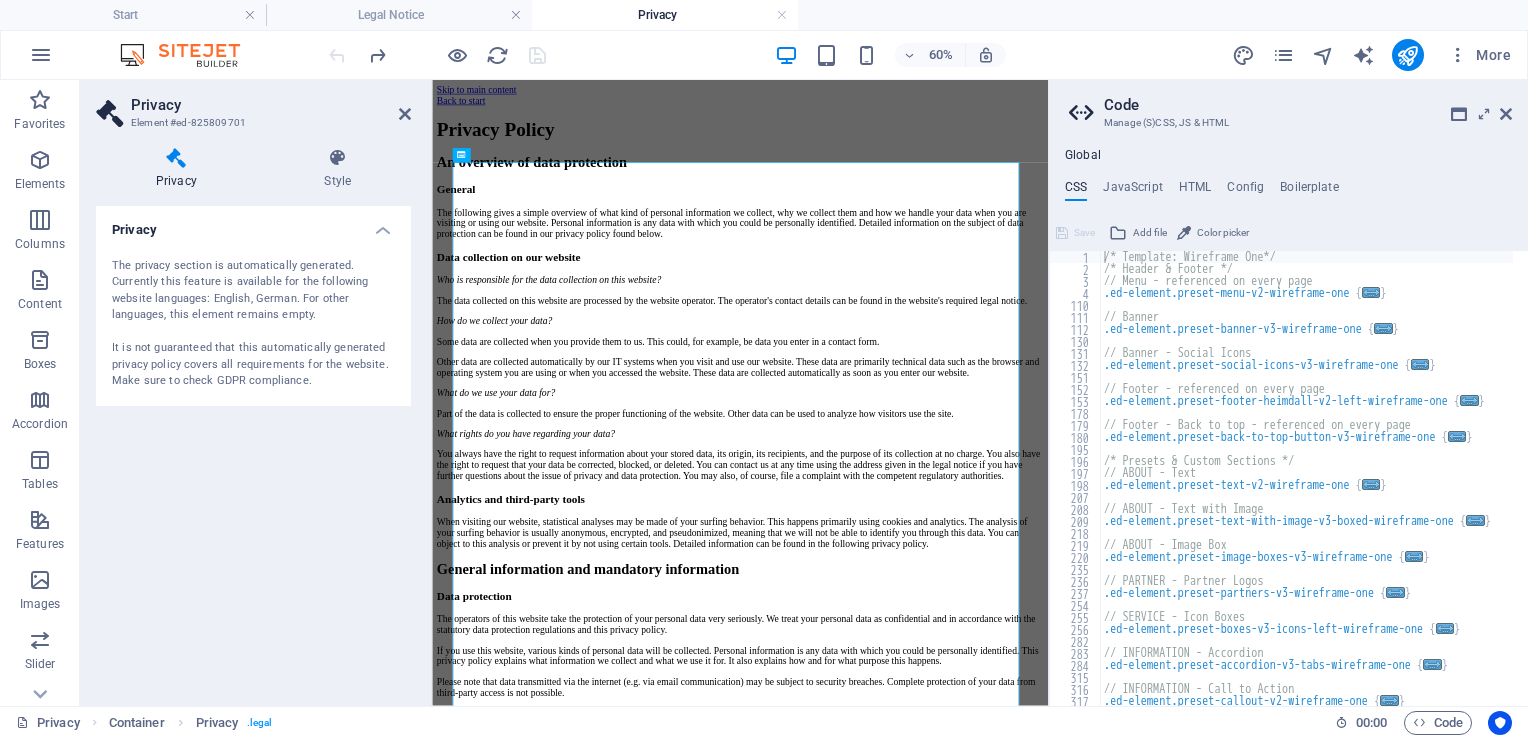 drag, startPoint x: 646, startPoint y: 394, endPoint x: 898, endPoint y: 426, distance: 254.02362 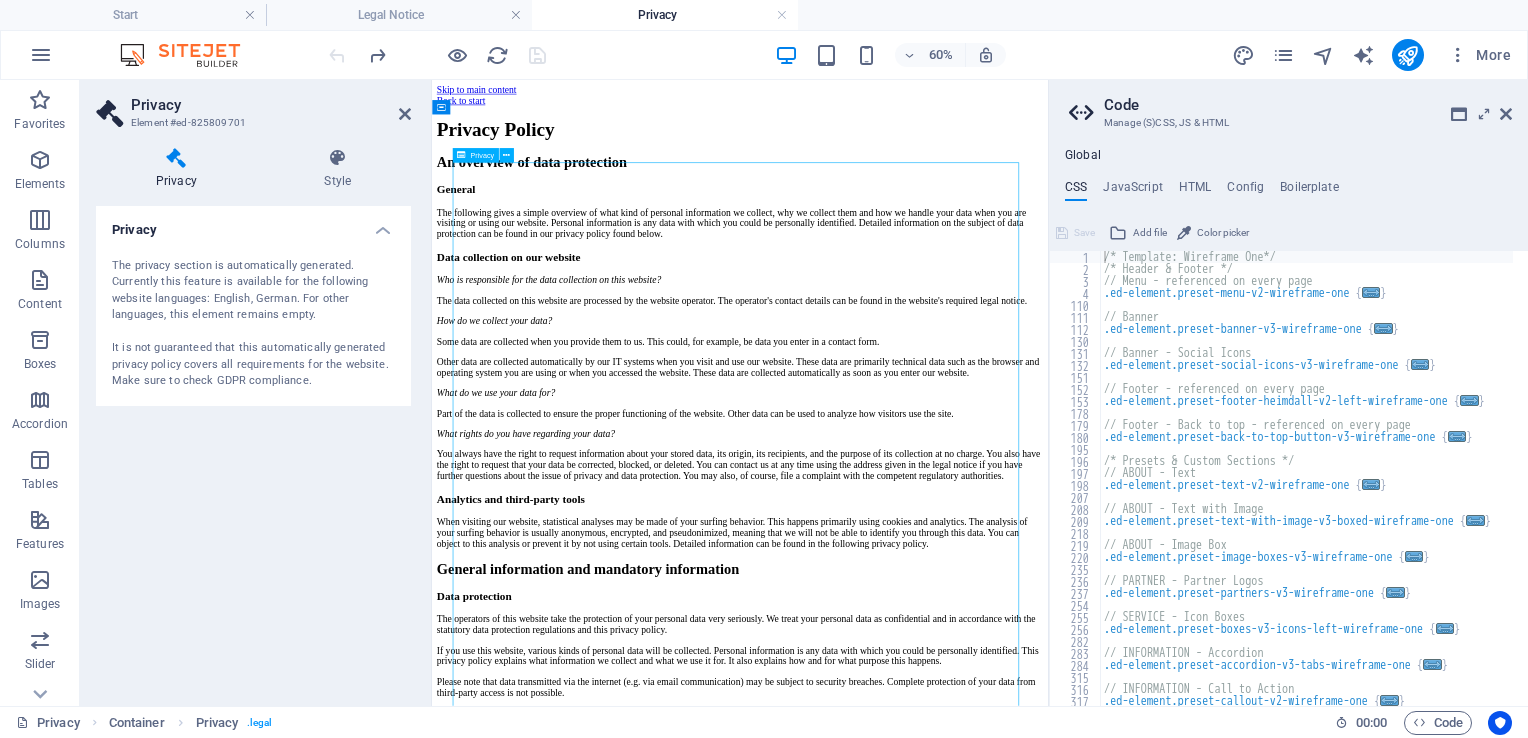click on "Privacy Policy
An overview of data protection
General
The following gives a simple overview of what kind of personal information we collect, why we collect them and how we handle your data when you are visiting or using our website. Personal information is any data with which you could be personally identified. Detailed information on the subject of data protection can be found in our privacy policy found below.
Data collection on our website
Who is responsible for the data collection on this website?
The data collected on this website are processed by the website operator. The operator's contact details can be found in the website's required legal notice.
How do we collect your data?
Some data are collected when you provide them to us. This could, for example, be data you enter in a contact form.
What do we use your data for?
Part of the data is collected to ensure the proper functioning of the website. Other data can be used to analyze how visitors use the site." at bounding box center [945, 2176] 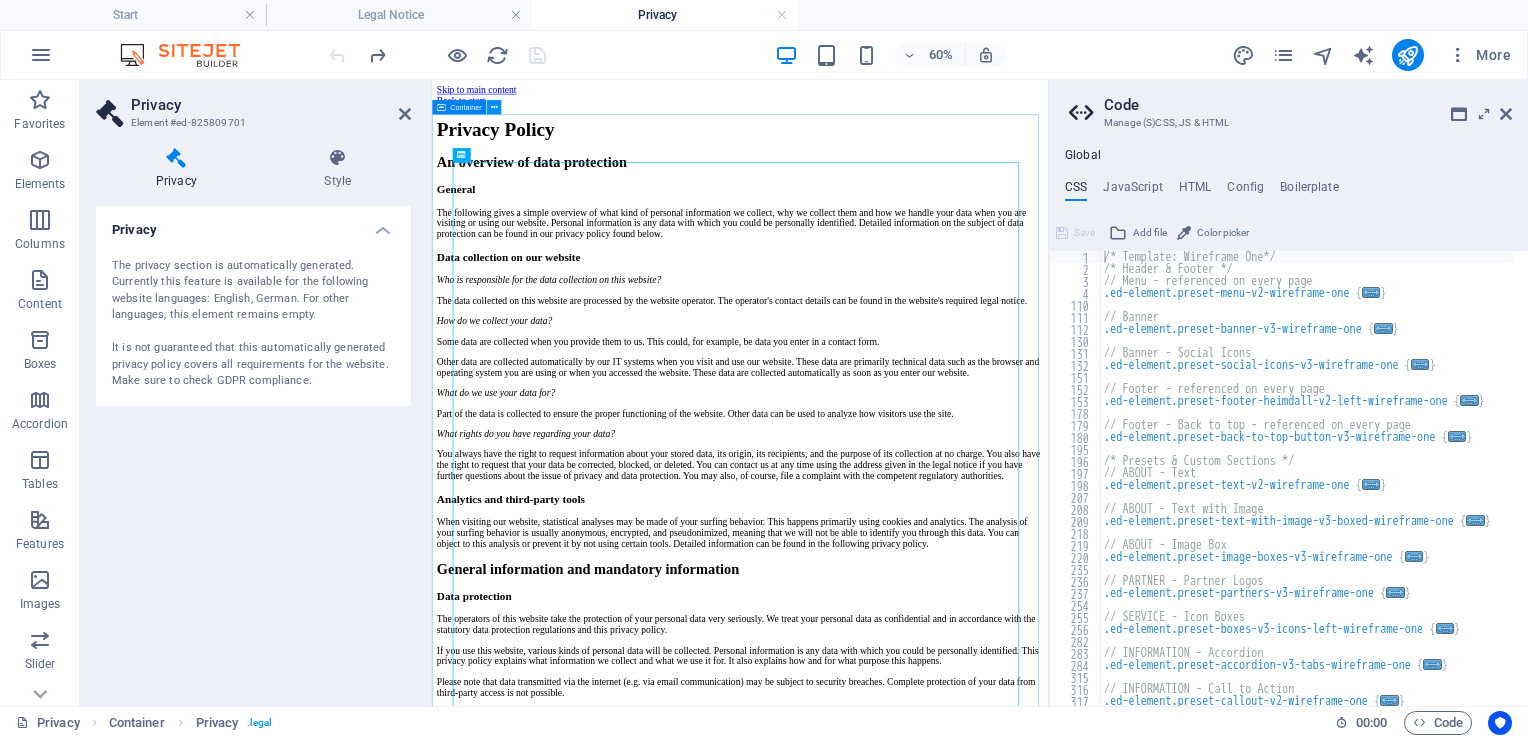 click at bounding box center (494, 107) 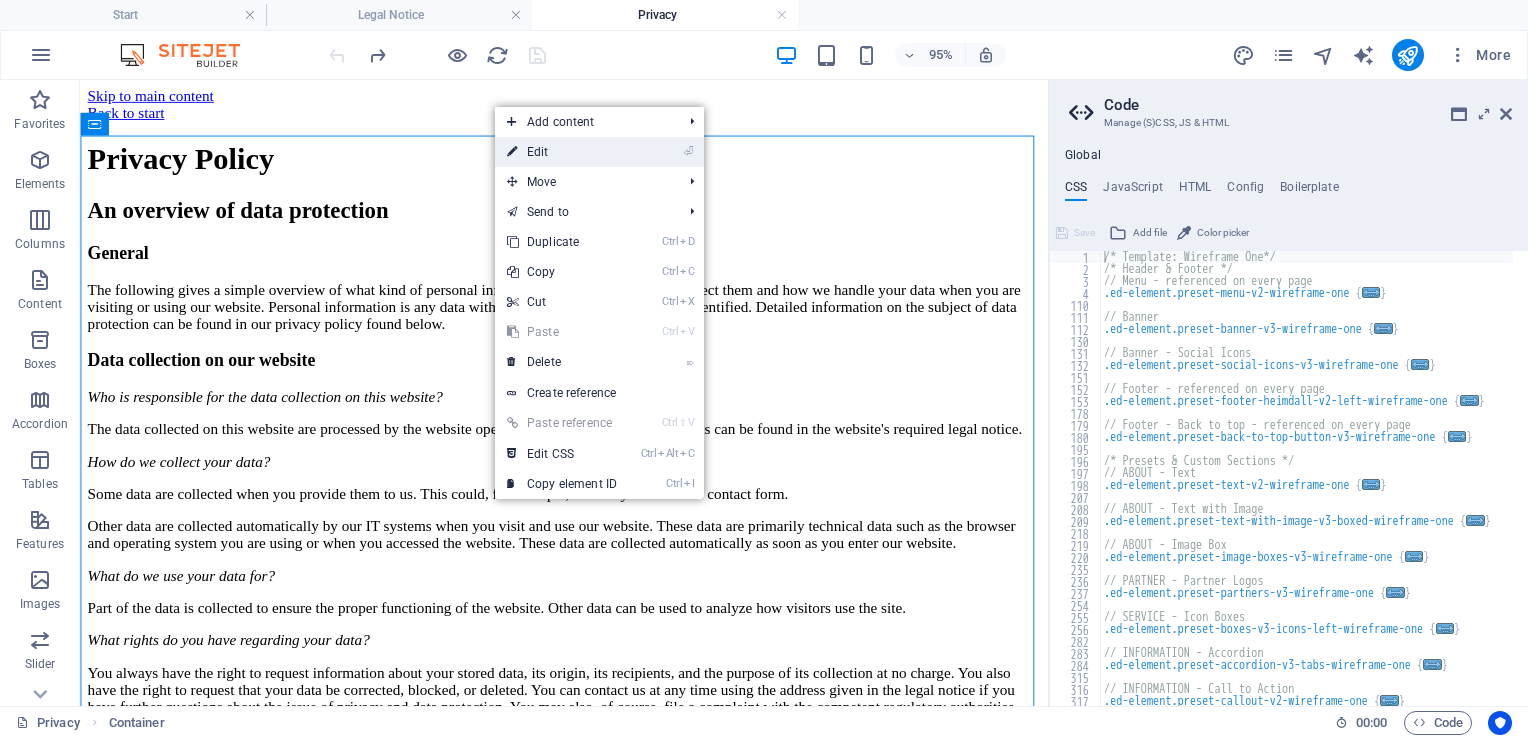 click on "⏎  Edit" at bounding box center (562, 152) 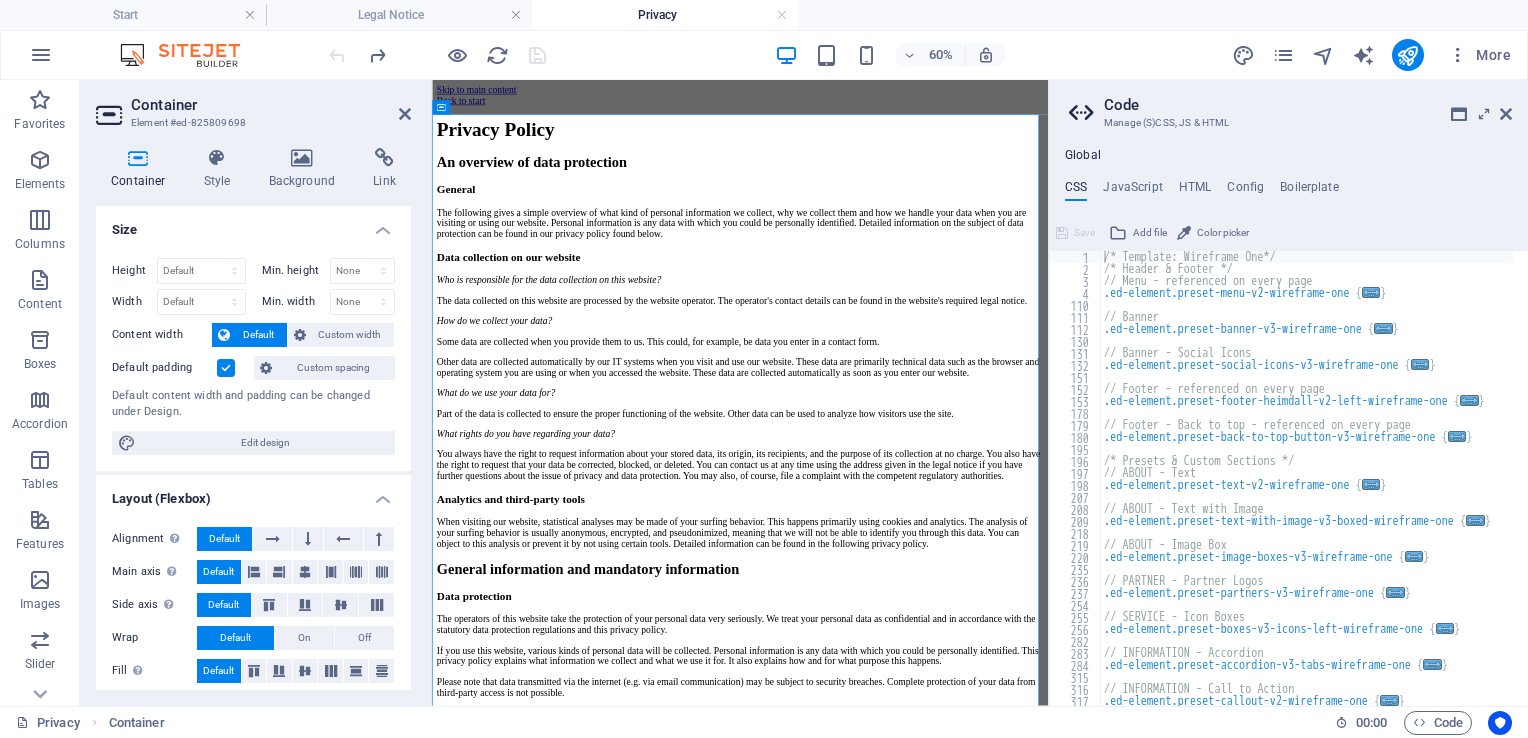 drag, startPoint x: 406, startPoint y: 316, endPoint x: 404, endPoint y: 381, distance: 65.03076 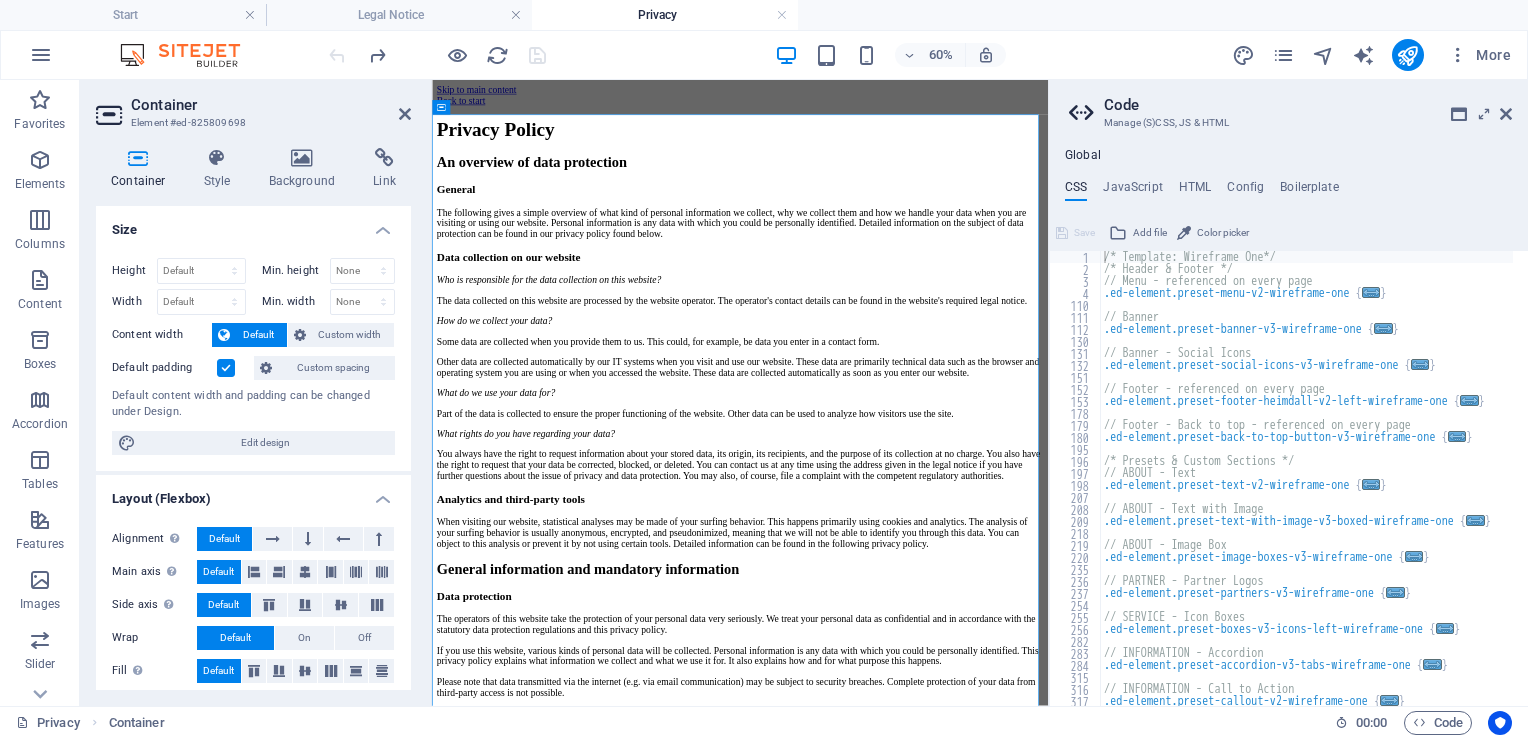 drag, startPoint x: 403, startPoint y: 450, endPoint x: 404, endPoint y: 510, distance: 60.00833 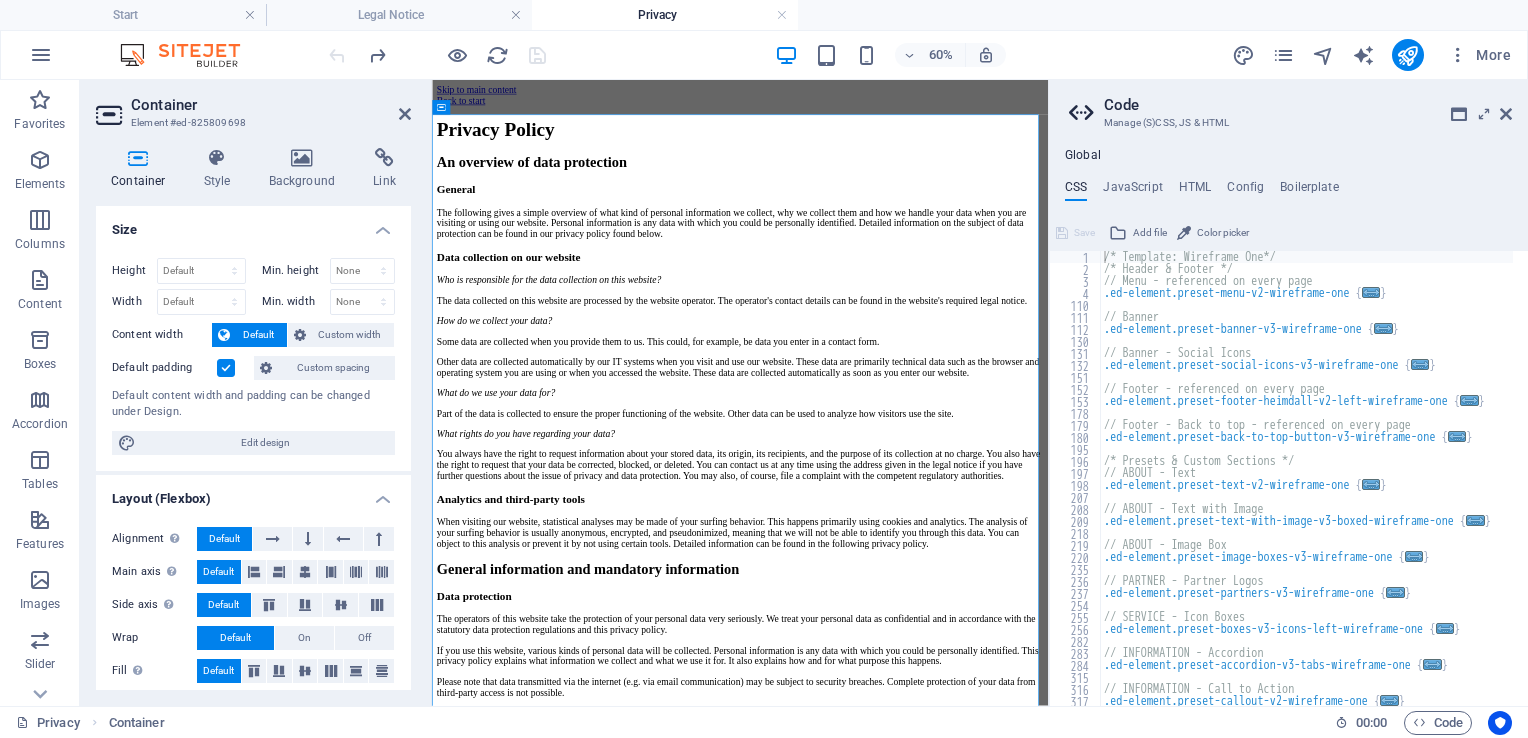 click on "Size Height Default px rem % vh vw Min. height None px rem % vh vw Width Default px rem % em vh vw Min. width None px rem % vh vw Content width Default Custom width Width Default px rem % em vh vw Min. width None px rem % vh vw Default padding Custom spacing Default content width and padding can be changed under Design. Edit design Layout (Flexbox) Alignment Determines the flex direction. Default Main axis Determine how elements should behave along the main axis inside this container (justify content). Default Side axis Control the vertical direction of the element inside of the container (align items). Default Wrap Default On Off Fill Controls the distances and direction of elements on the y-axis across several lines (align content). Default Accessibility ARIA helps assistive technologies (like screen readers) to understand the role, state, and behavior of web elements Role The ARIA role defines the purpose of an element.  Here you can find all explanations and recommendations None Alert Article Banner Timer" at bounding box center (253, 594) 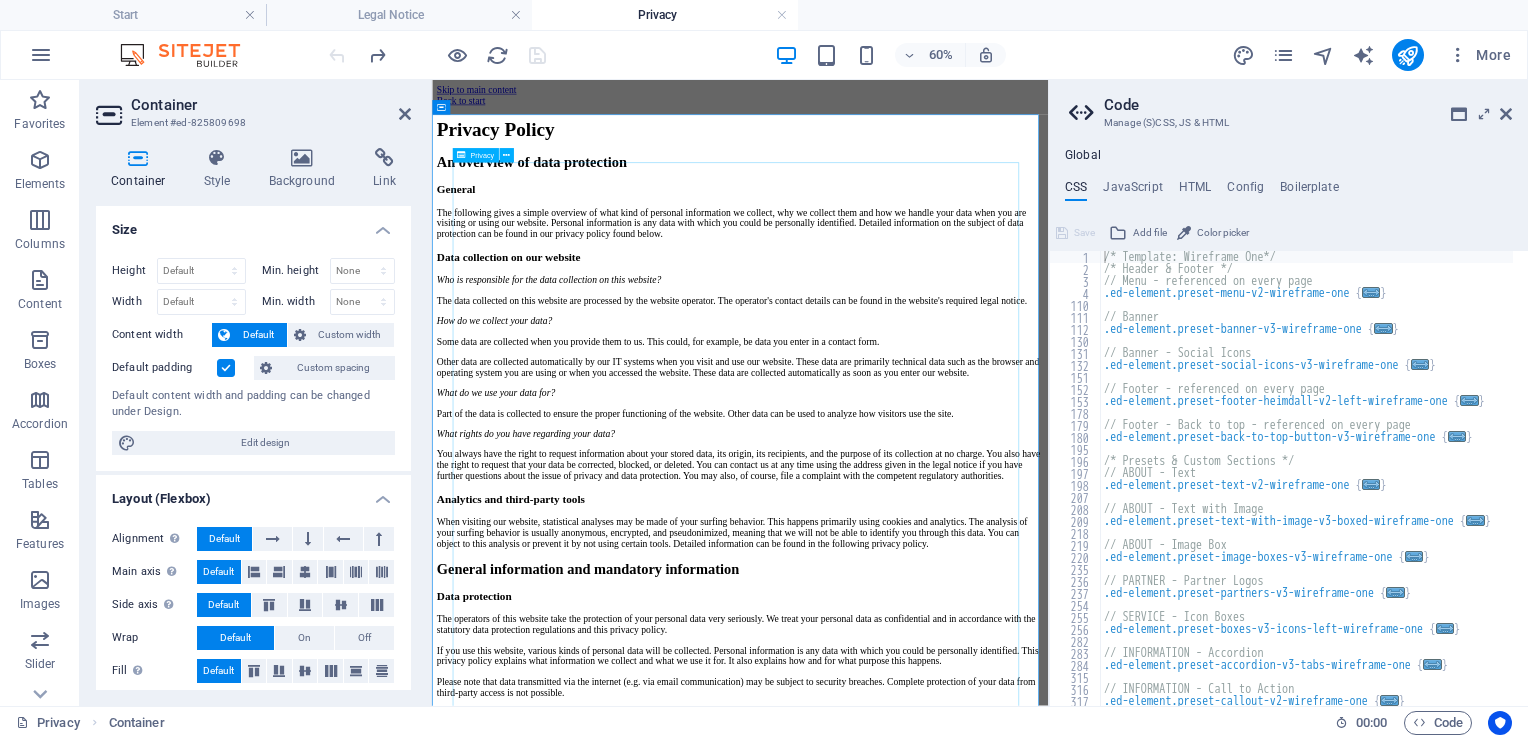 click on "Privacy Policy
An overview of data protection
General
The following gives a simple overview of what kind of personal information we collect, why we collect them and how we handle your data when you are visiting or using our website. Personal information is any data with which you could be personally identified. Detailed information on the subject of data protection can be found in our privacy policy found below.
Data collection on our website
Who is responsible for the data collection on this website?
The data collected on this website are processed by the website operator. The operator's contact details can be found in the website's required legal notice.
How do we collect your data?
Some data are collected when you provide them to us. This could, for example, be data you enter in a contact form.
What do we use your data for?
Part of the data is collected to ensure the proper functioning of the website. Other data can be used to analyze how visitors use the site." at bounding box center (945, 2176) 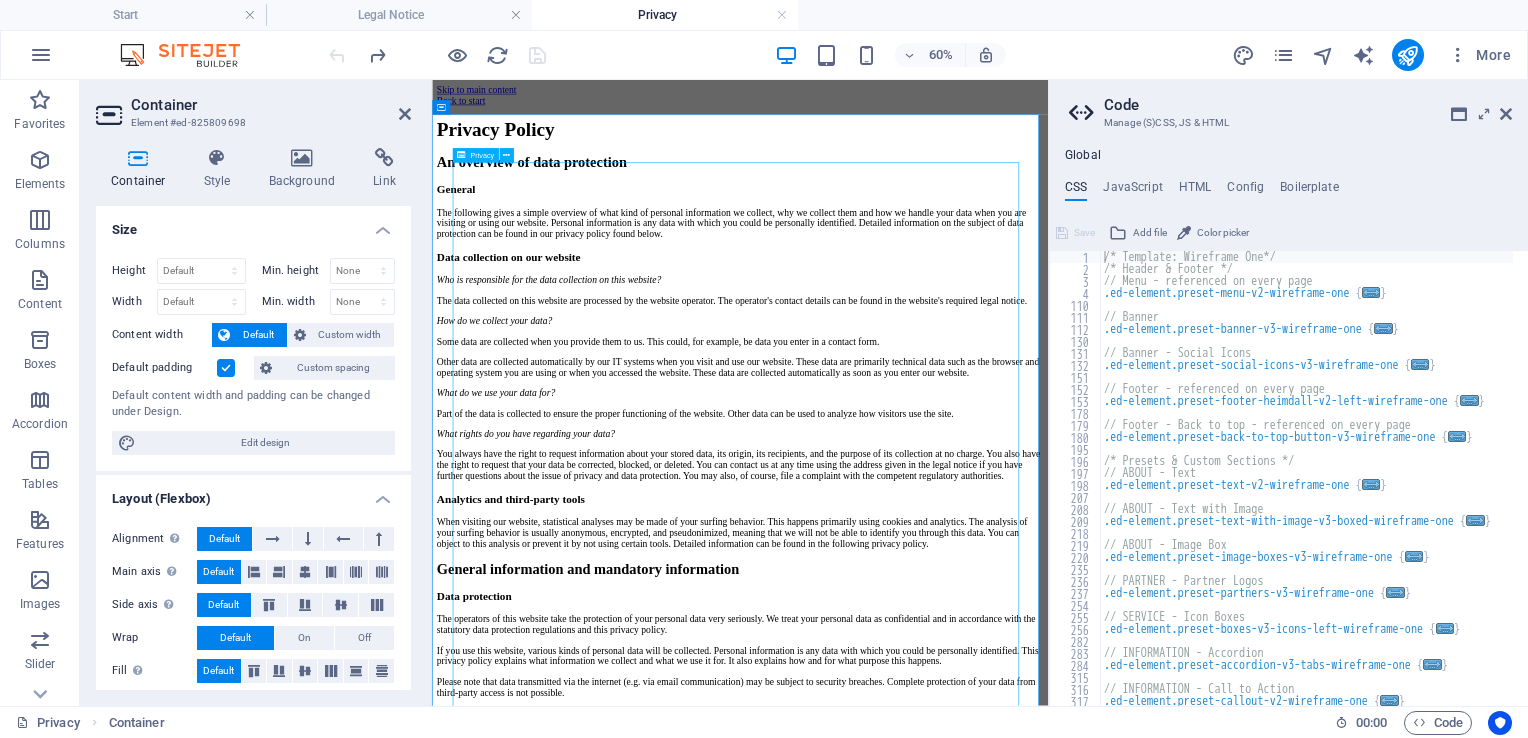 click on "Privacy Policy
An overview of data protection
General
The following gives a simple overview of what kind of personal information we collect, why we collect them and how we handle your data when you are visiting or using our website. Personal information is any data with which you could be personally identified. Detailed information on the subject of data protection can be found in our privacy policy found below.
Data collection on our website
Who is responsible for the data collection on this website?
The data collected on this website are processed by the website operator. The operator's contact details can be found in the website's required legal notice.
How do we collect your data?
Some data are collected when you provide them to us. This could, for example, be data you enter in a contact form.
What do we use your data for?
Part of the data is collected to ensure the proper functioning of the website. Other data can be used to analyze how visitors use the site." at bounding box center [945, 2176] 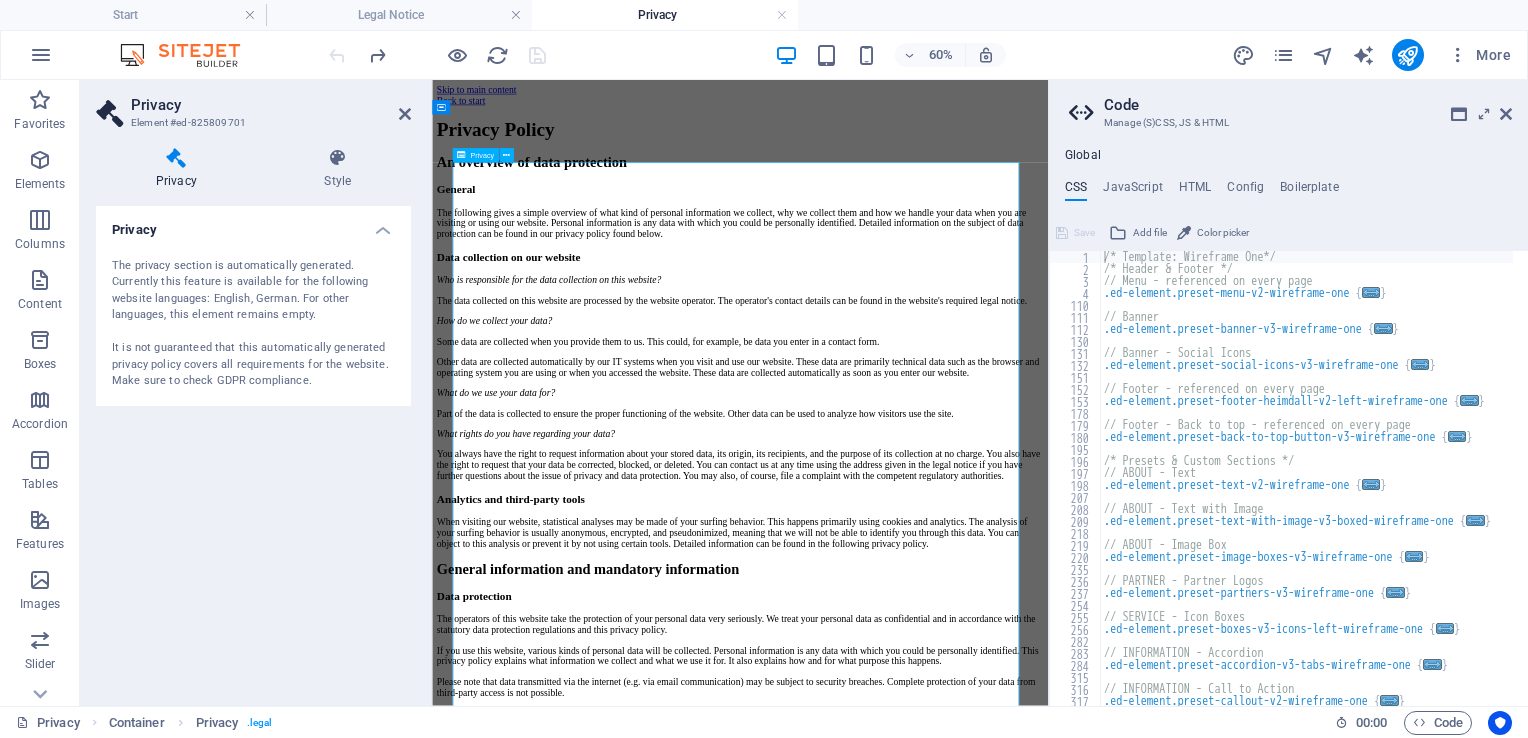 click on "Privacy Policy
An overview of data protection
General
The following gives a simple overview of what kind of personal information we collect, why we collect them and how we handle your data when you are visiting or using our website. Personal information is any data with which you could be personally identified. Detailed information on the subject of data protection can be found in our privacy policy found below.
Data collection on our website
Who is responsible for the data collection on this website?
The data collected on this website are processed by the website operator. The operator's contact details can be found in the website's required legal notice.
How do we collect your data?
Some data are collected when you provide them to us. This could, for example, be data you enter in a contact form.
What do we use your data for?
Part of the data is collected to ensure the proper functioning of the website. Other data can be used to analyze how visitors use the site." at bounding box center [945, 2176] 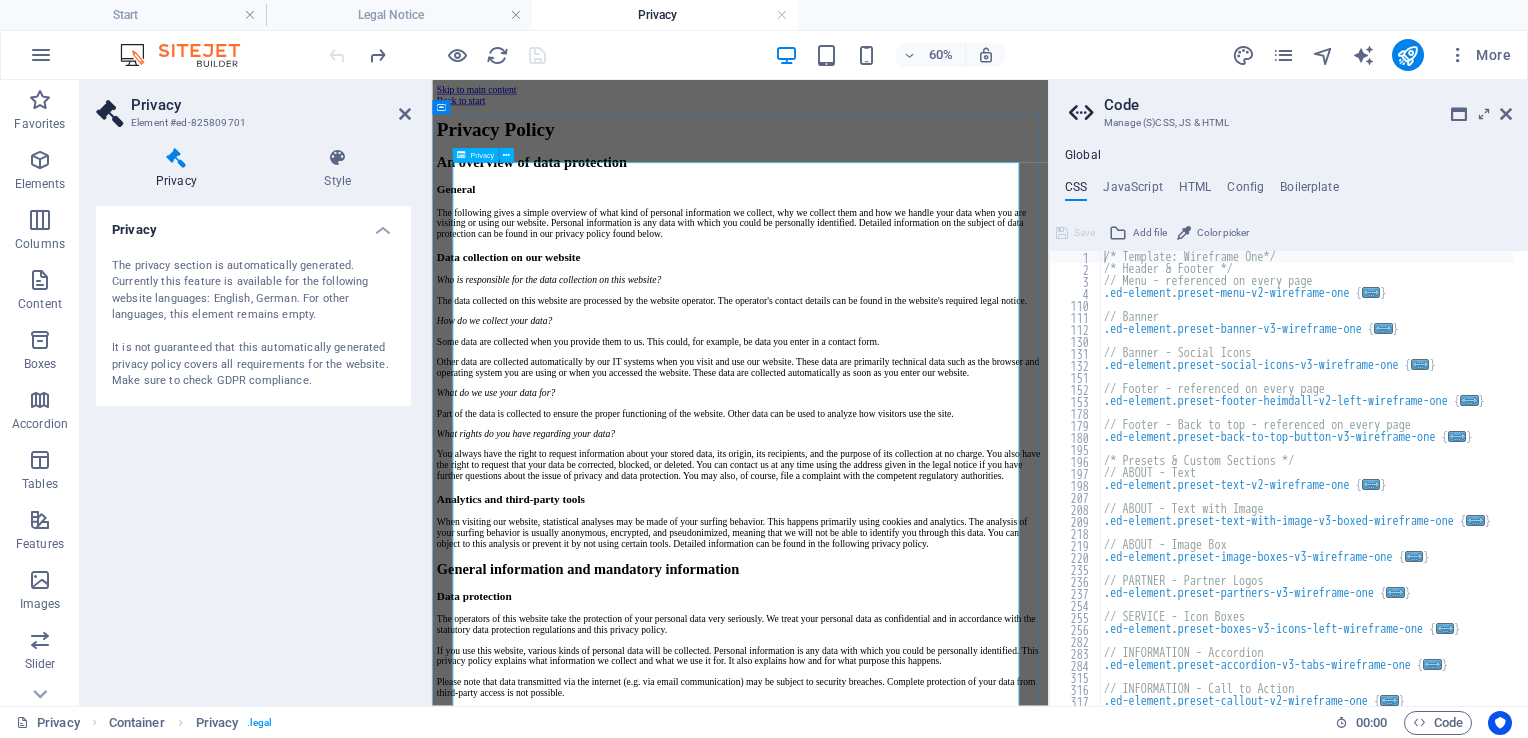 click at bounding box center [461, 155] 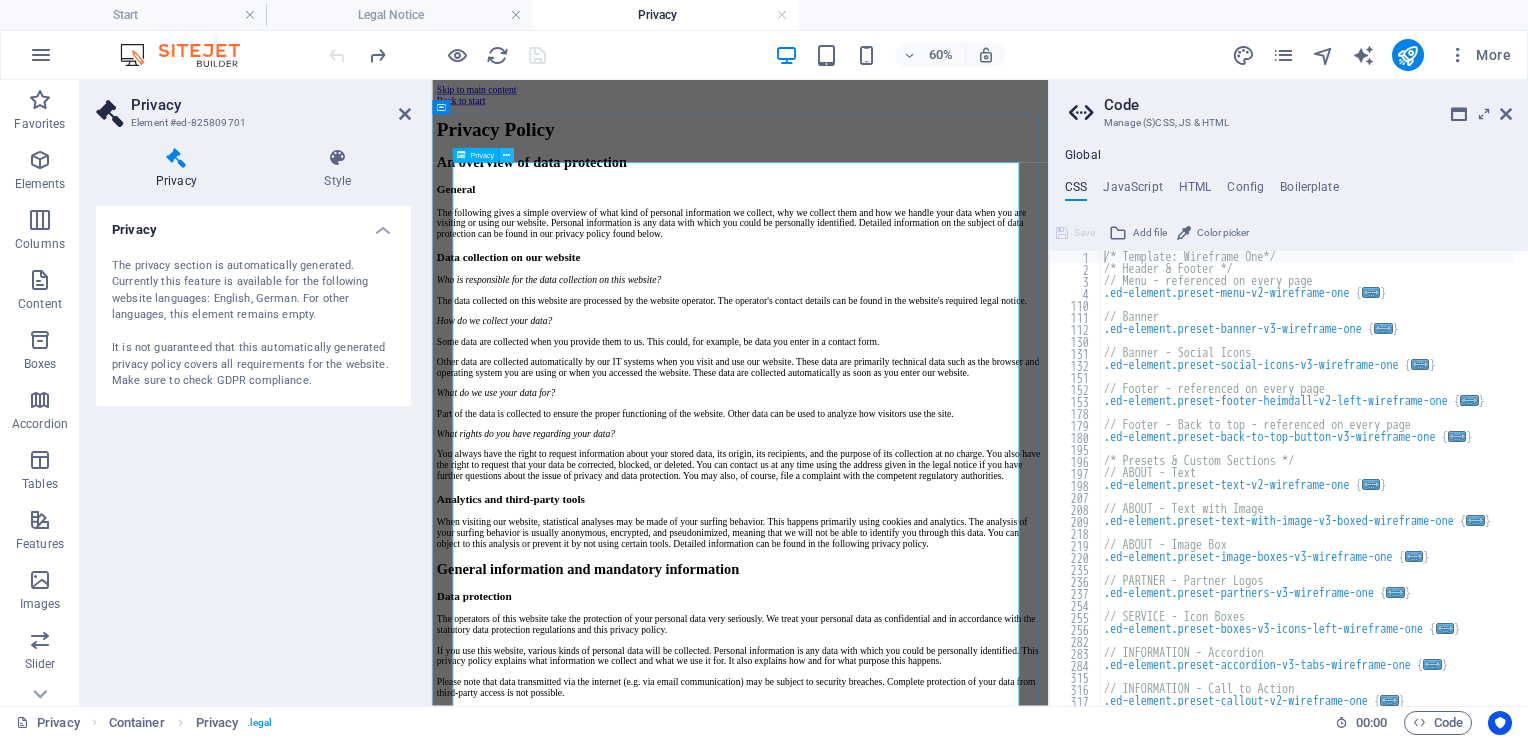click at bounding box center (506, 155) 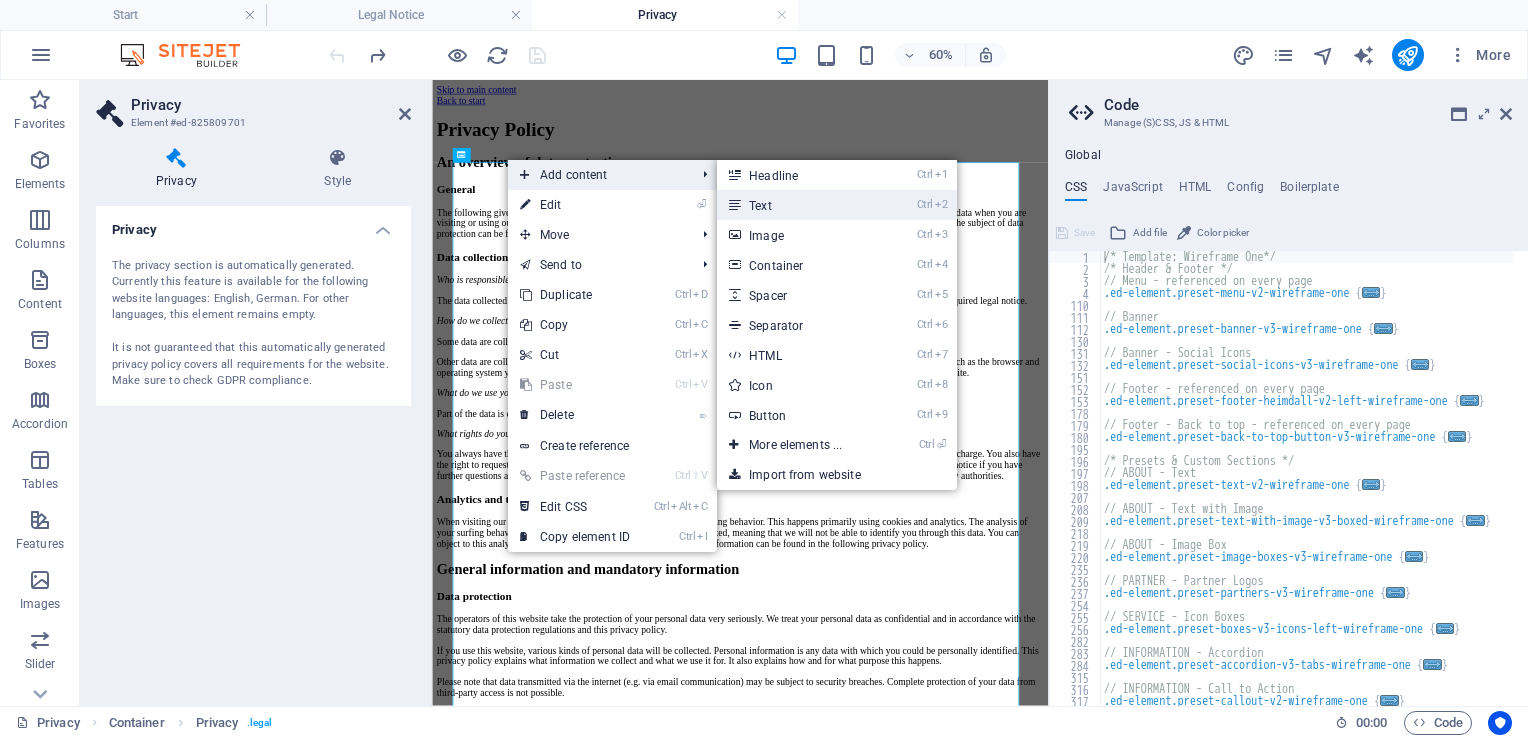 click on "Ctrl 2  Text" at bounding box center (799, 205) 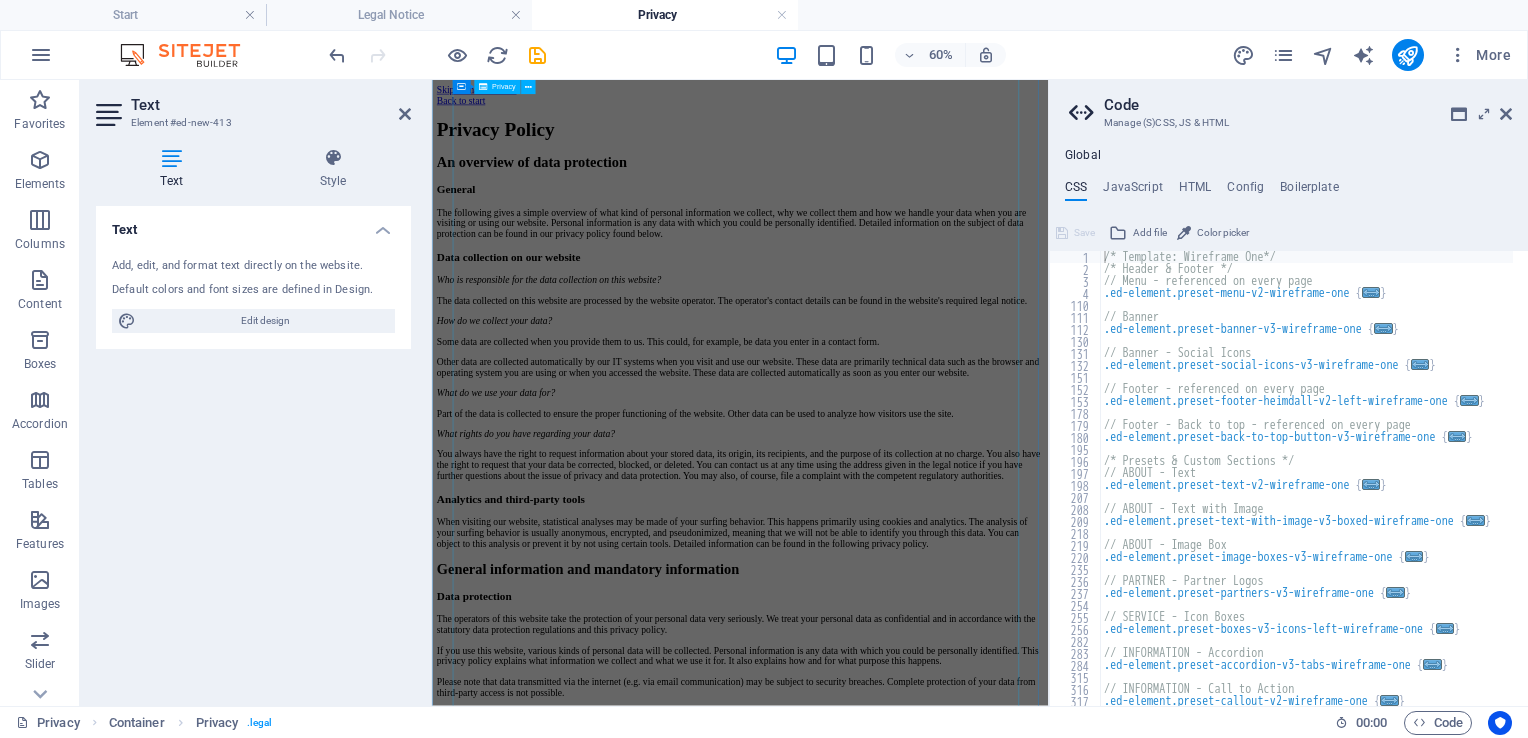 scroll, scrollTop: 4520, scrollLeft: 0, axis: vertical 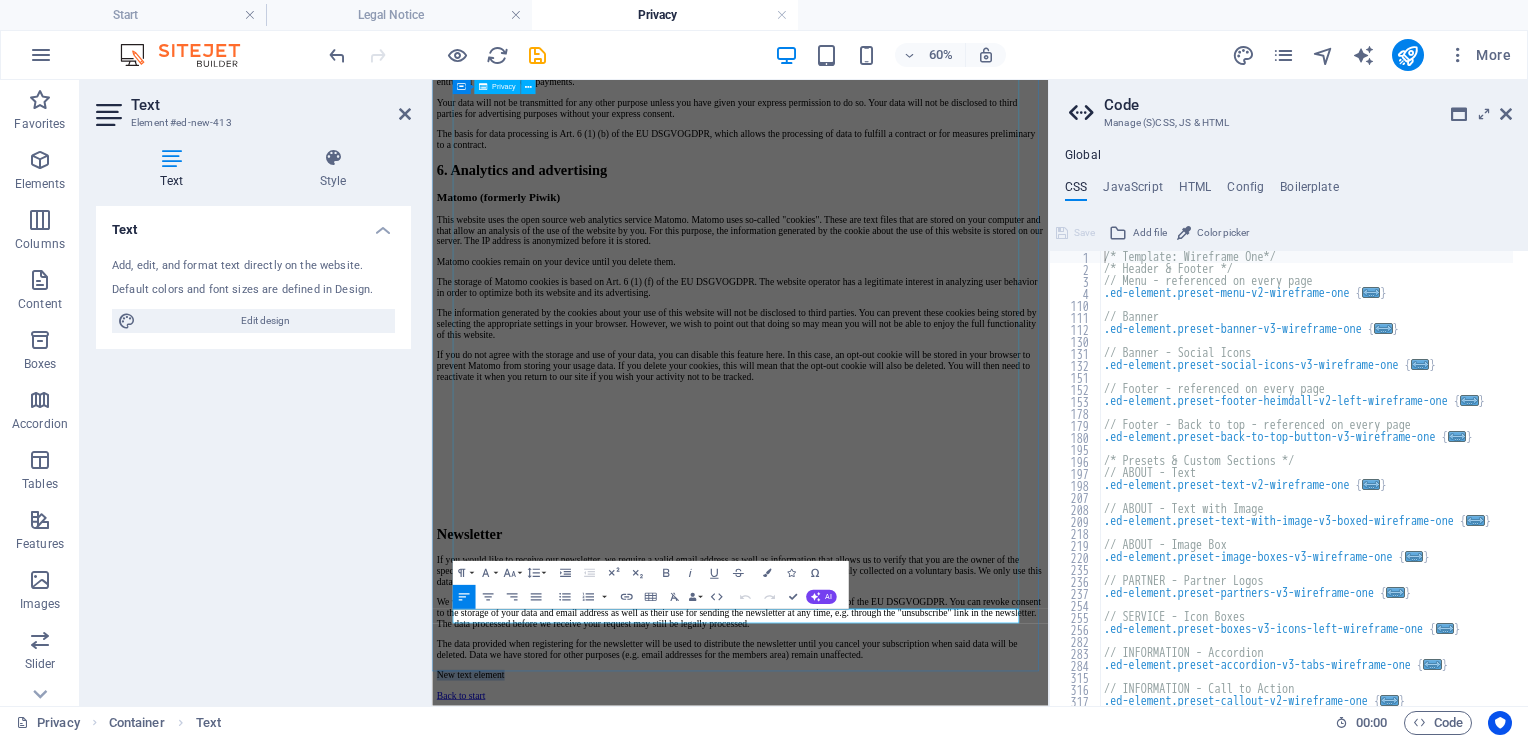 click on "Privacy Policy
An overview of data protection
General
The following gives a simple overview of what kind of personal information we collect, why we collect them and how we handle your data when you are visiting or using our website. Personal information is any data with which you could be personally identified. Detailed information on the subject of data protection can be found in our privacy policy found below.
Data collection on our website
Who is responsible for the data collection on this website?
The data collected on this website are processed by the website operator. The operator's contact details can be found in the website's required legal notice.
How do we collect your data?
Some data are collected when you provide them to us. This could, for example, be data you enter in a contact form.
What do we use your data for?
Part of the data is collected to ensure the proper functioning of the website. Other data can be used to analyze how visitors use the site." at bounding box center (945, -984) 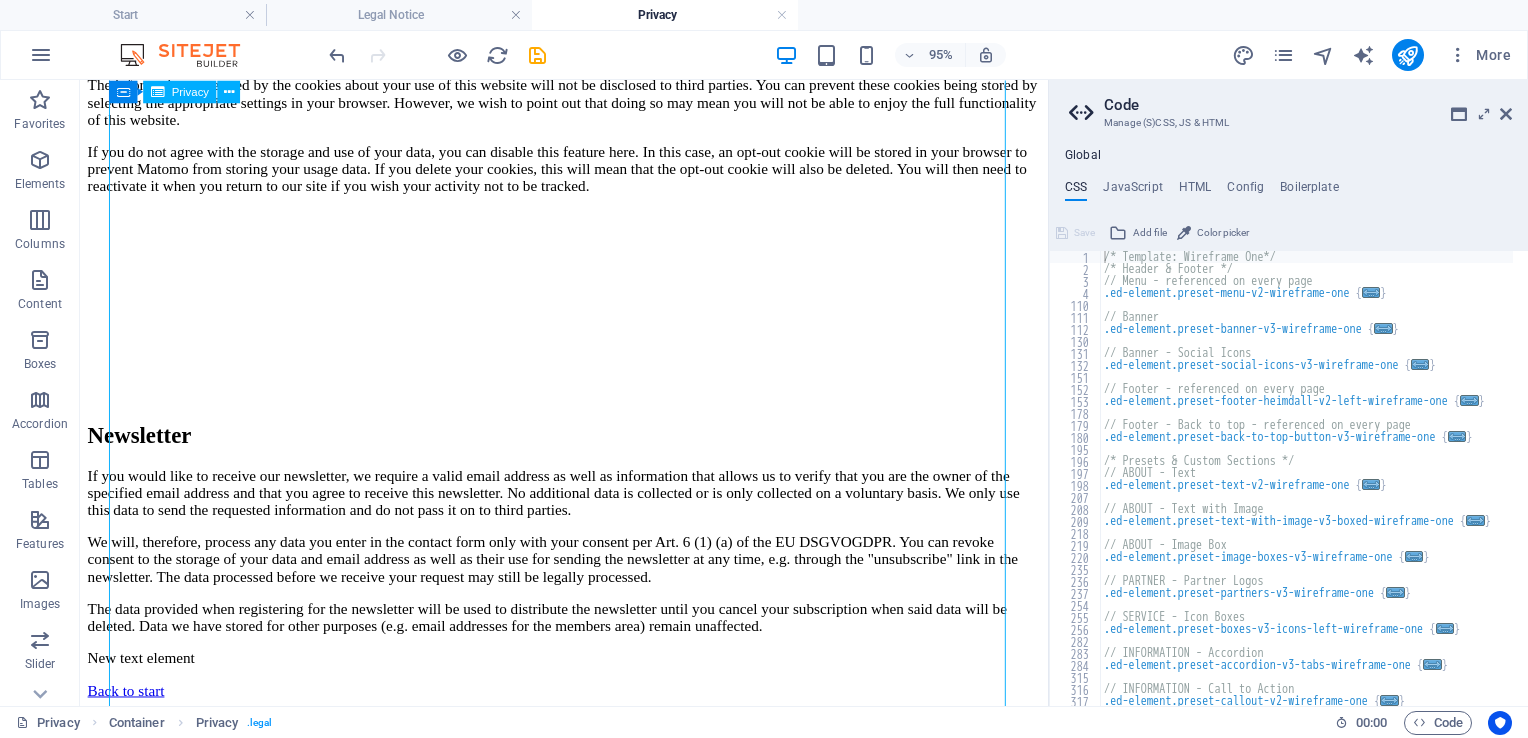 click on "Privacy Policy
An overview of data protection
General
The following gives a simple overview of what kind of personal information we collect, why we collect them and how we handle your data when you are visiting or using our website. Personal information is any data with which you could be personally identified. Detailed information on the subject of data protection can be found in our privacy policy found below.
Data collection on our website
Who is responsible for the data collection on this website?
The data collected on this website are processed by the website operator. The operator's contact details can be found in the website's required legal notice.
How do we collect your data?
Some data are collected when you provide them to us. This could, for example, be data you enter in a contact form.
What do we use your data for?
Part of the data is collected to ensure the proper functioning of the website. Other data can be used to analyze how visitors use the site." at bounding box center [589, -1377] 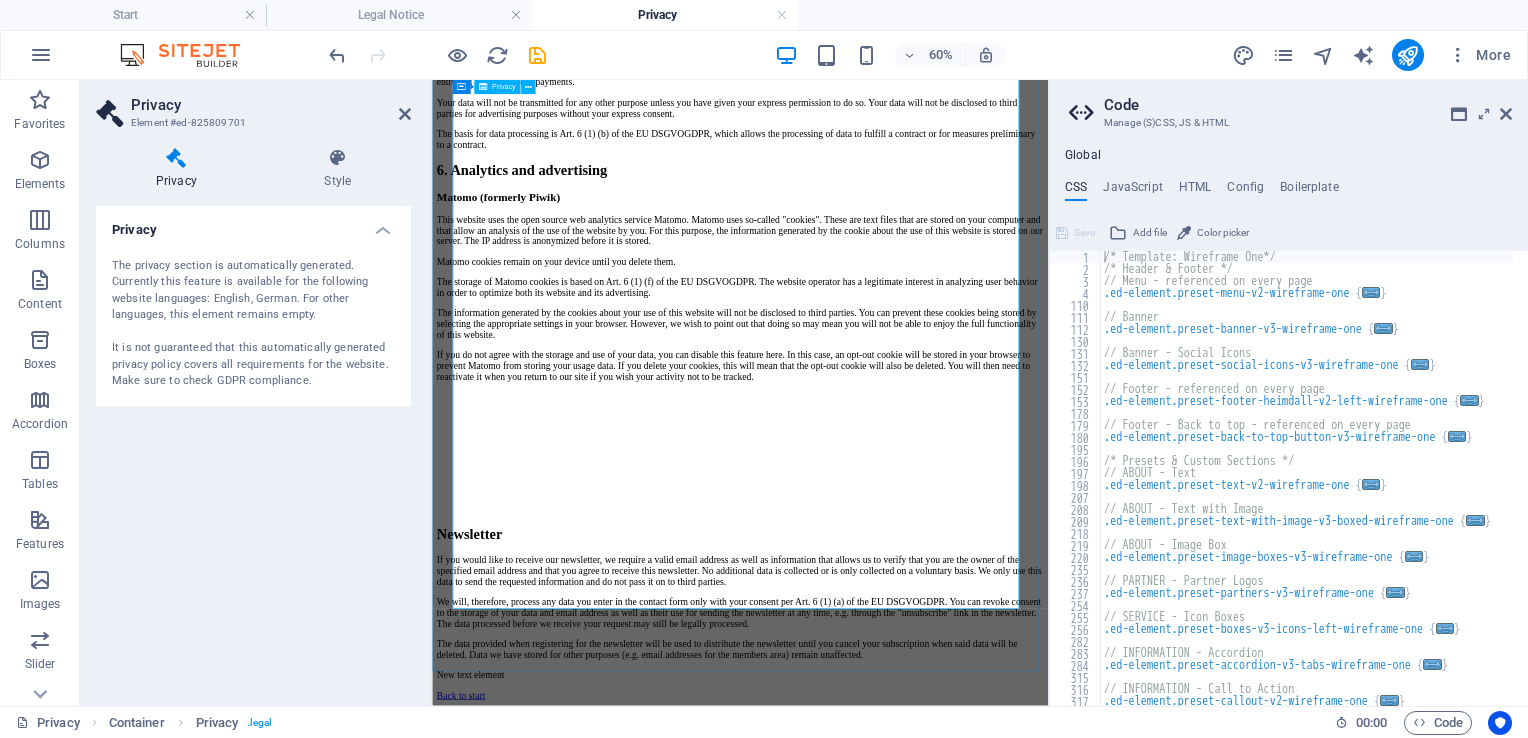 click on "Privacy Policy
An overview of data protection
General
The following gives a simple overview of what kind of personal information we collect, why we collect them and how we handle your data when you are visiting or using our website. Personal information is any data with which you could be personally identified. Detailed information on the subject of data protection can be found in our privacy policy found below.
Data collection on our website
Who is responsible for the data collection on this website?
The data collected on this website are processed by the website operator. The operator's contact details can be found in the website's required legal notice.
How do we collect your data?
Some data are collected when you provide them to us. This could, for example, be data you enter in a contact form.
What do we use your data for?
Part of the data is collected to ensure the proper functioning of the website. Other data can be used to analyze how visitors use the site." at bounding box center [945, -984] 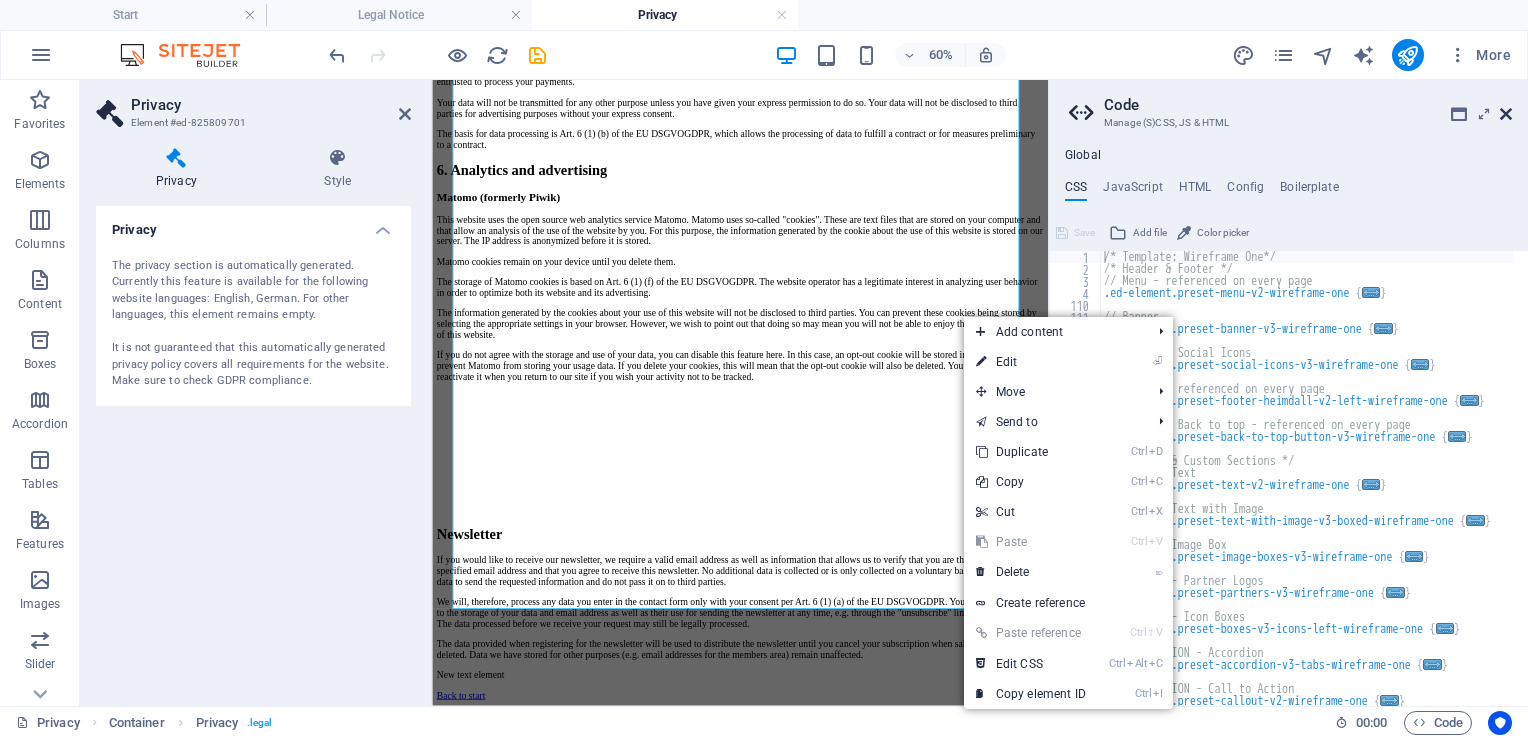 click at bounding box center [1506, 114] 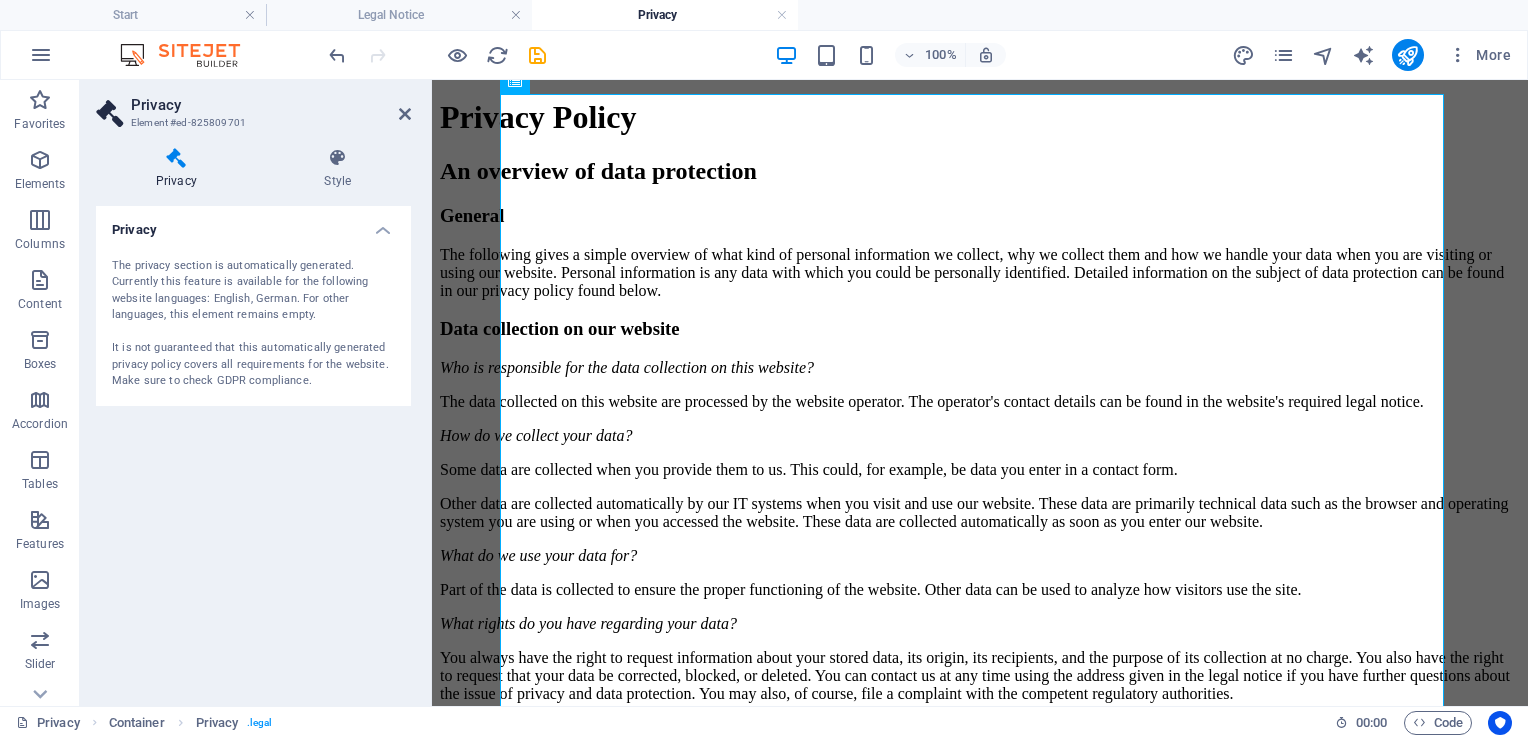 scroll, scrollTop: 0, scrollLeft: 0, axis: both 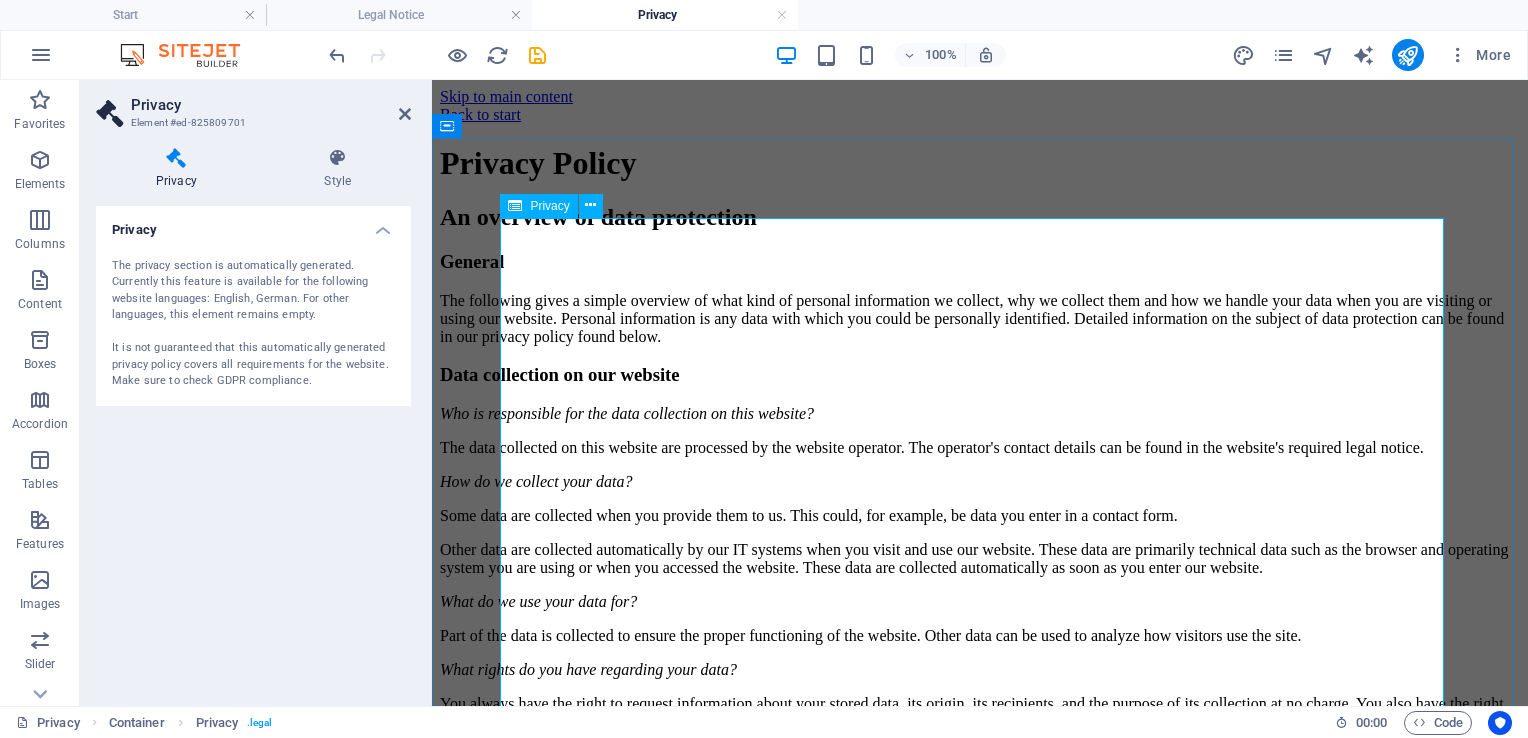 click on "Privacy Policy
An overview of data protection
General
The following gives a simple overview of what kind of personal information we collect, why we collect them and how we handle your data when you are visiting or using our website. Personal information is any data with which you could be personally identified. Detailed information on the subject of data protection can be found in our privacy policy found below.
Data collection on our website
Who is responsible for the data collection on this website?
The data collected on this website are processed by the website operator. The operator's contact details can be found in the website's required legal notice.
How do we collect your data?
Some data are collected when you provide them to us. This could, for example, be data you enter in a contact form.
What do we use your data for?
Part of the data is collected to ensure the proper functioning of the website. Other data can be used to analyze how visitors use the site." at bounding box center [980, 2131] 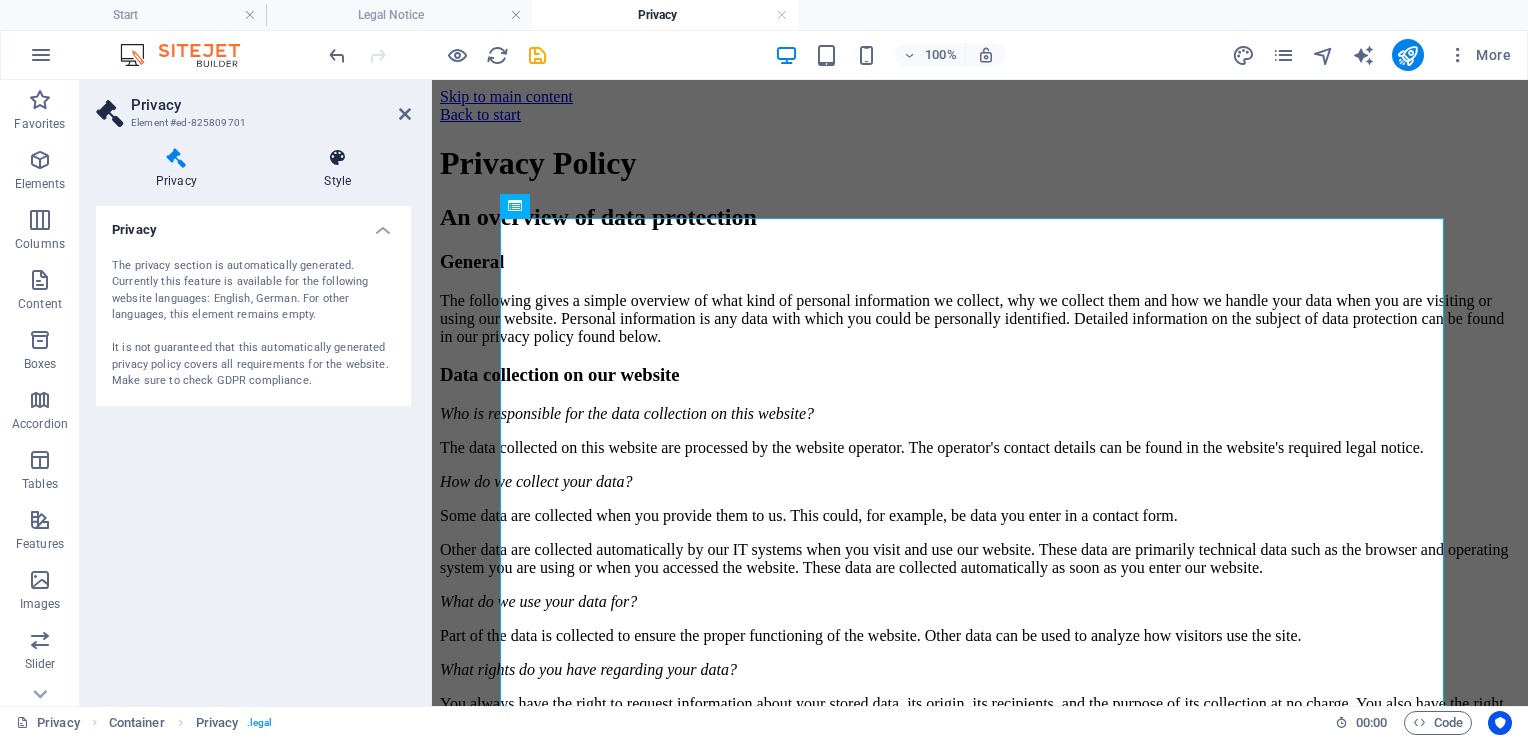click at bounding box center (338, 158) 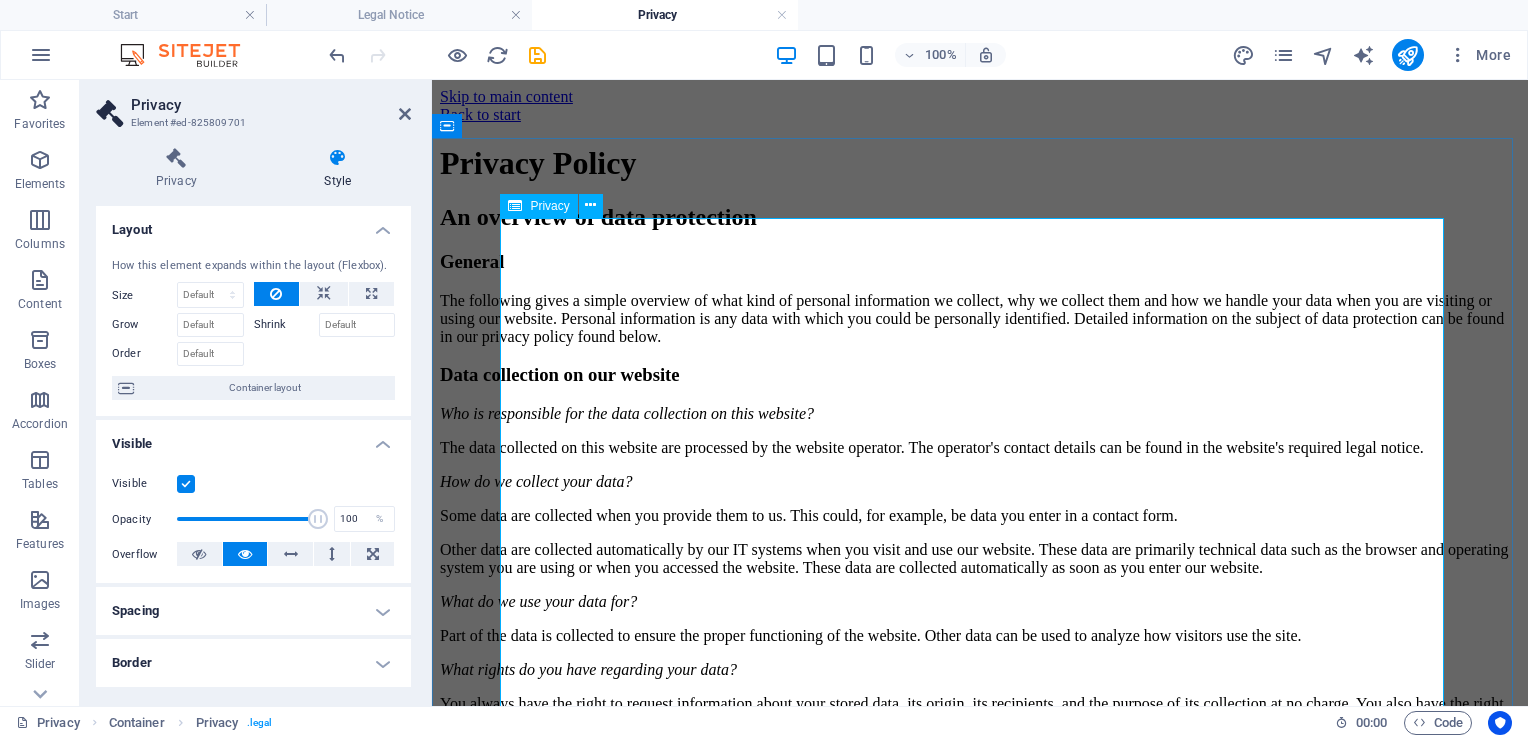 click on "Privacy Policy
An overview of data protection
General
The following gives a simple overview of what kind of personal information we collect, why we collect them and how we handle your data when you are visiting or using our website. Personal information is any data with which you could be personally identified. Detailed information on the subject of data protection can be found in our privacy policy found below.
Data collection on our website
Who is responsible for the data collection on this website?
The data collected on this website are processed by the website operator. The operator's contact details can be found in the website's required legal notice.
How do we collect your data?
Some data are collected when you provide them to us. This could, for example, be data you enter in a contact form.
What do we use your data for?
Part of the data is collected to ensure the proper functioning of the website. Other data can be used to analyze how visitors use the site." at bounding box center [980, 2131] 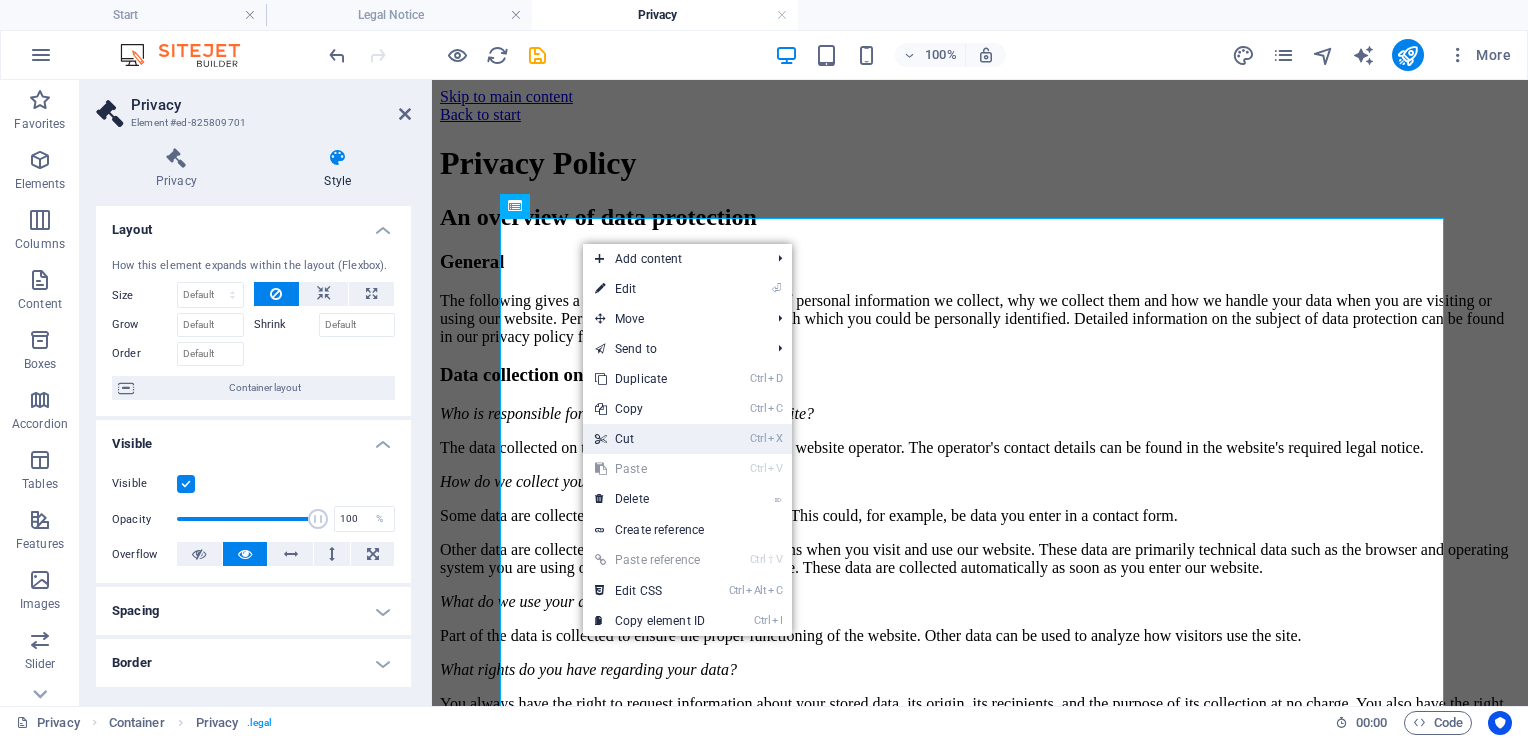 click on "Ctrl X  Cut" at bounding box center [650, 439] 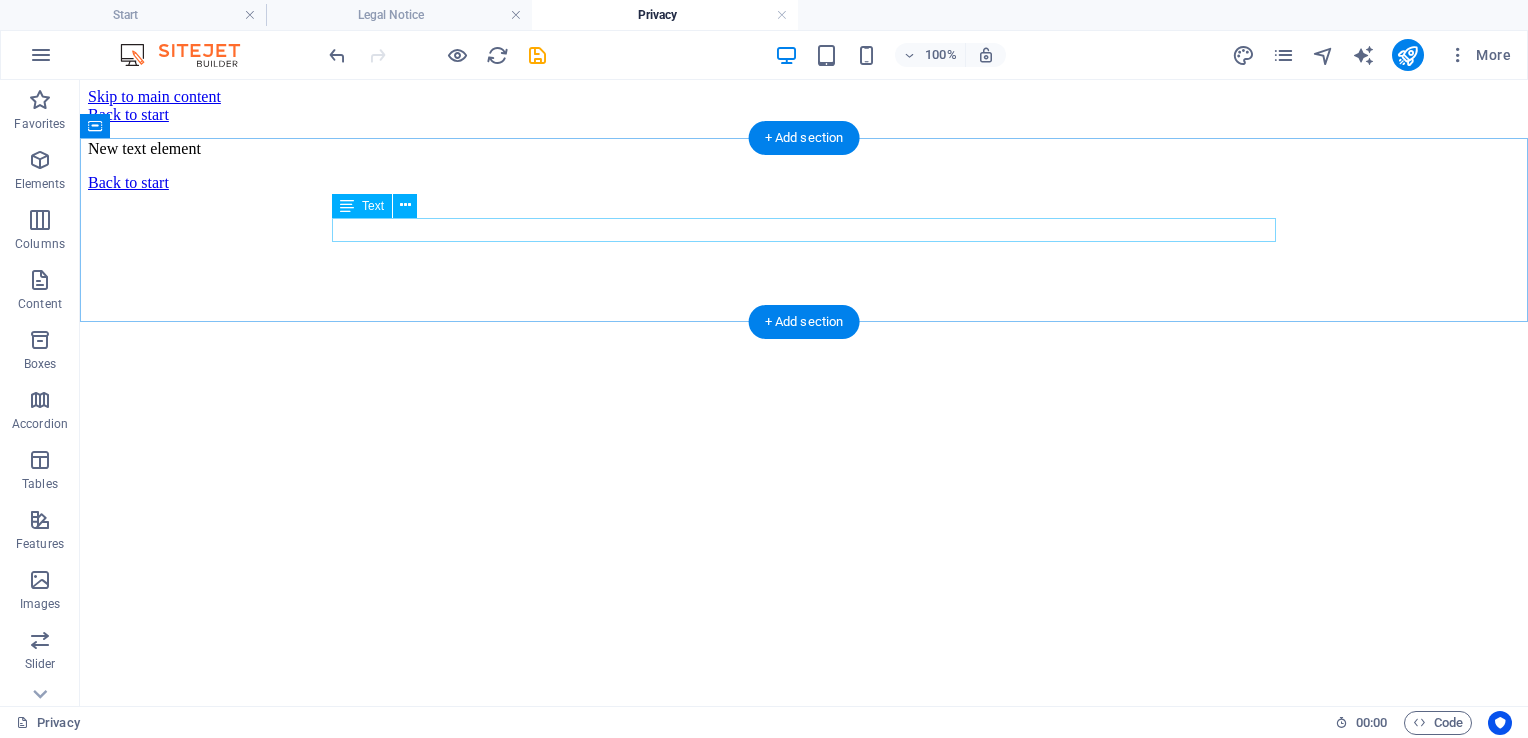 click on "New text element" at bounding box center (804, 149) 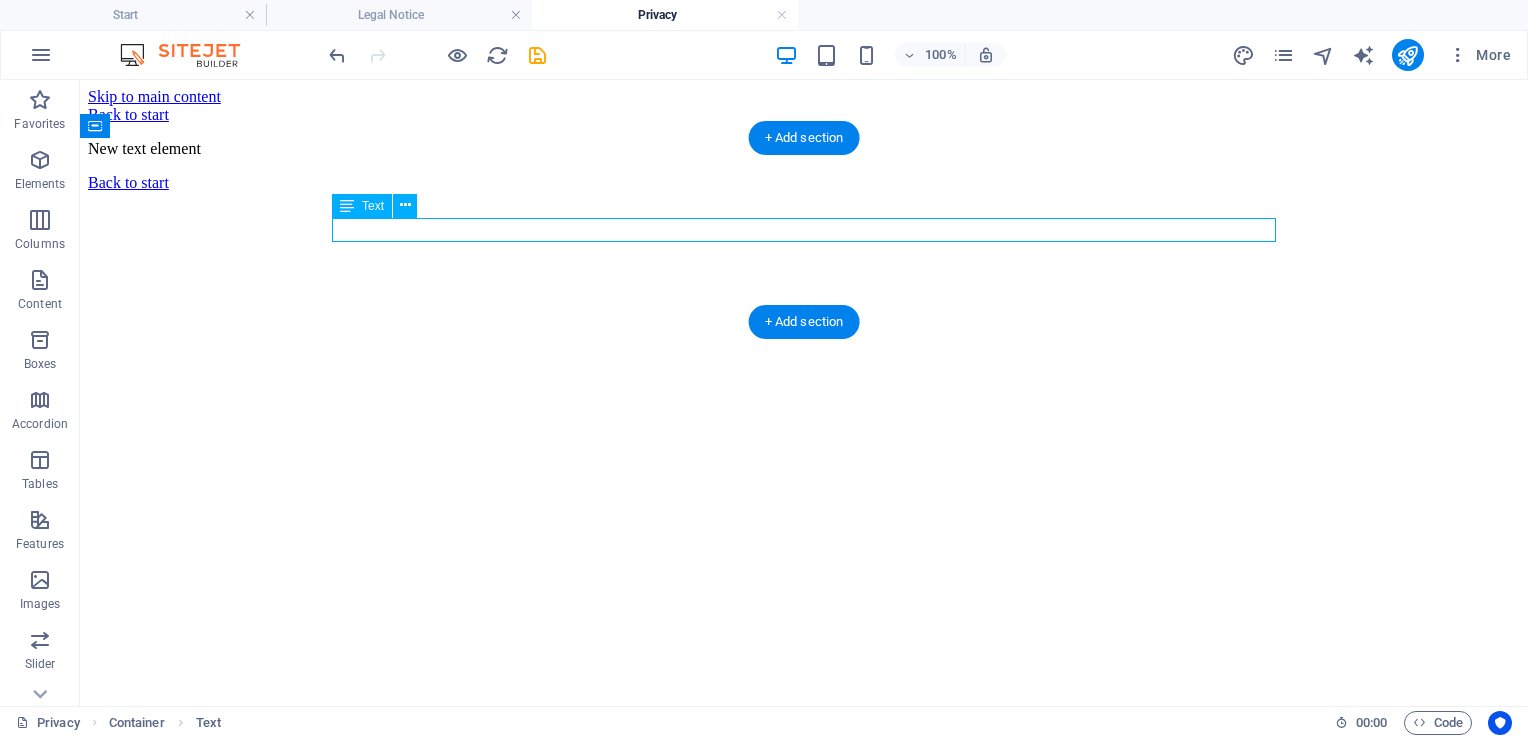 click on "New text element" at bounding box center [804, 149] 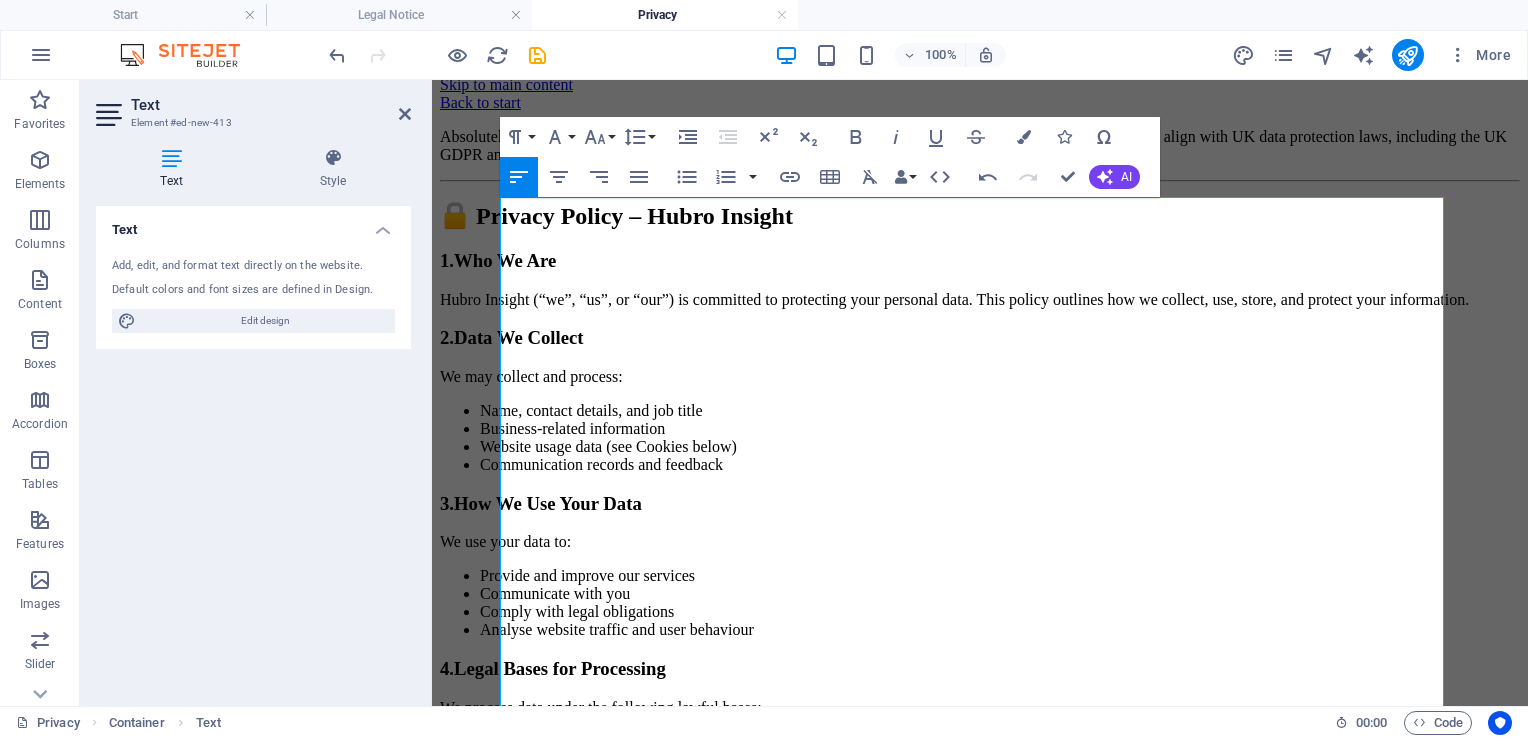 scroll, scrollTop: 0, scrollLeft: 0, axis: both 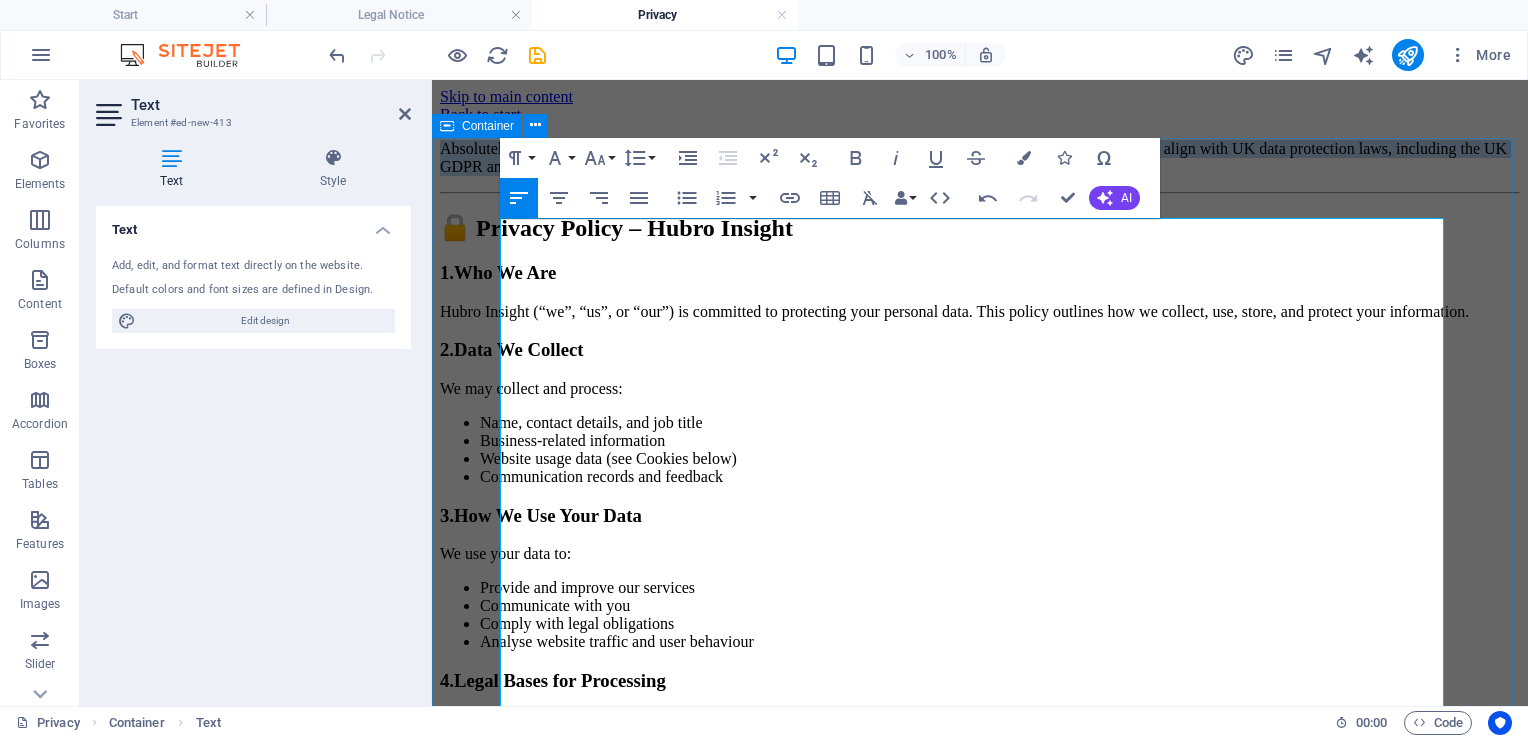 drag, startPoint x: 1443, startPoint y: 256, endPoint x: 468, endPoint y: 227, distance: 975.4312 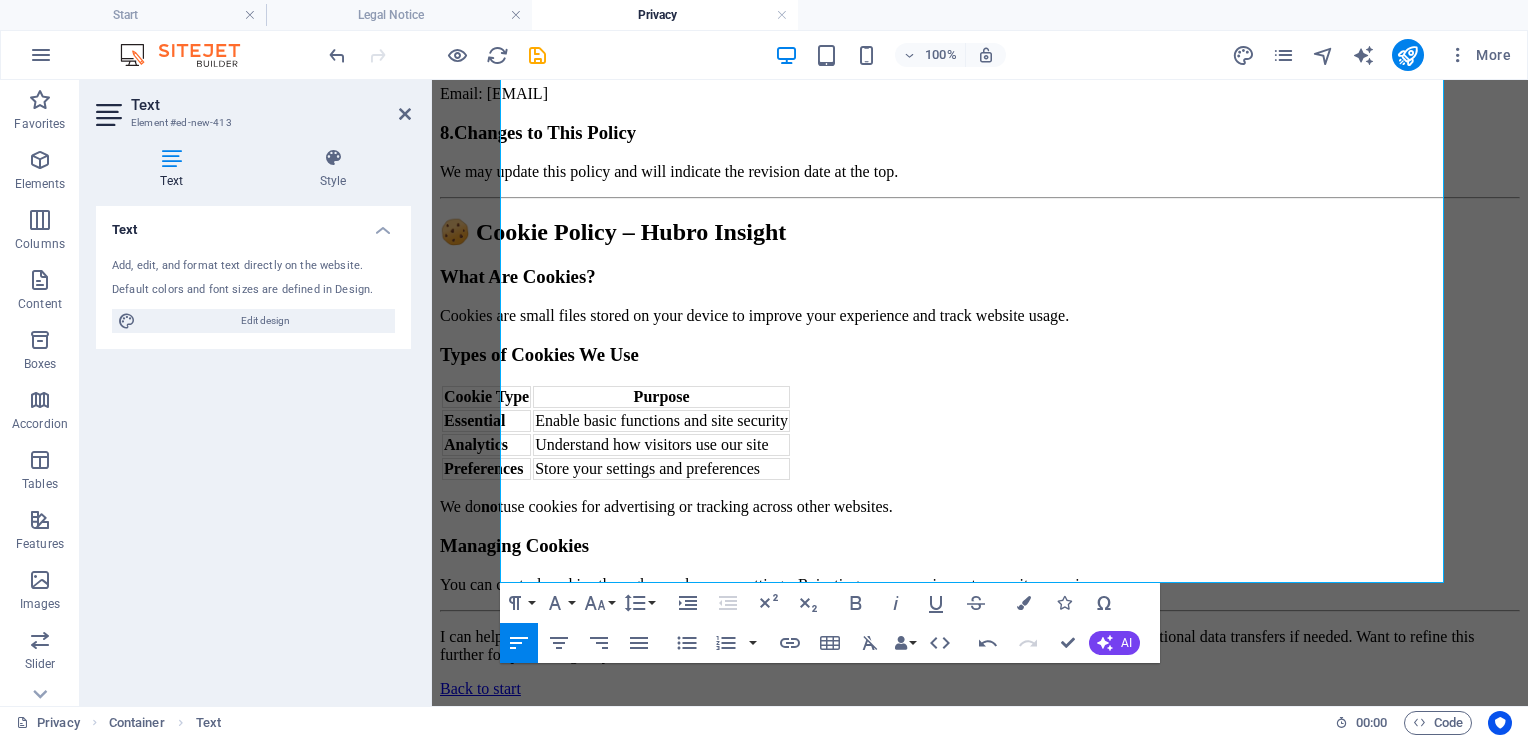 scroll, scrollTop: 1171, scrollLeft: 0, axis: vertical 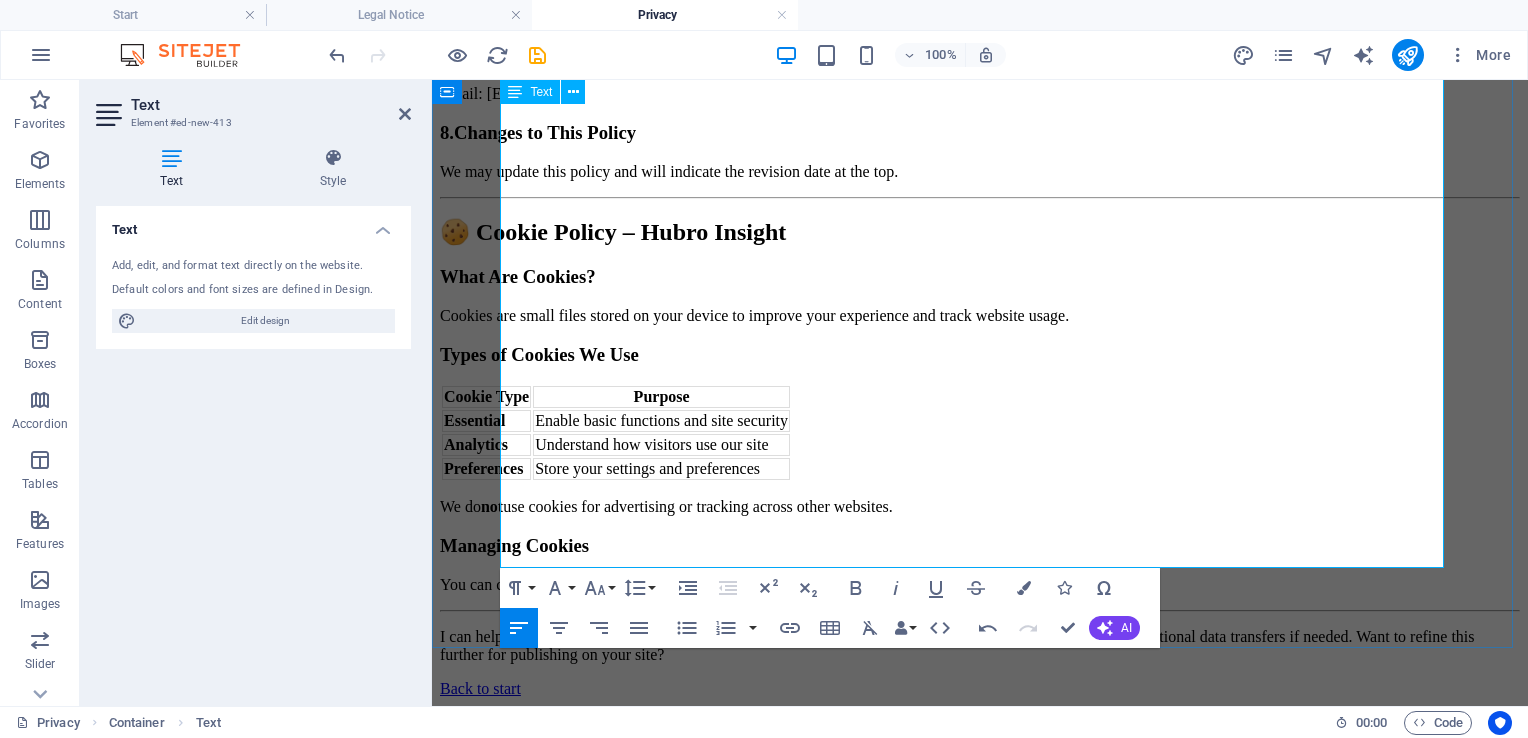 click on "🔒 Privacy Policy – Hubro Insight 1.  Who We Are Hubro Insight (“we”, “us”, or “our”) is committed to protecting your personal data. This policy outlines how we collect, use, store, and protect your information. 2.  Data We Collect We may collect and process: Name, contact details, and job title Business-related information Website usage data (see Cookies below) Communication records and feedback 3.  How We Use Your Data We use your data to: Provide and improve our services Communicate with you Comply with legal obligations Analyse website traffic and user behaviour 4.  Legal Bases for Processing We process data under the following lawful bases: Consent Performance of a contract Legal obligation Legitimate interests 5.  Sharing Your Data We never sell your data. We may share it with trusted third parties who help us deliver our services, such as: IT service providers Payment platforms Analytics tools Each partner is contractually bound to safeguard your data. 6.  Data Retention 7.  Your Rights" at bounding box center [980, -151] 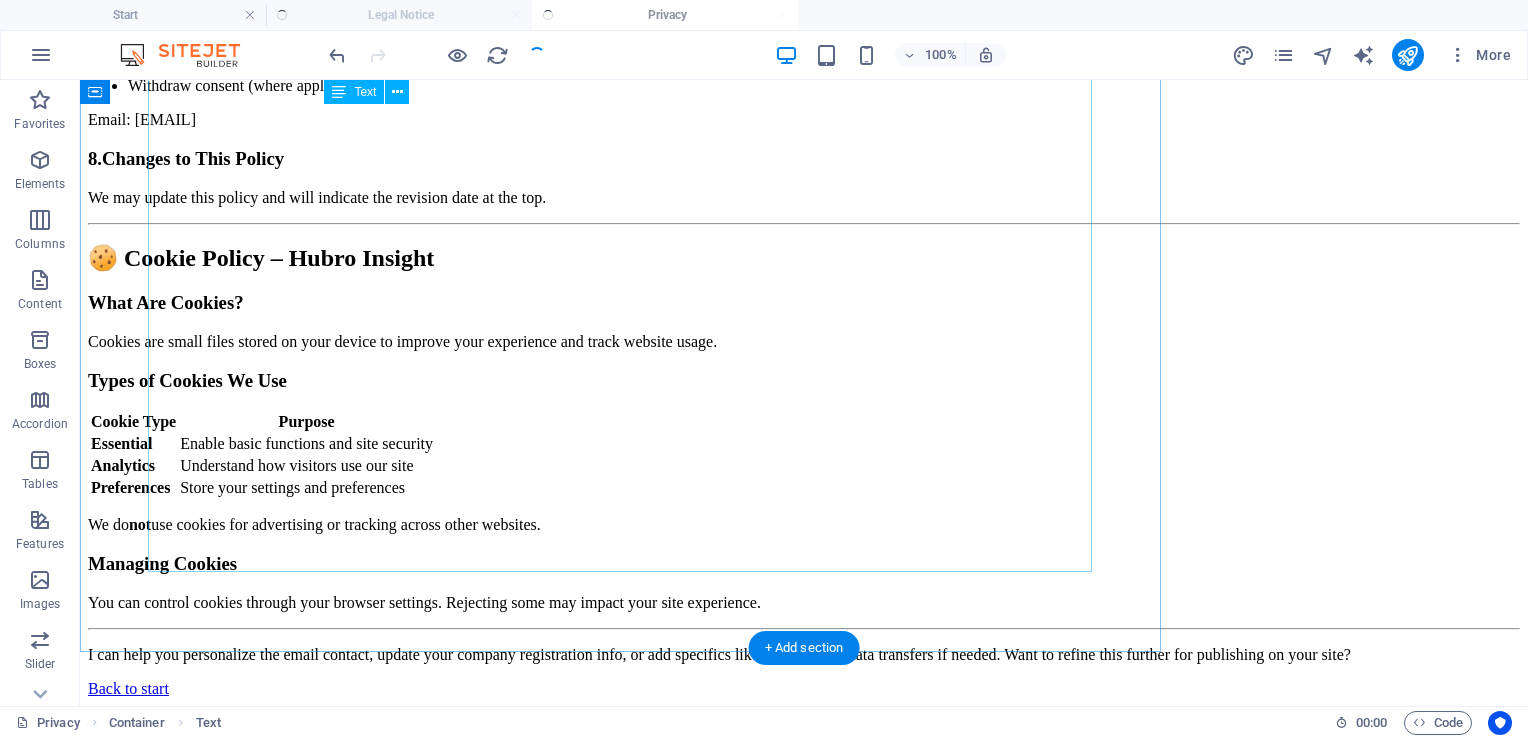 scroll, scrollTop: 1167, scrollLeft: 0, axis: vertical 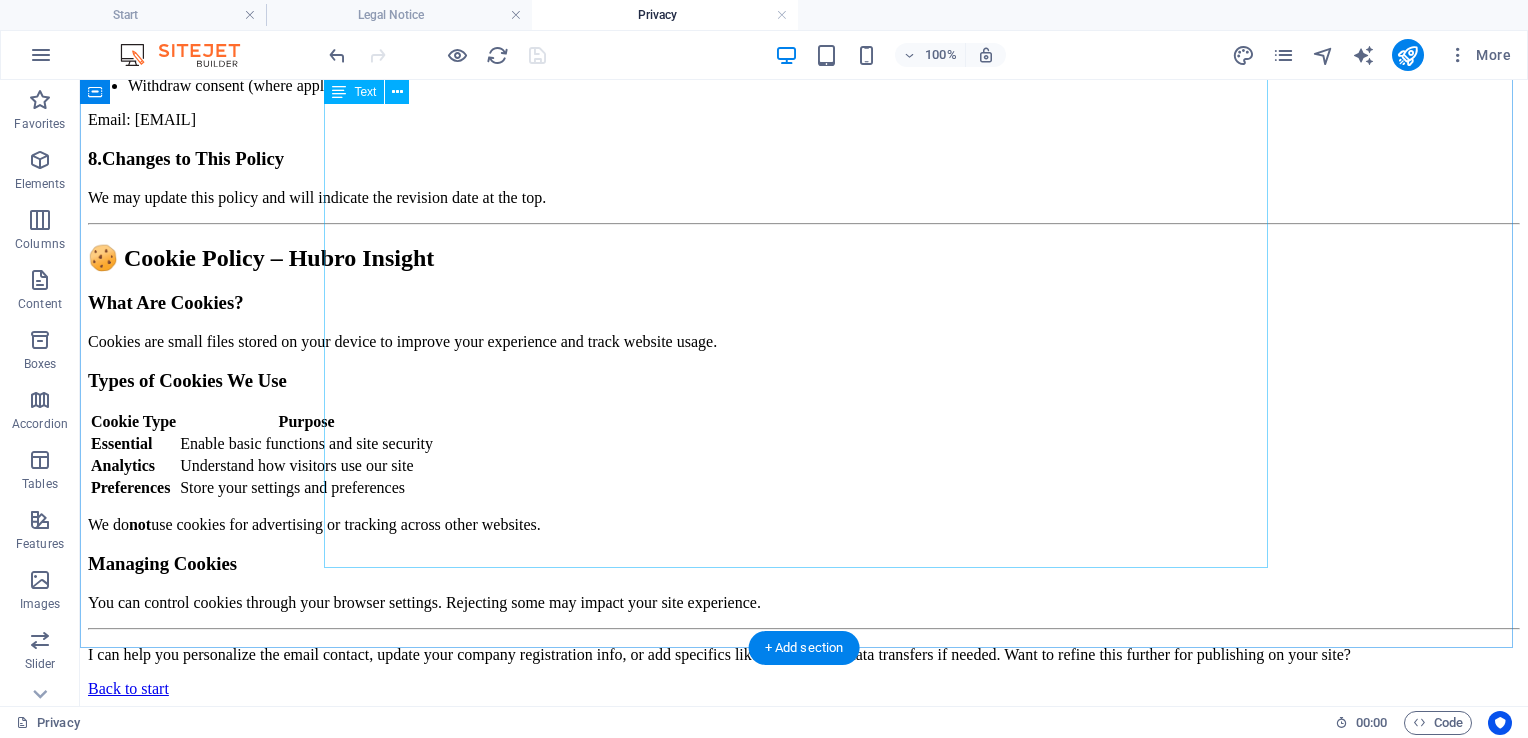 click on "🔒 Privacy Policy – Hubro Insight 1.  Who We Are Hubro Insight (“we”, “us”, or “our”) is committed to protecting your personal data. This policy outlines how we collect, use, store, and protect your information. 2.  Data We Collect We may collect and process: Name, contact details, and job title Business-related information Website usage data (see Cookies below) Communication records and feedback 3.  How We Use Your Data We use your data to: Provide and improve our services Communicate with you Comply with legal obligations Analyse website traffic and user behaviour 4.  Legal Bases for Processing We process data under the following lawful bases: Consent Performance of a contract Legal obligation Legitimate interests 5.  Sharing Your Data We never sell your data. We may share it with trusted third parties who help us deliver our services, such as: IT service providers Payment platforms Analytics tools Each partner is contractually bound to safeguard your data. 6.  Data Retention 7.  Your Rights" at bounding box center [804, -138] 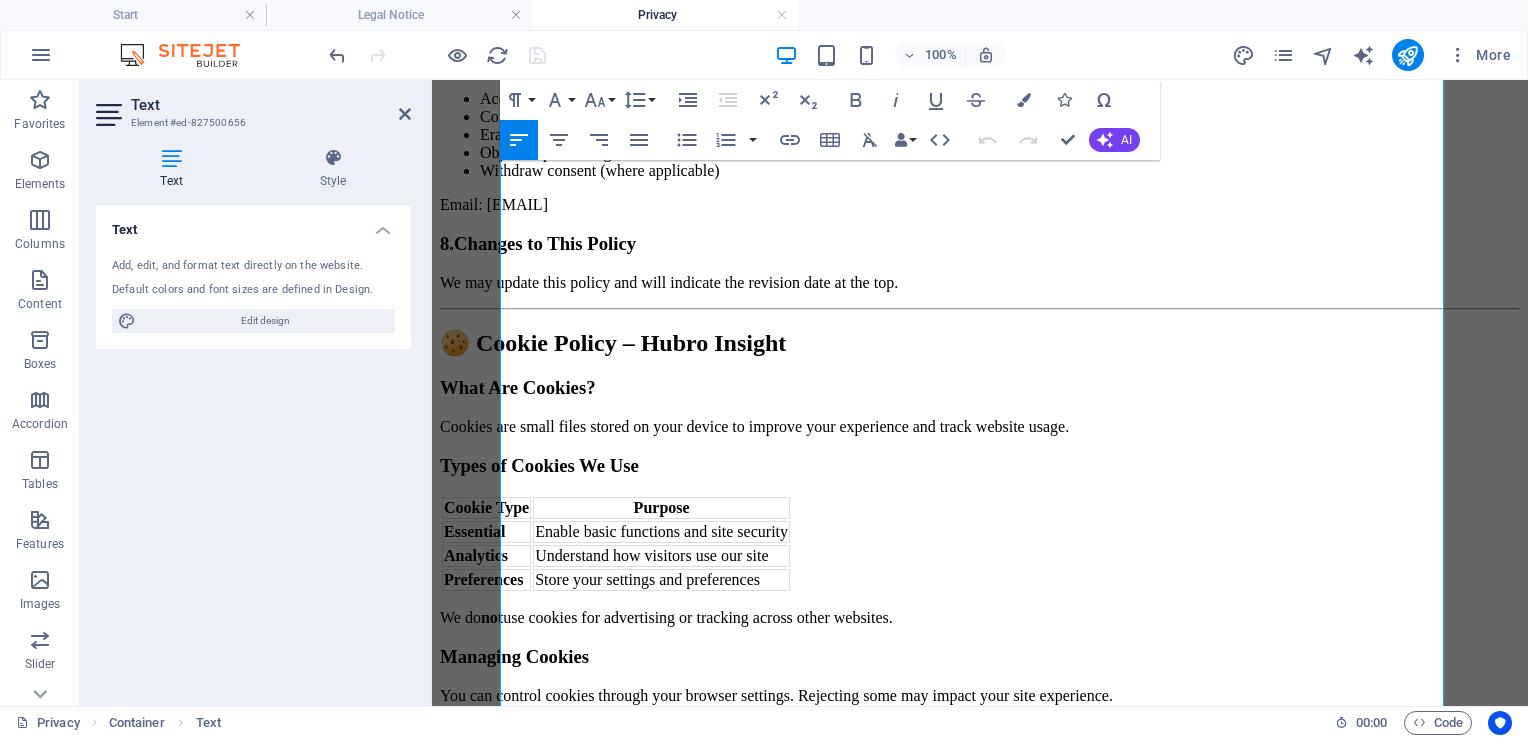 scroll, scrollTop: 1000, scrollLeft: 0, axis: vertical 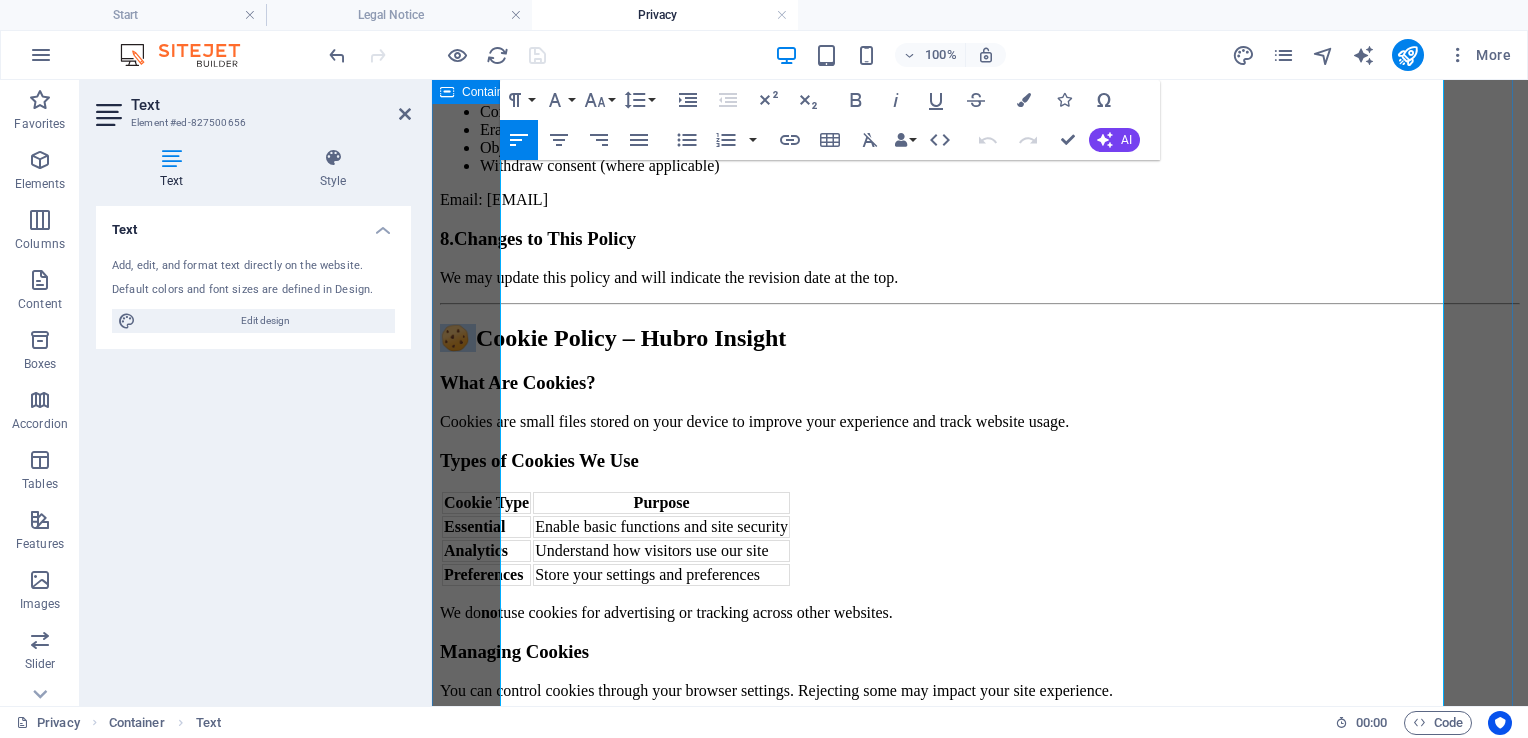 drag, startPoint x: 554, startPoint y: 354, endPoint x: 464, endPoint y: 355, distance: 90.005554 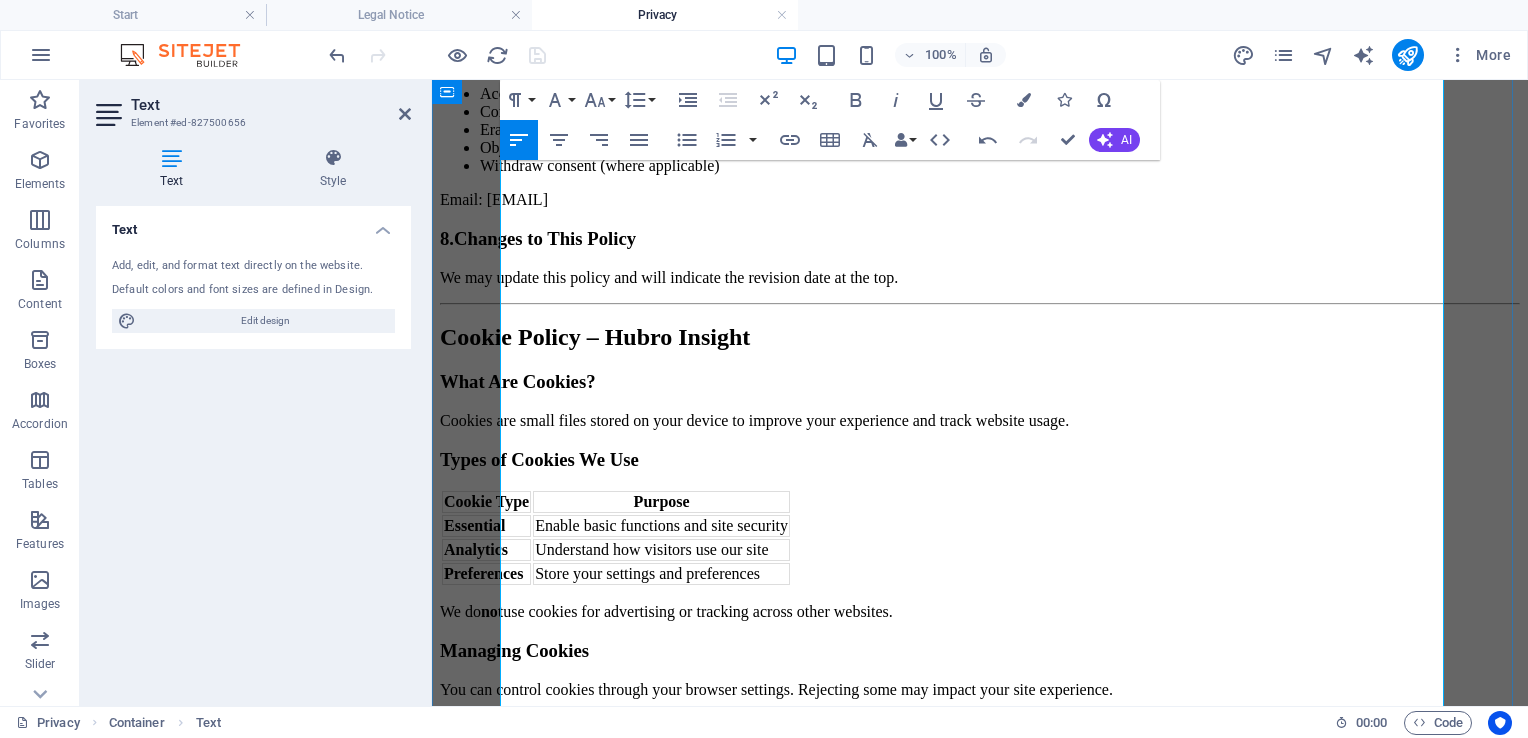 click on "We may update this policy and will indicate the revision date at the top." at bounding box center (980, 278) 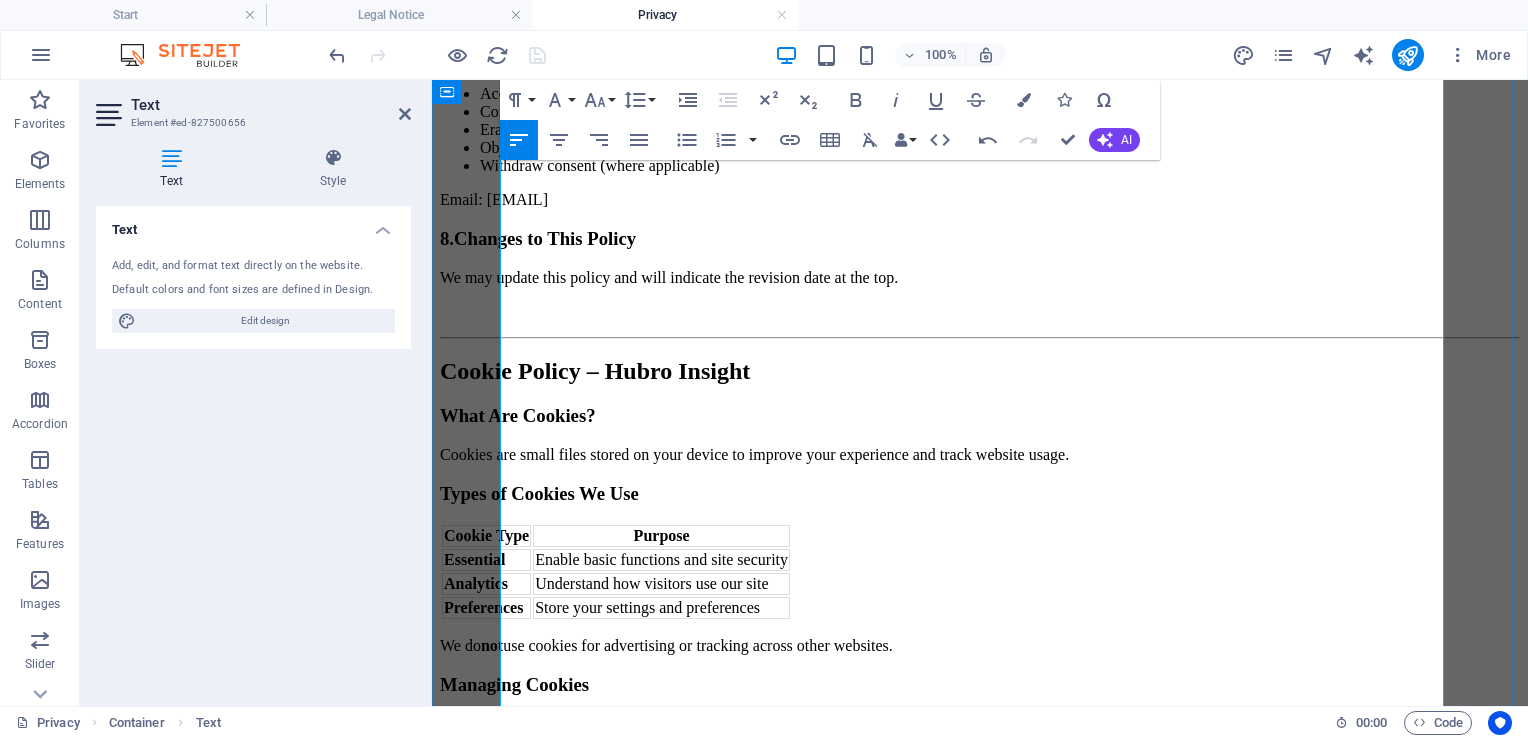 click on "What Are Cookies?" at bounding box center (980, 416) 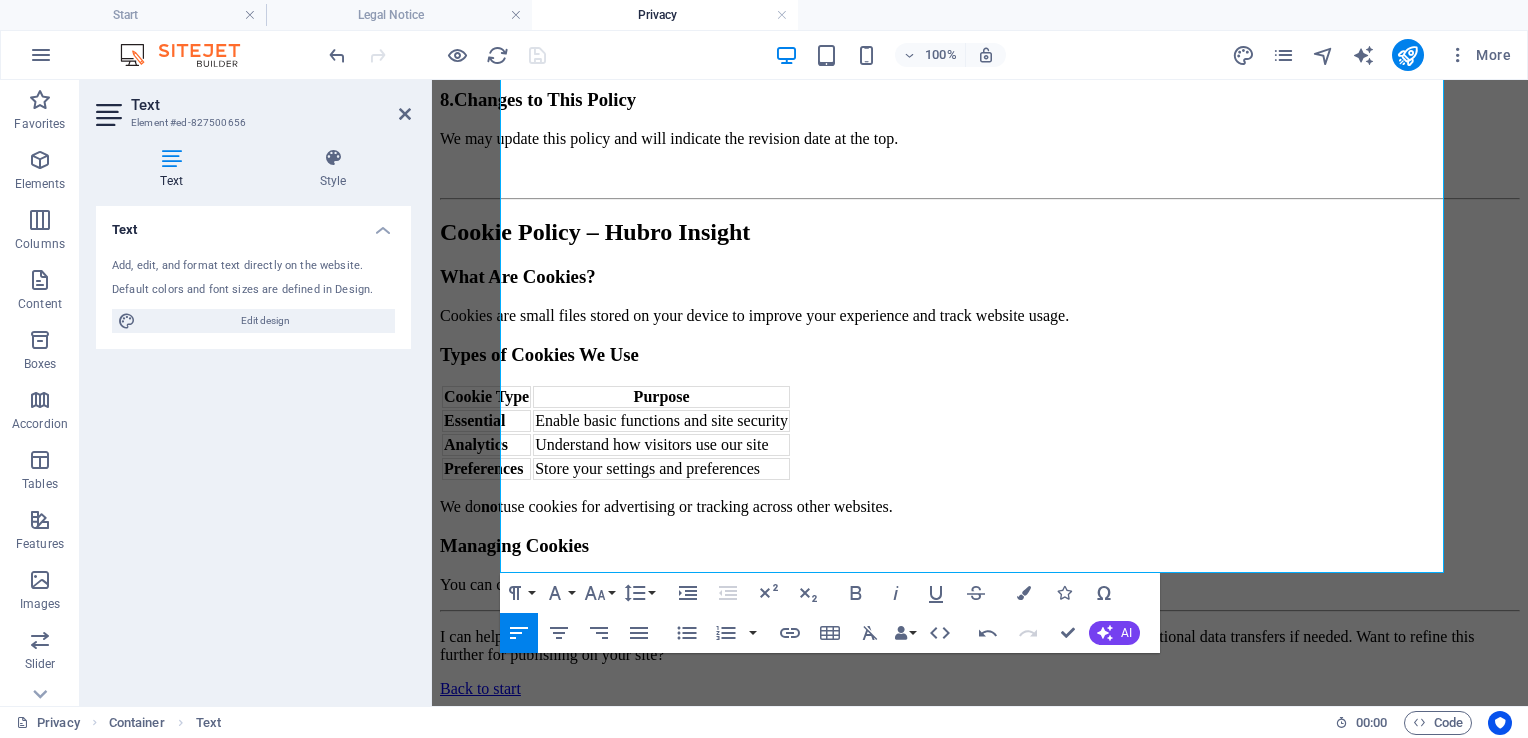 scroll, scrollTop: 1195, scrollLeft: 0, axis: vertical 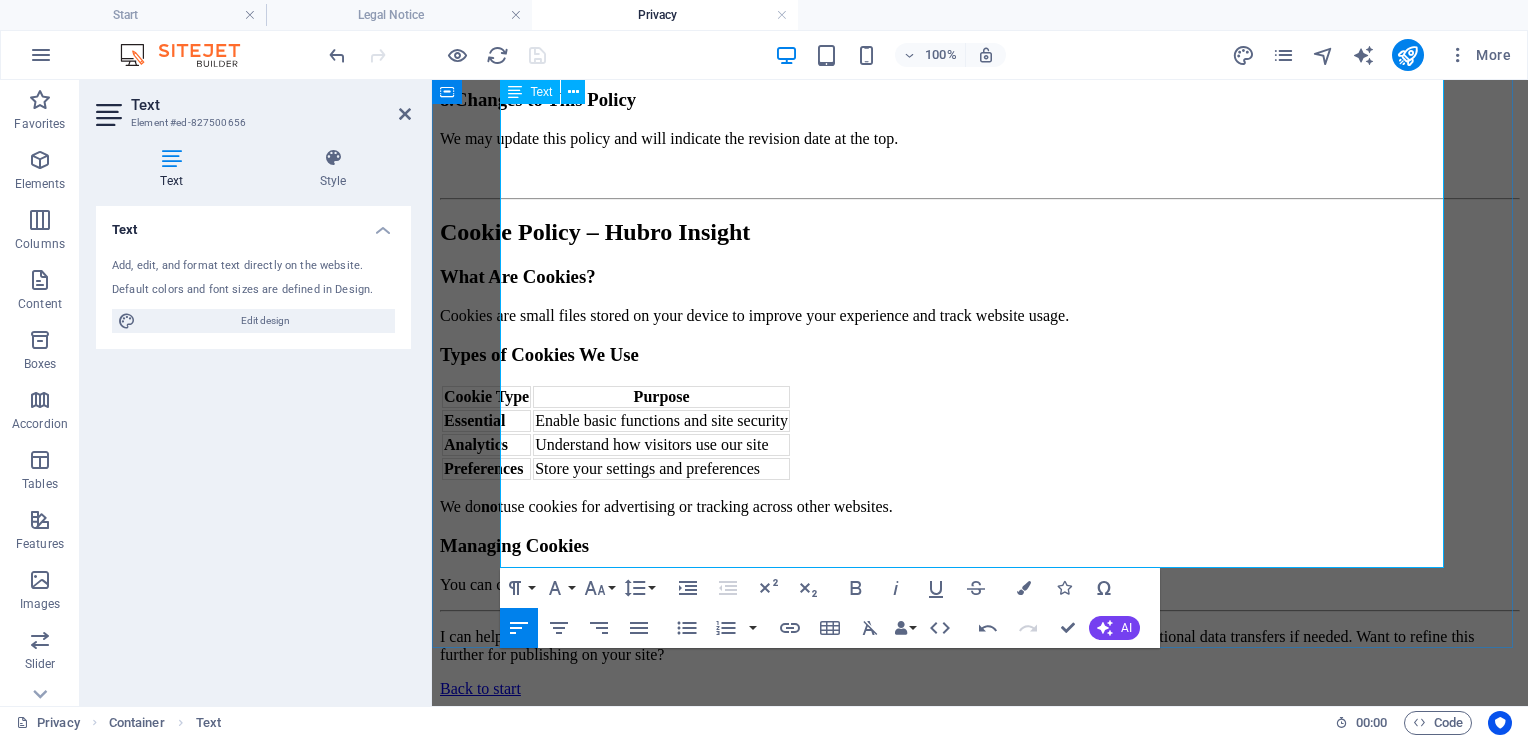 click on "We do  not  use cookies for advertising or tracking across other websites." at bounding box center (980, 507) 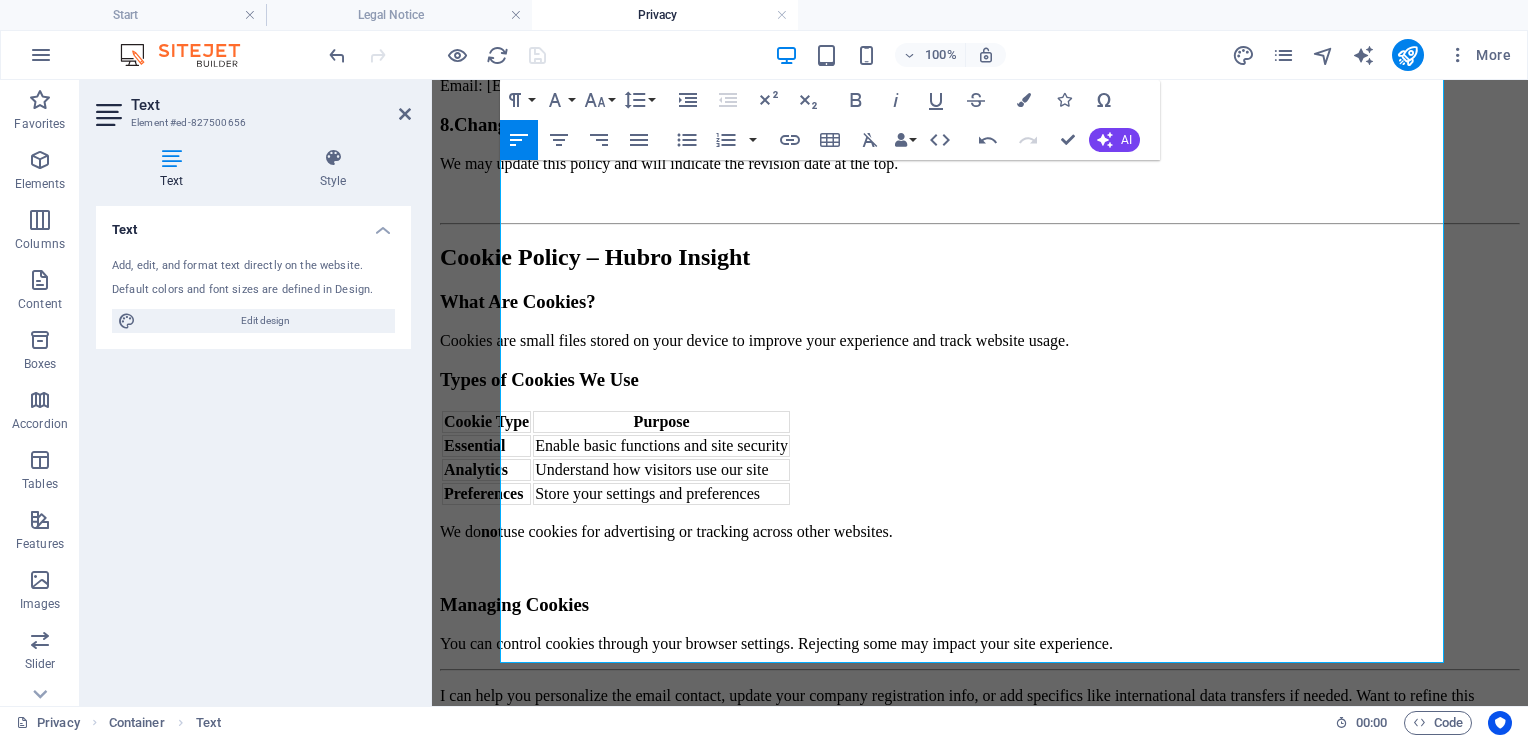 scroll, scrollTop: 1115, scrollLeft: 0, axis: vertical 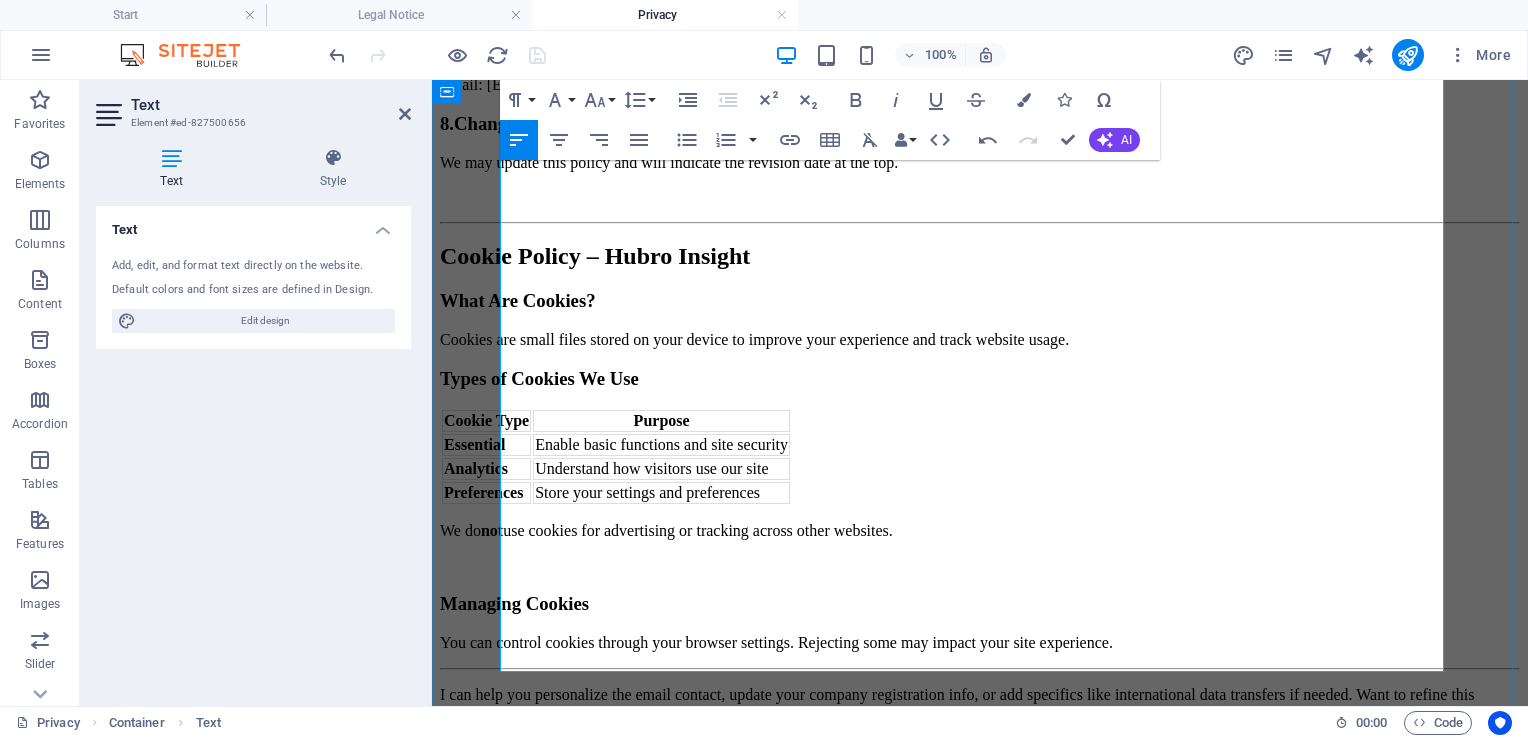 click on "Cookies are small files stored on your device to improve your experience and track website usage." at bounding box center (980, 340) 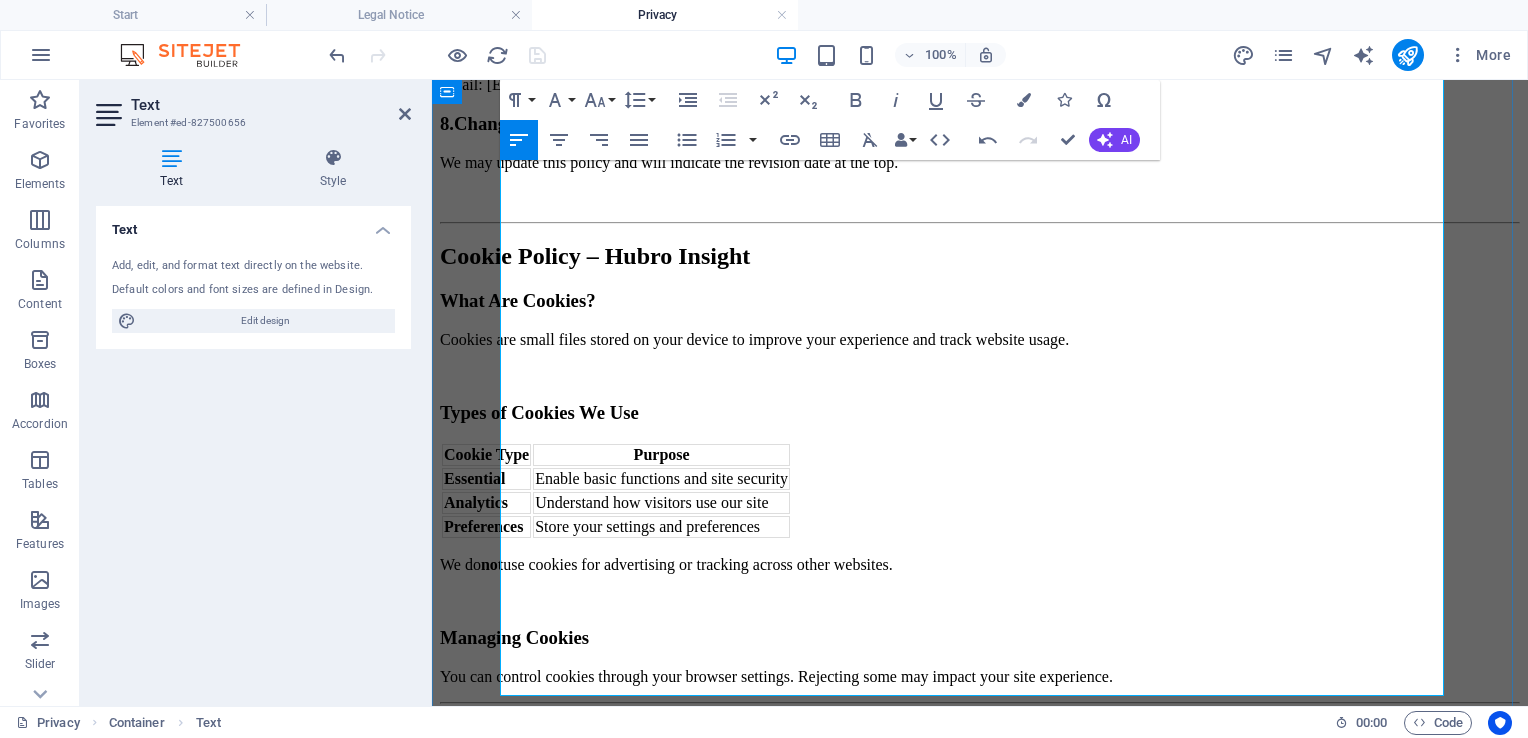 click on "Cookie Policy – Hubro Insight" at bounding box center [980, 256] 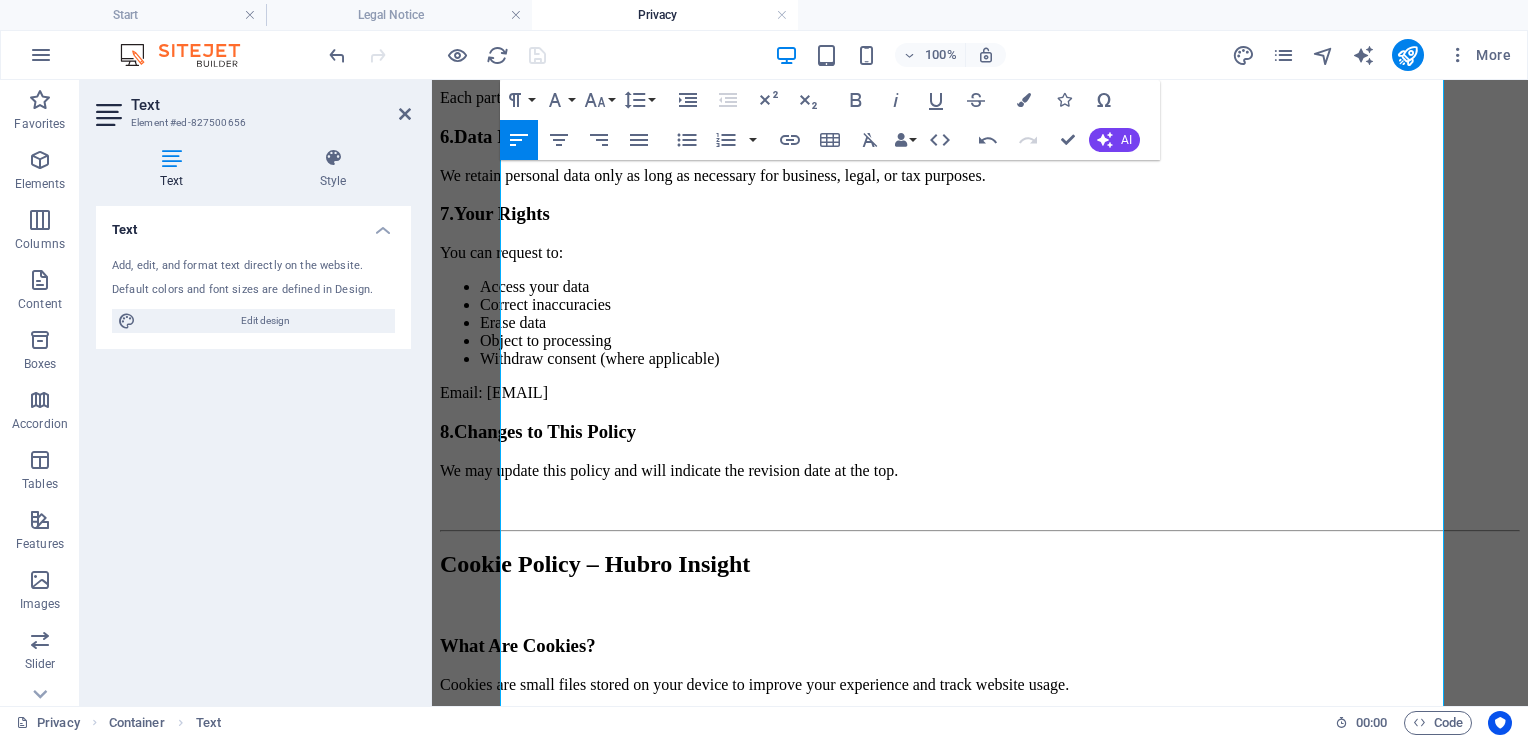 scroll, scrollTop: 724, scrollLeft: 0, axis: vertical 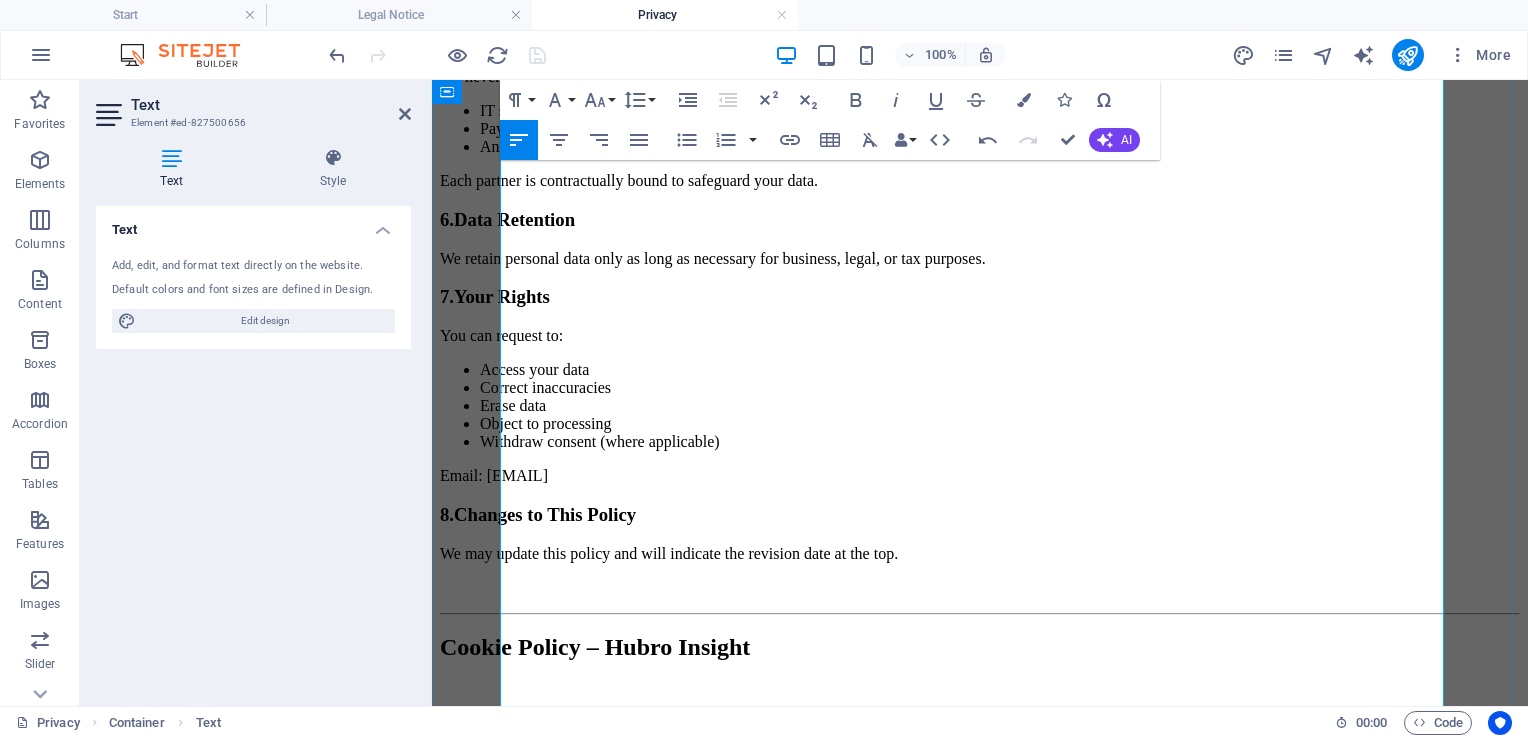 click on "Email: [EMAIL]" at bounding box center (980, 476) 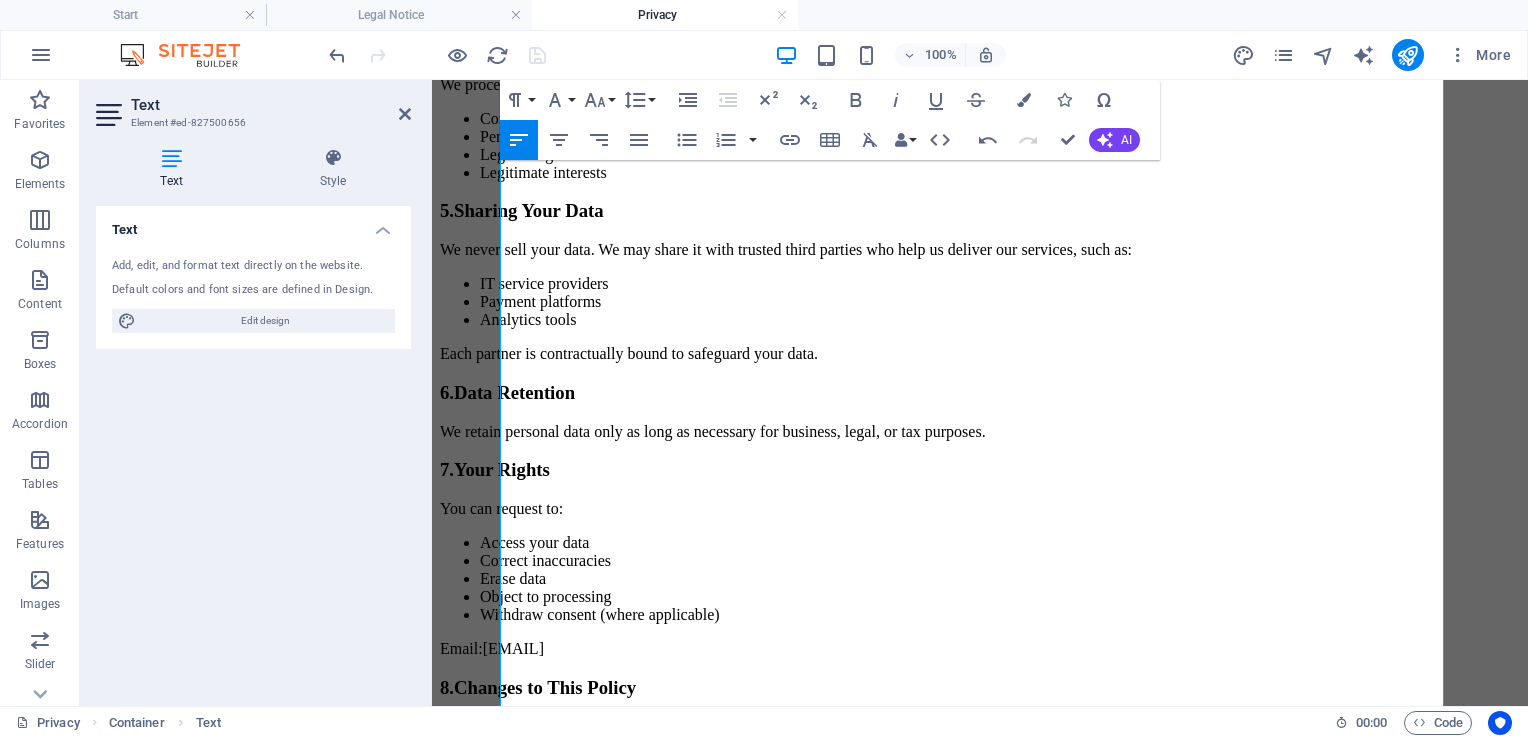scroll, scrollTop: 540, scrollLeft: 0, axis: vertical 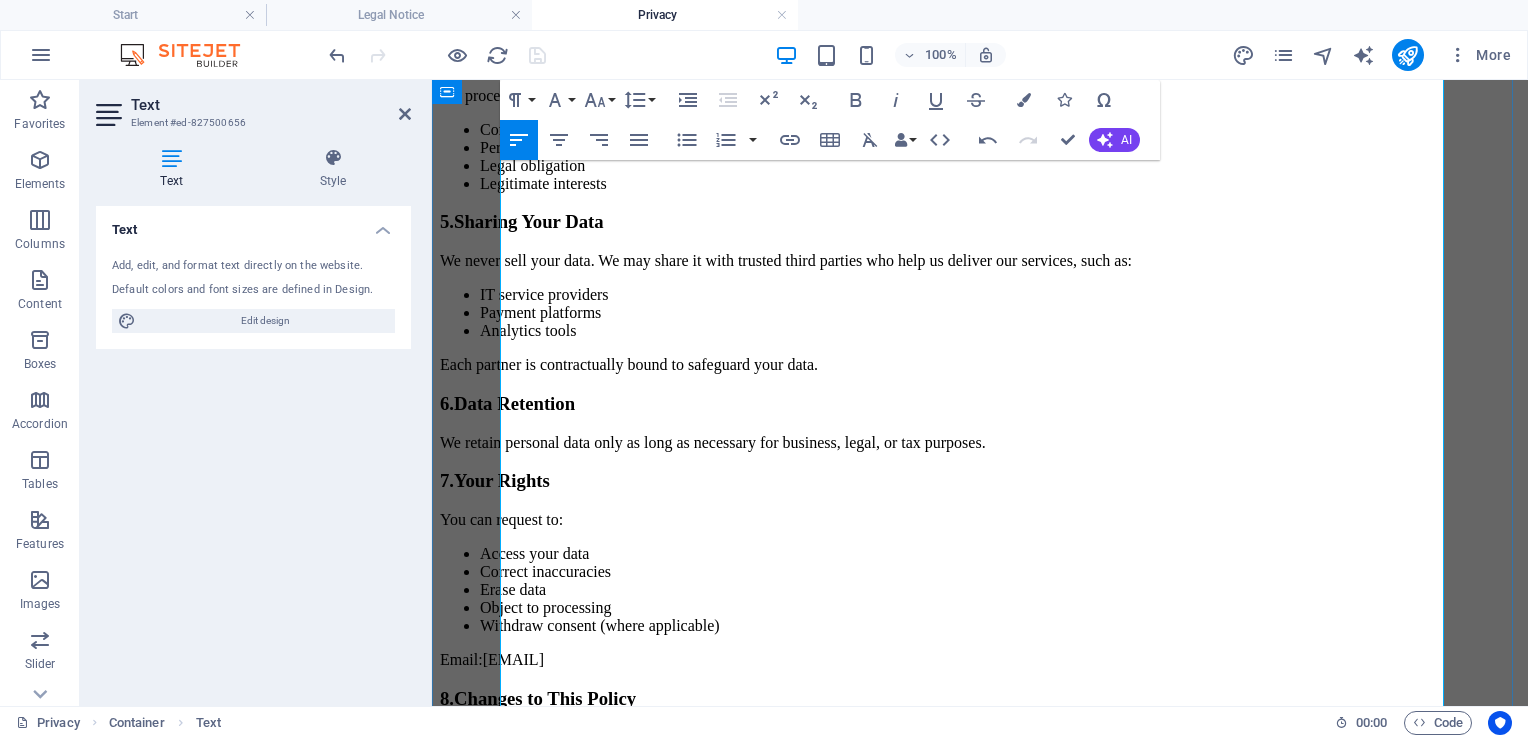 click on "7.  Your Rights" at bounding box center [980, 481] 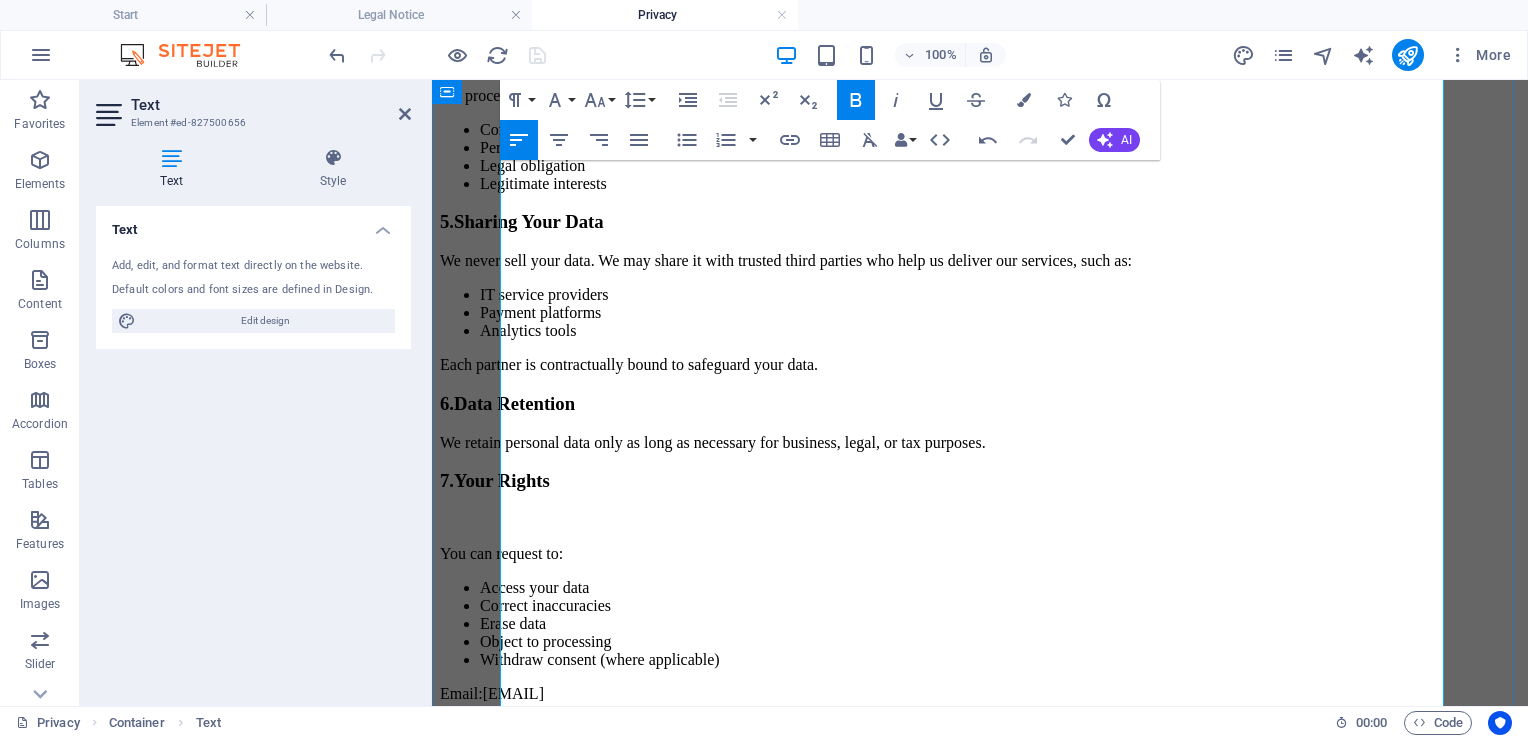 click on "We retain personal data only as long as necessary for business, legal, or tax purposes." at bounding box center (980, 443) 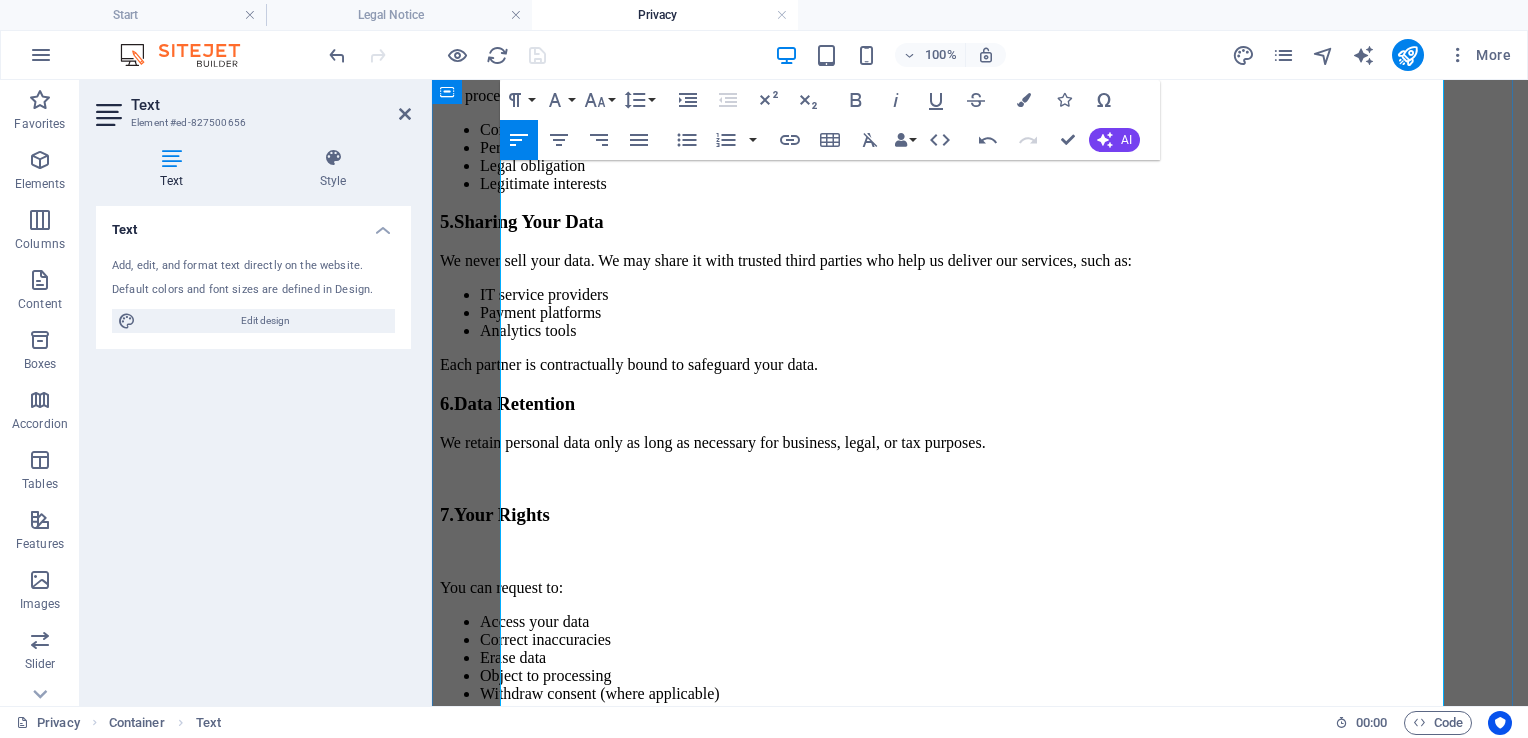 click on "Each partner is contractually bound to safeguard your data." at bounding box center (980, 365) 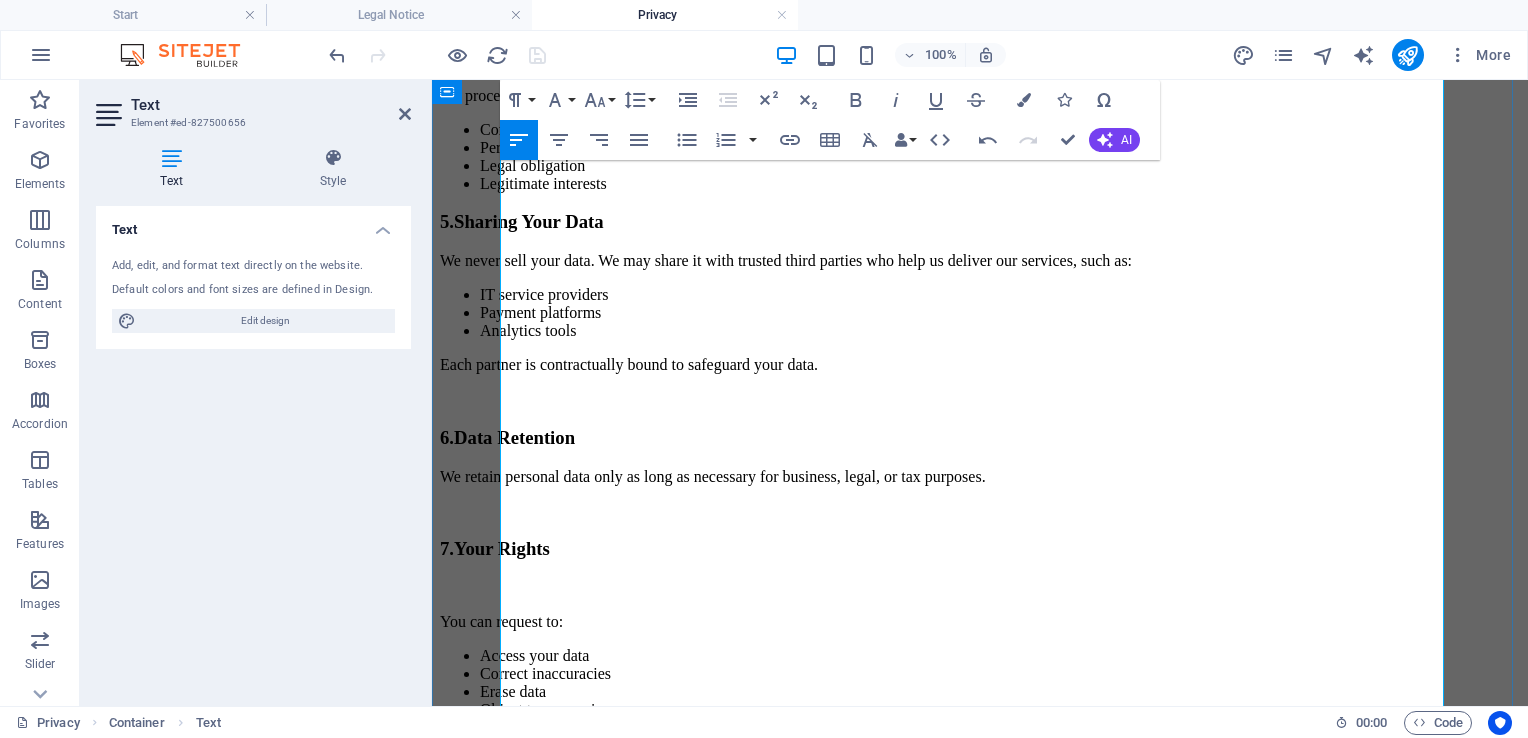 click on "6.  Data Retention" at bounding box center [980, 438] 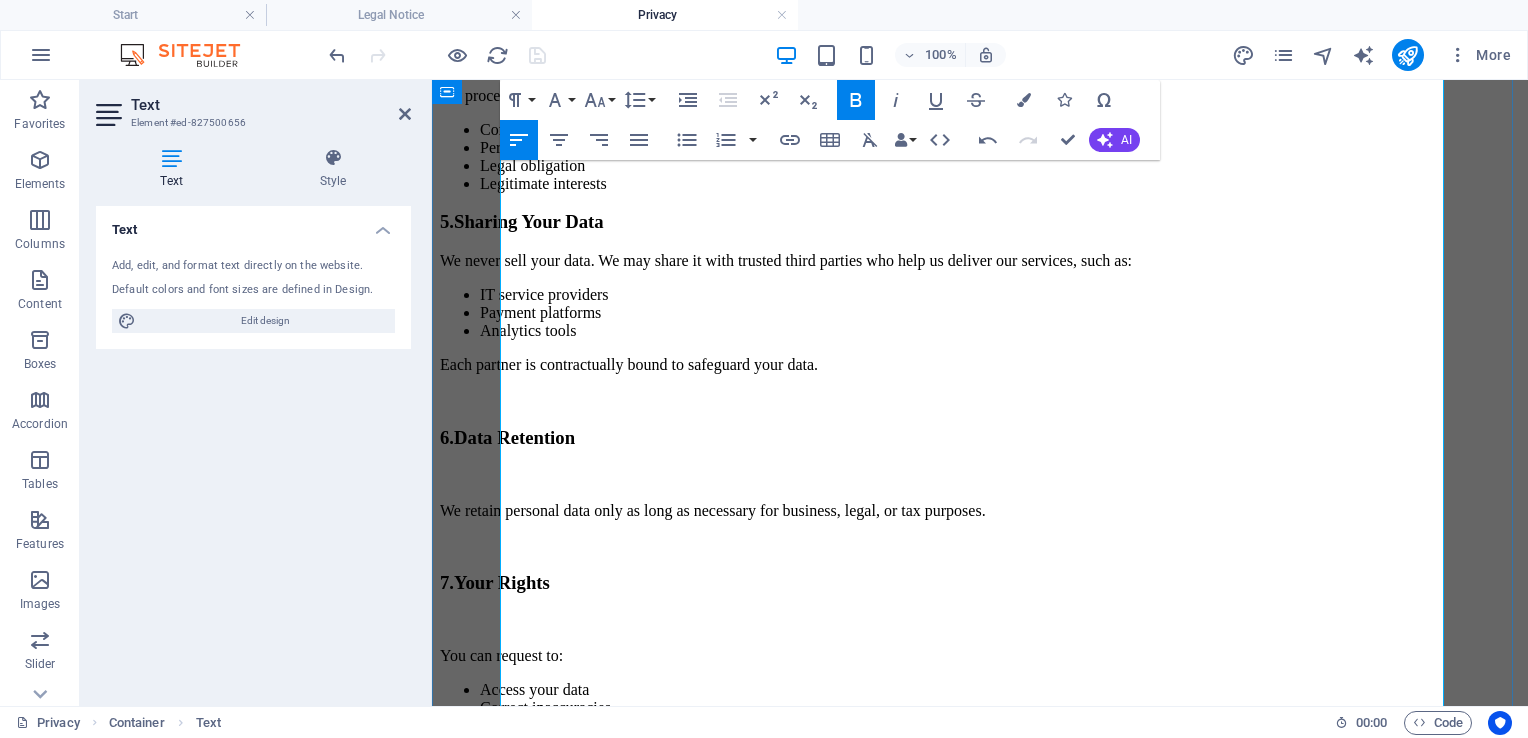 click on "Sharing Your Data" at bounding box center (529, 221) 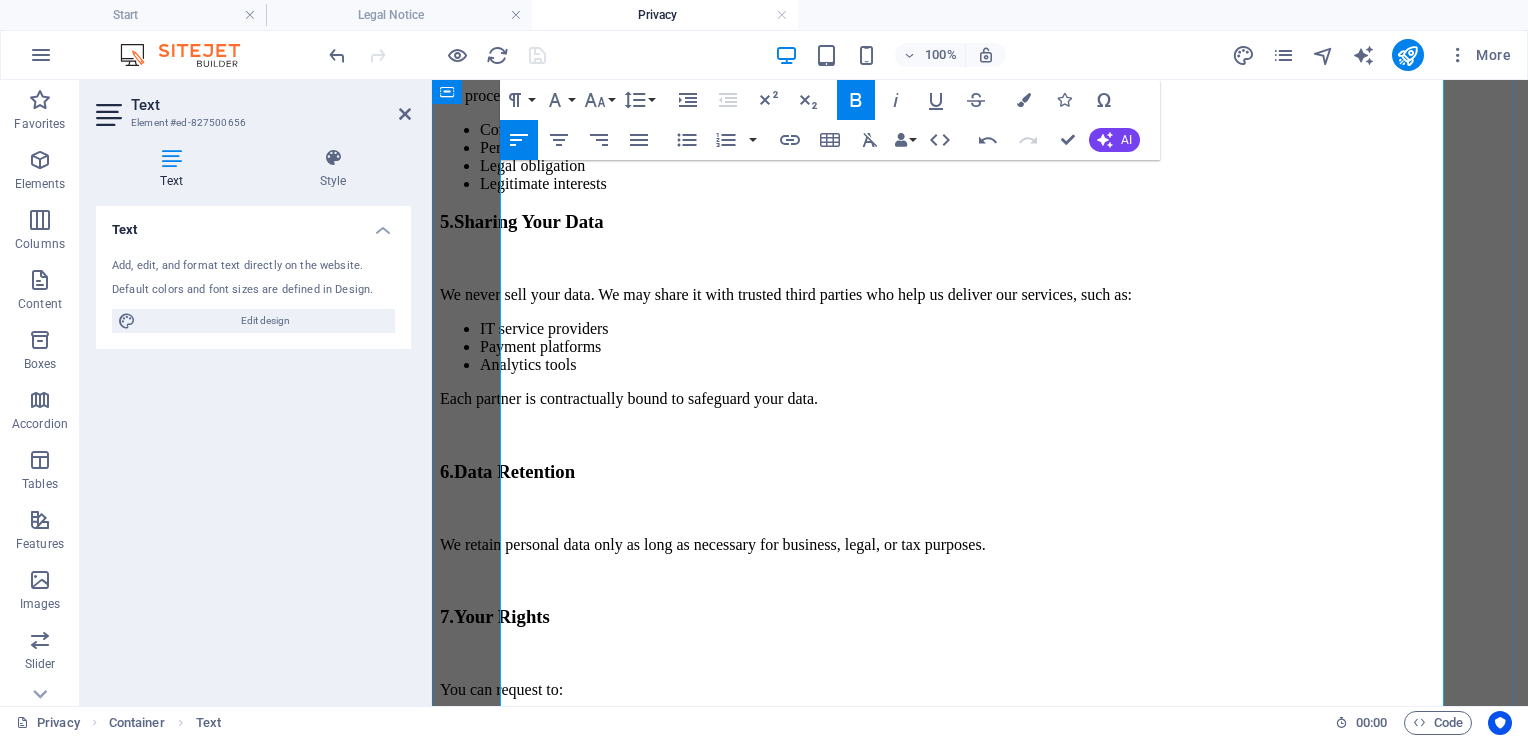 click on "Legitimate interests" at bounding box center [1000, 184] 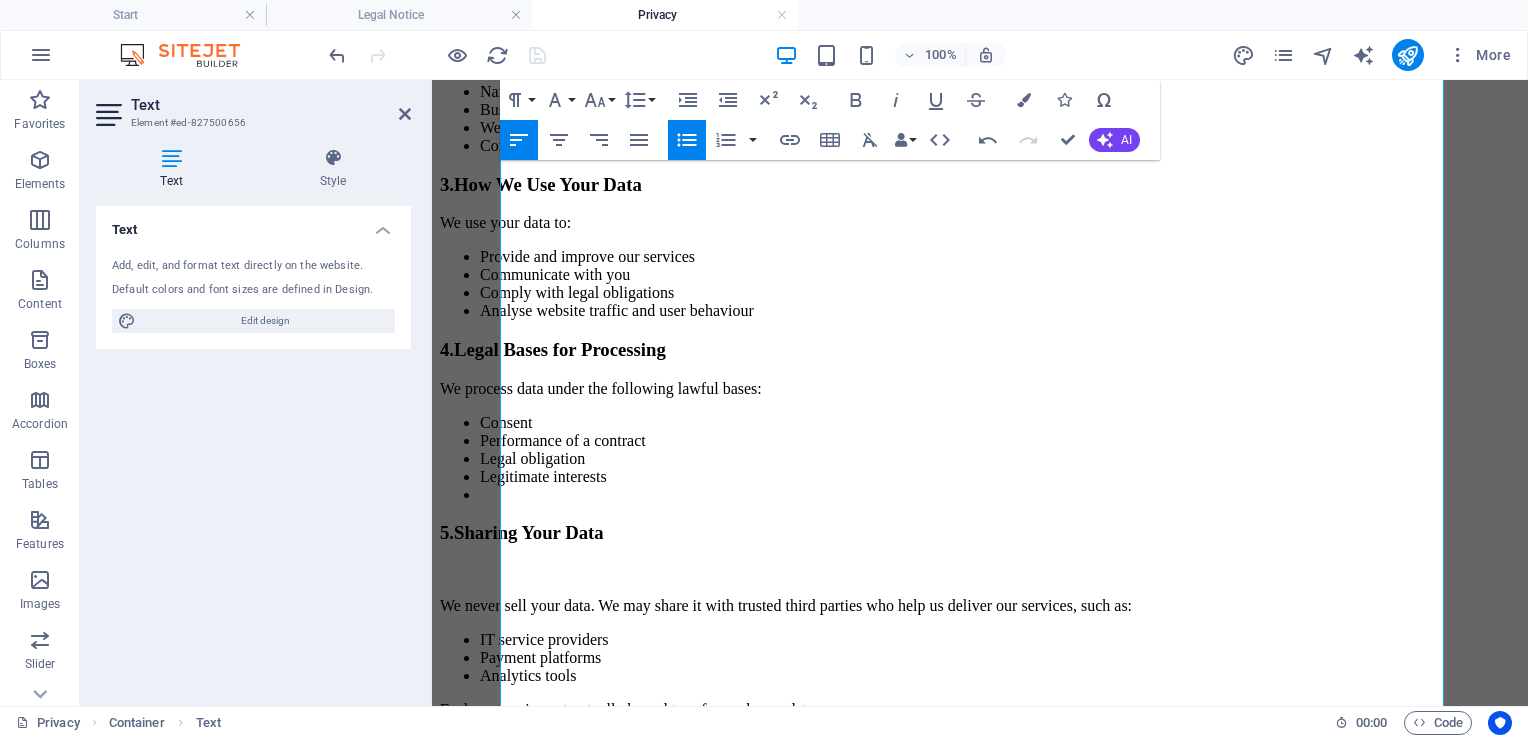 scroll, scrollTop: 248, scrollLeft: 0, axis: vertical 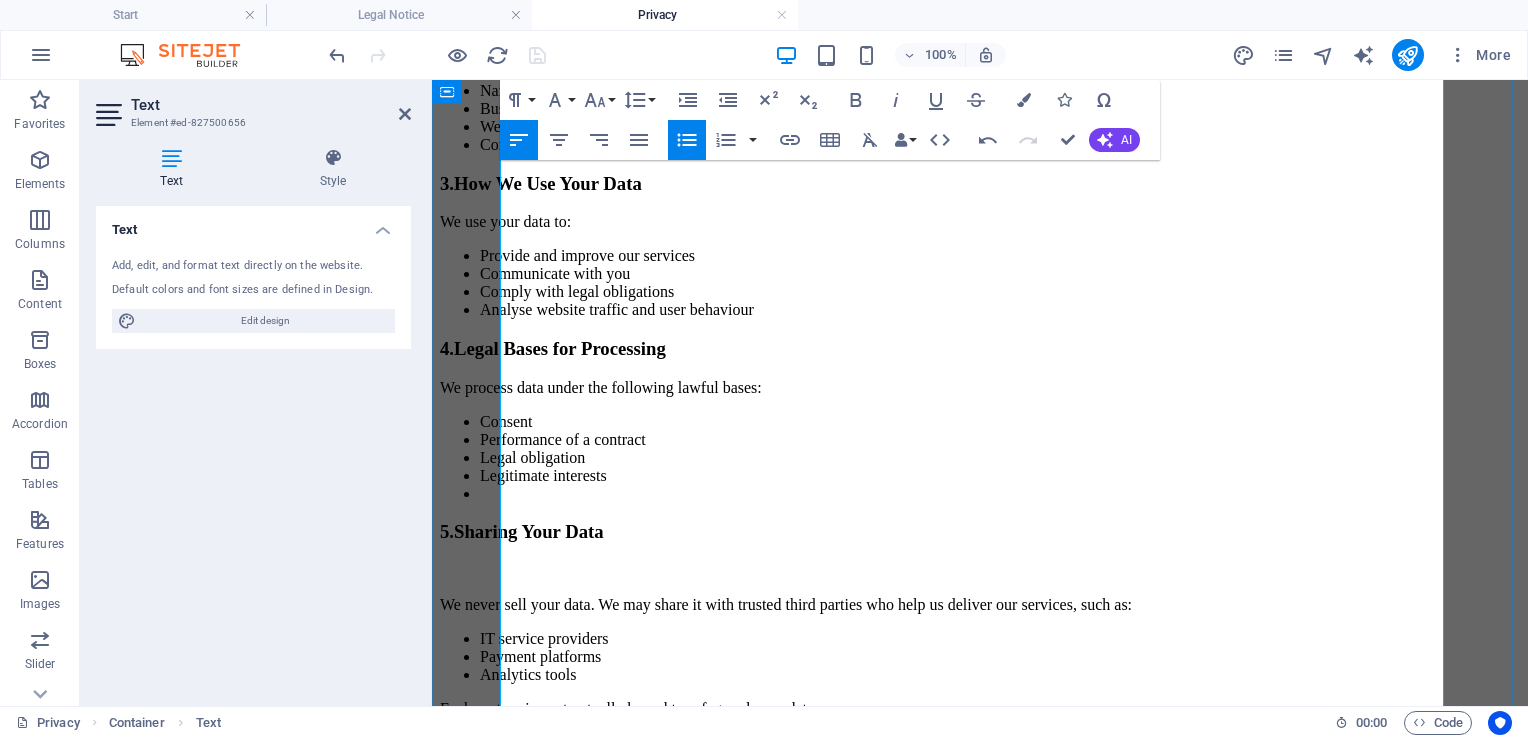click on "Legal Bases for Processing" at bounding box center [560, 348] 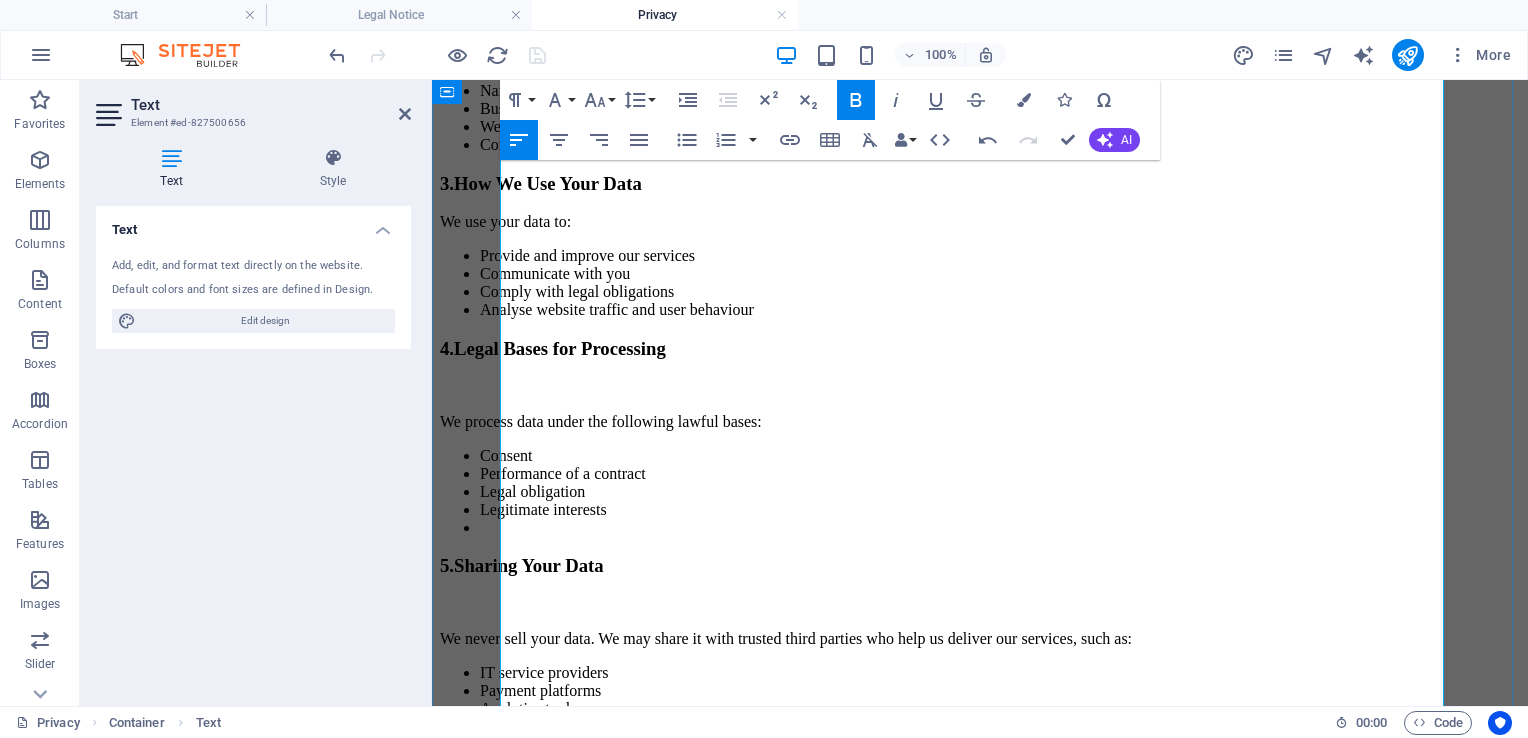 click on "Analyse website traffic and user behaviour" at bounding box center [1000, 310] 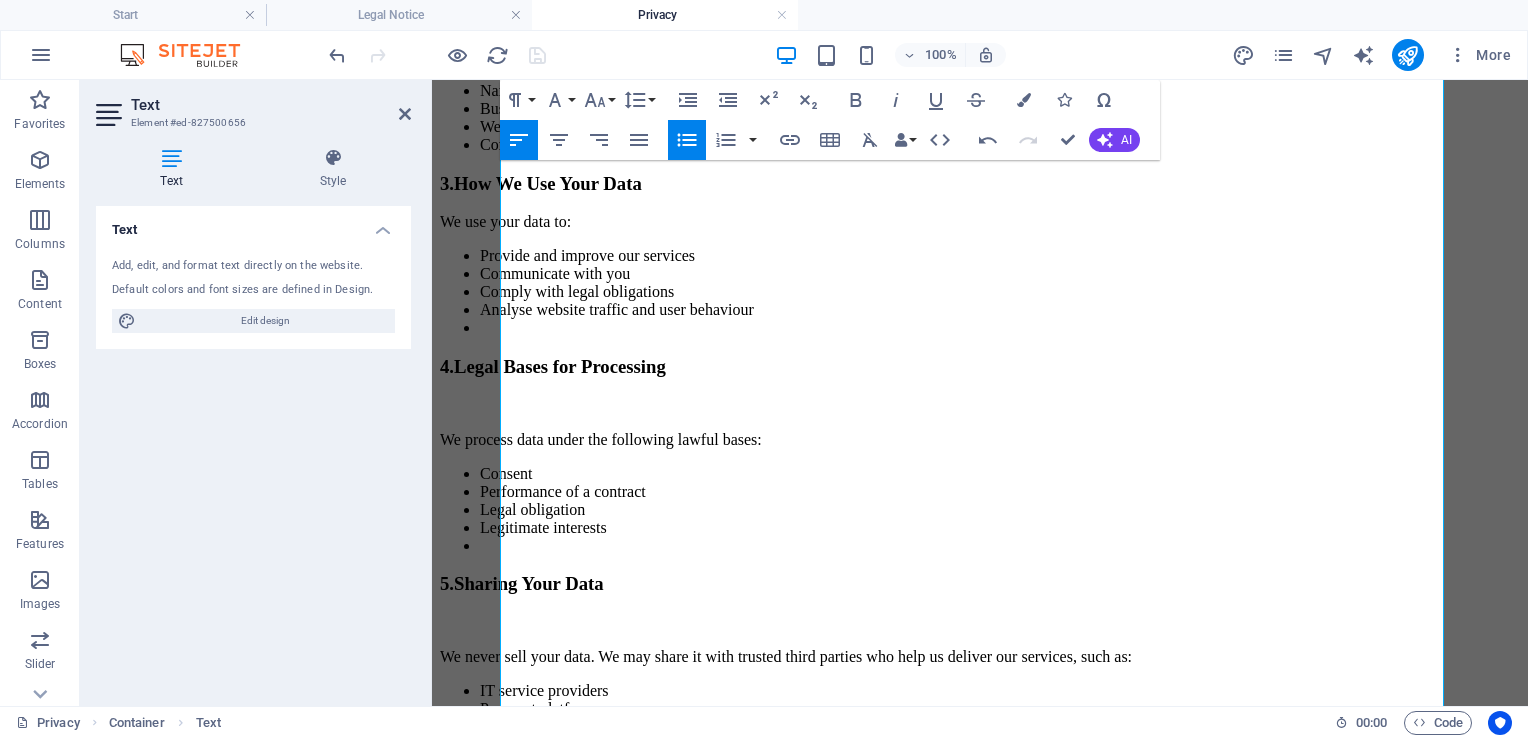 click 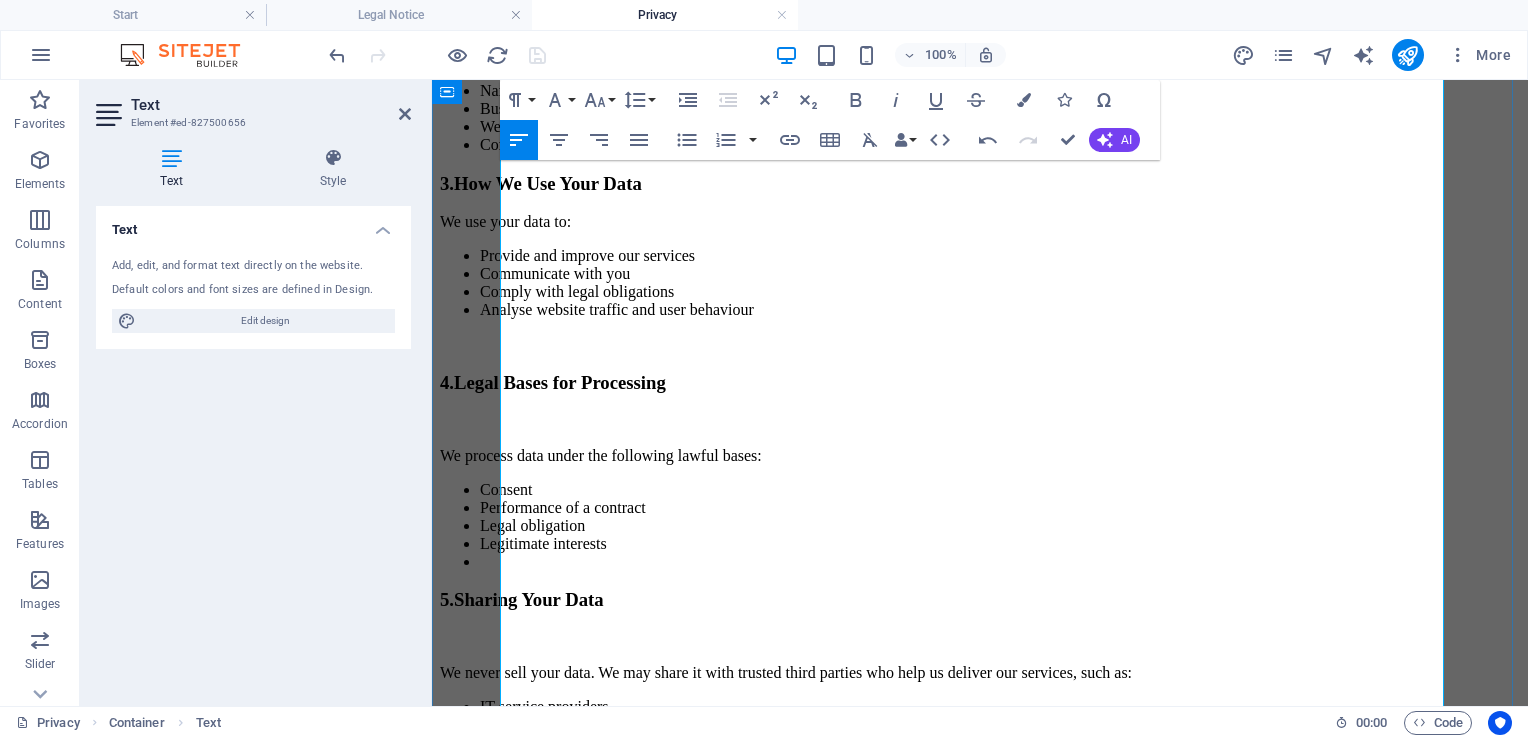 click at bounding box center (1000, 562) 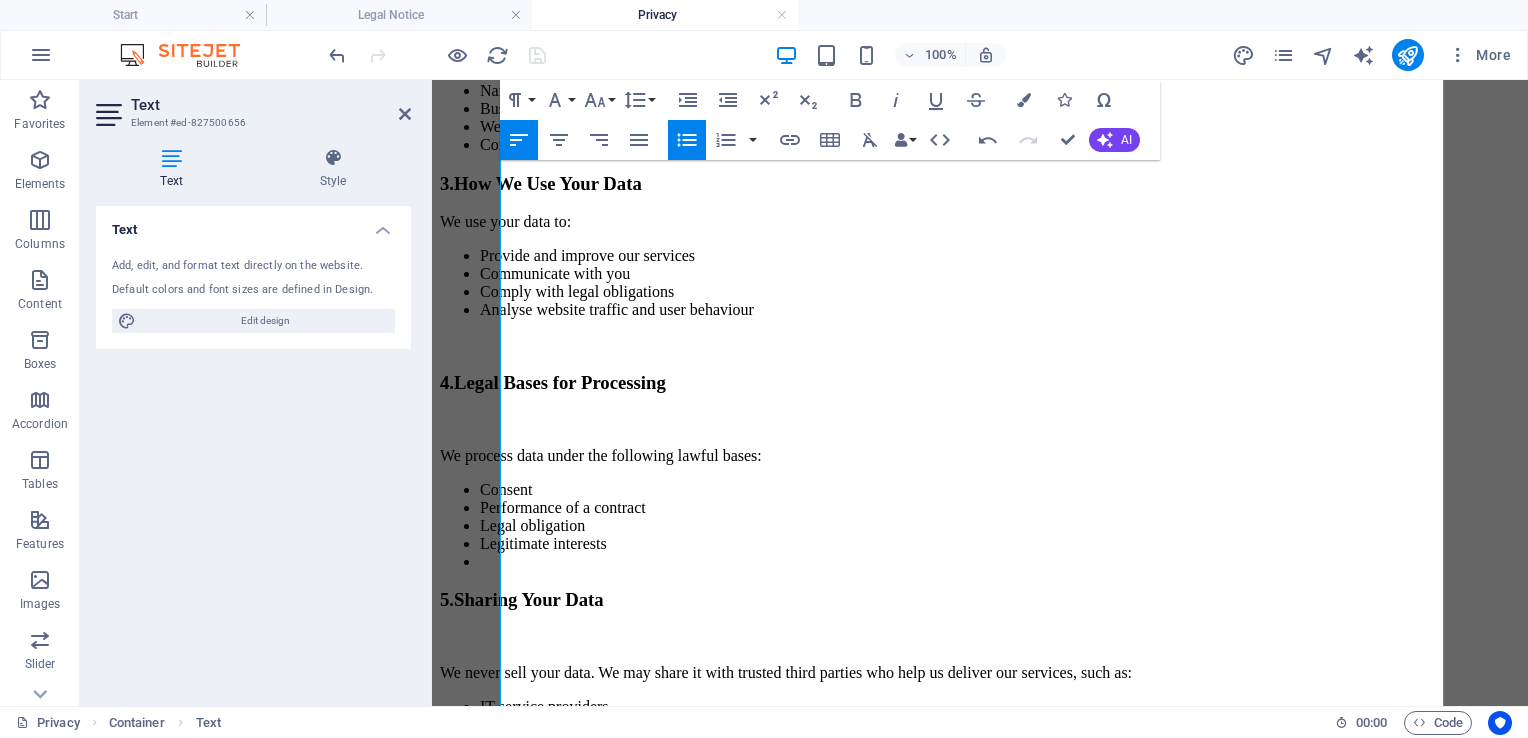 click 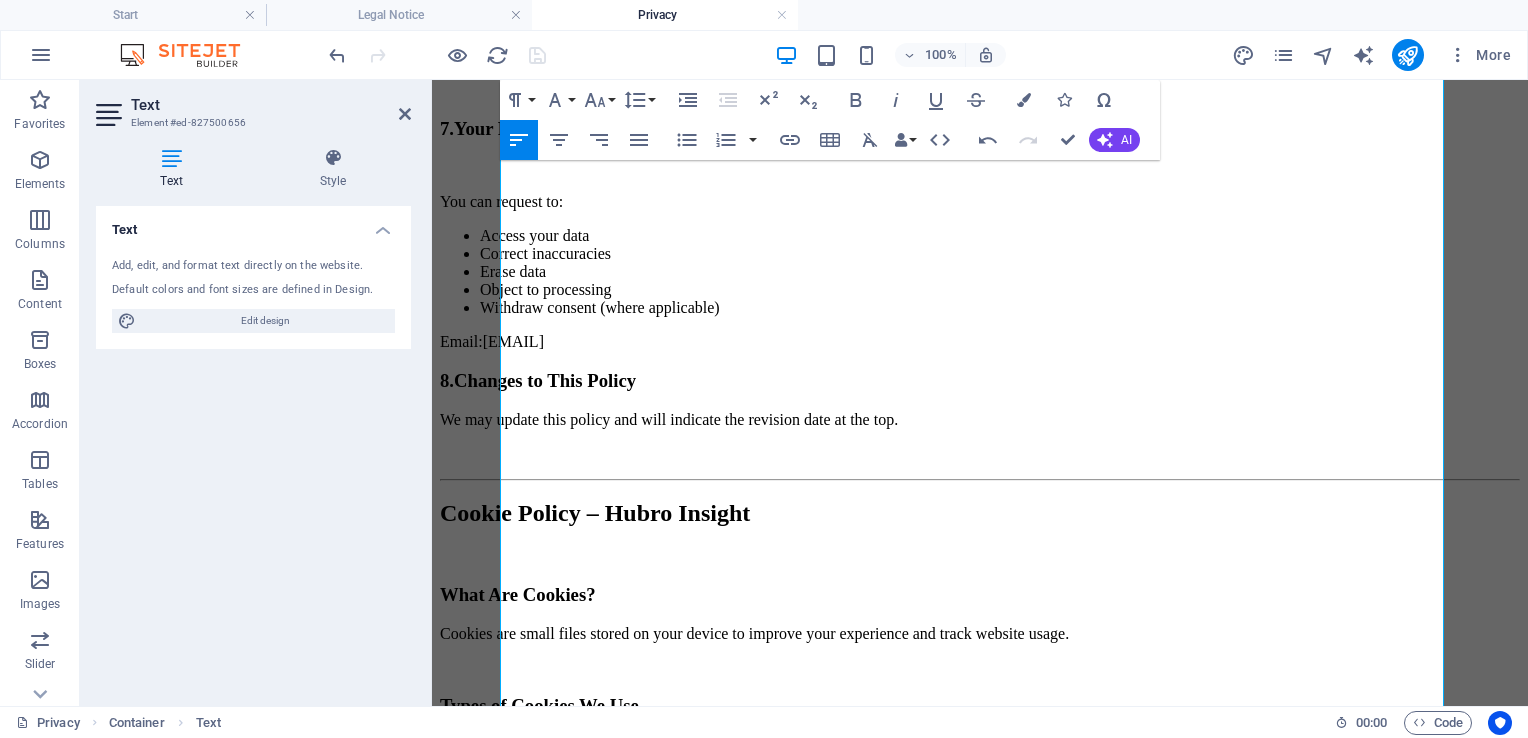scroll, scrollTop: 1131, scrollLeft: 0, axis: vertical 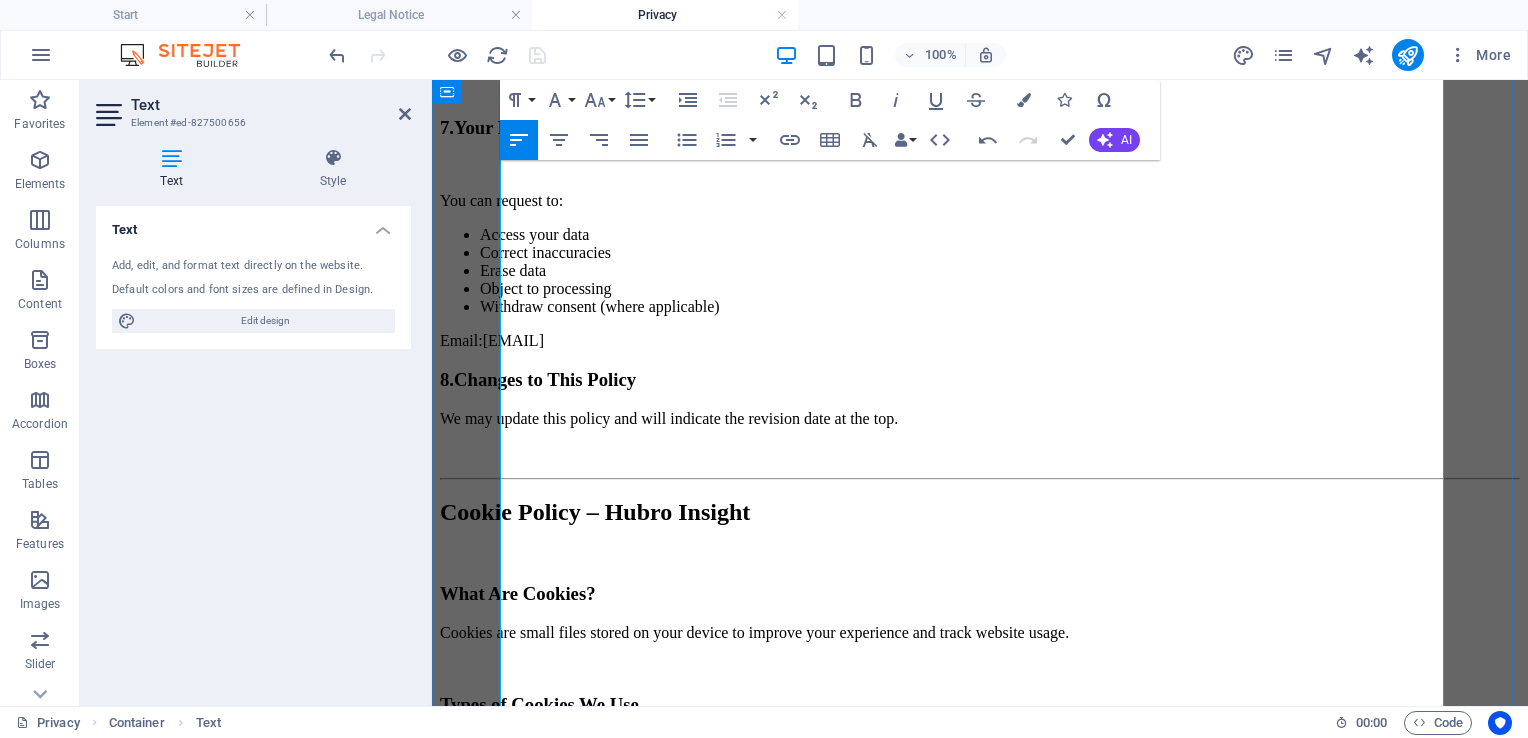 click on "8.  Changes to This Policy" at bounding box center [980, 380] 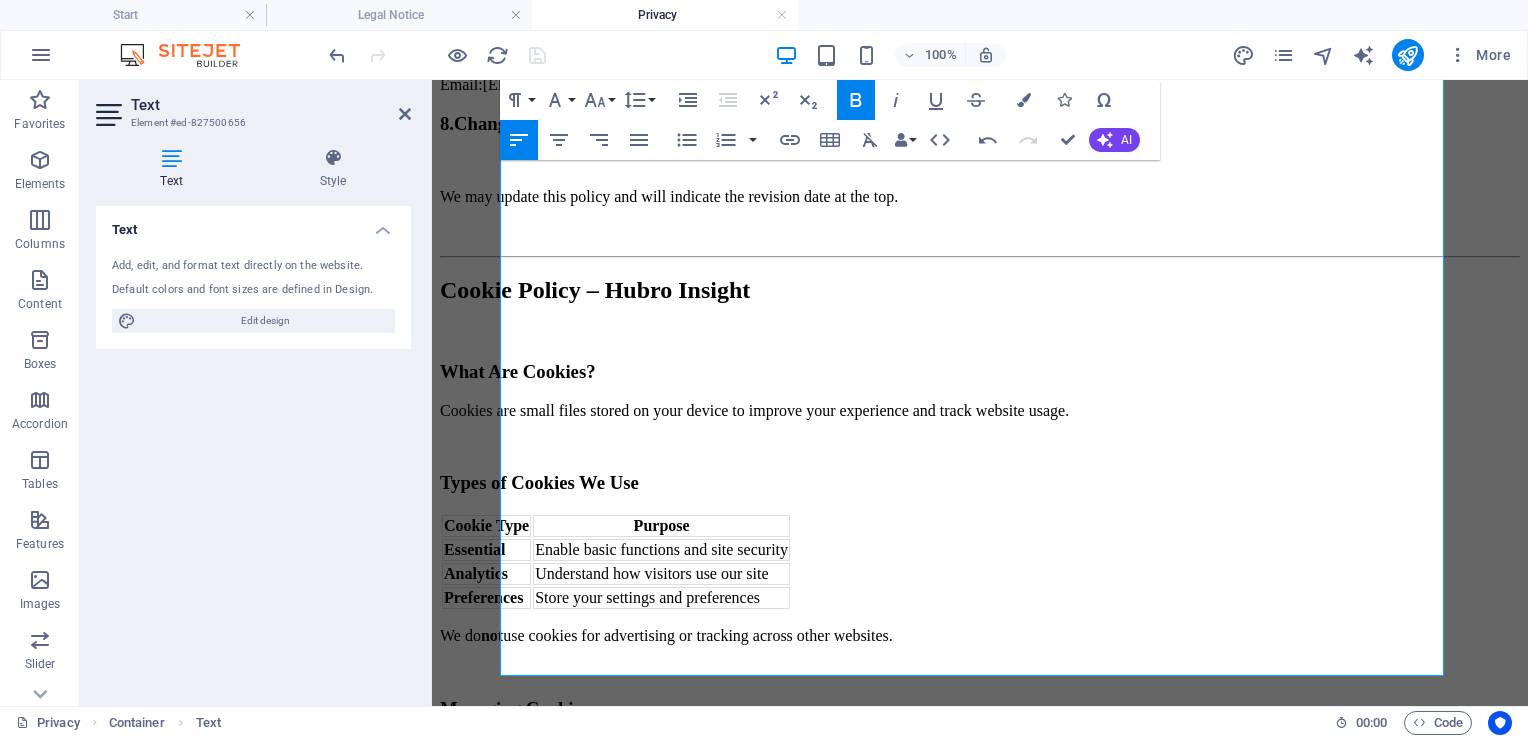 scroll, scrollTop: 1440, scrollLeft: 0, axis: vertical 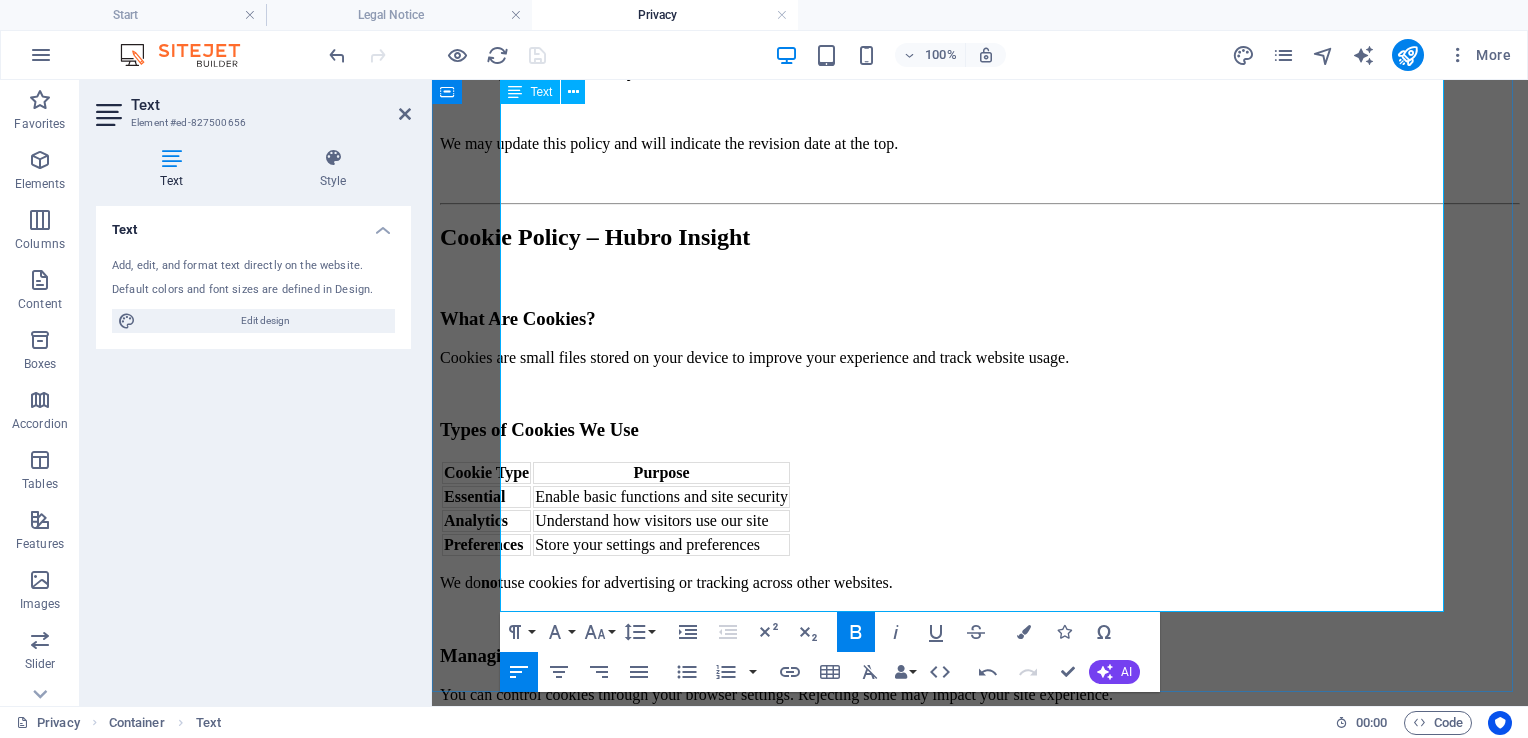 click on "What Are Cookies?" at bounding box center [980, 319] 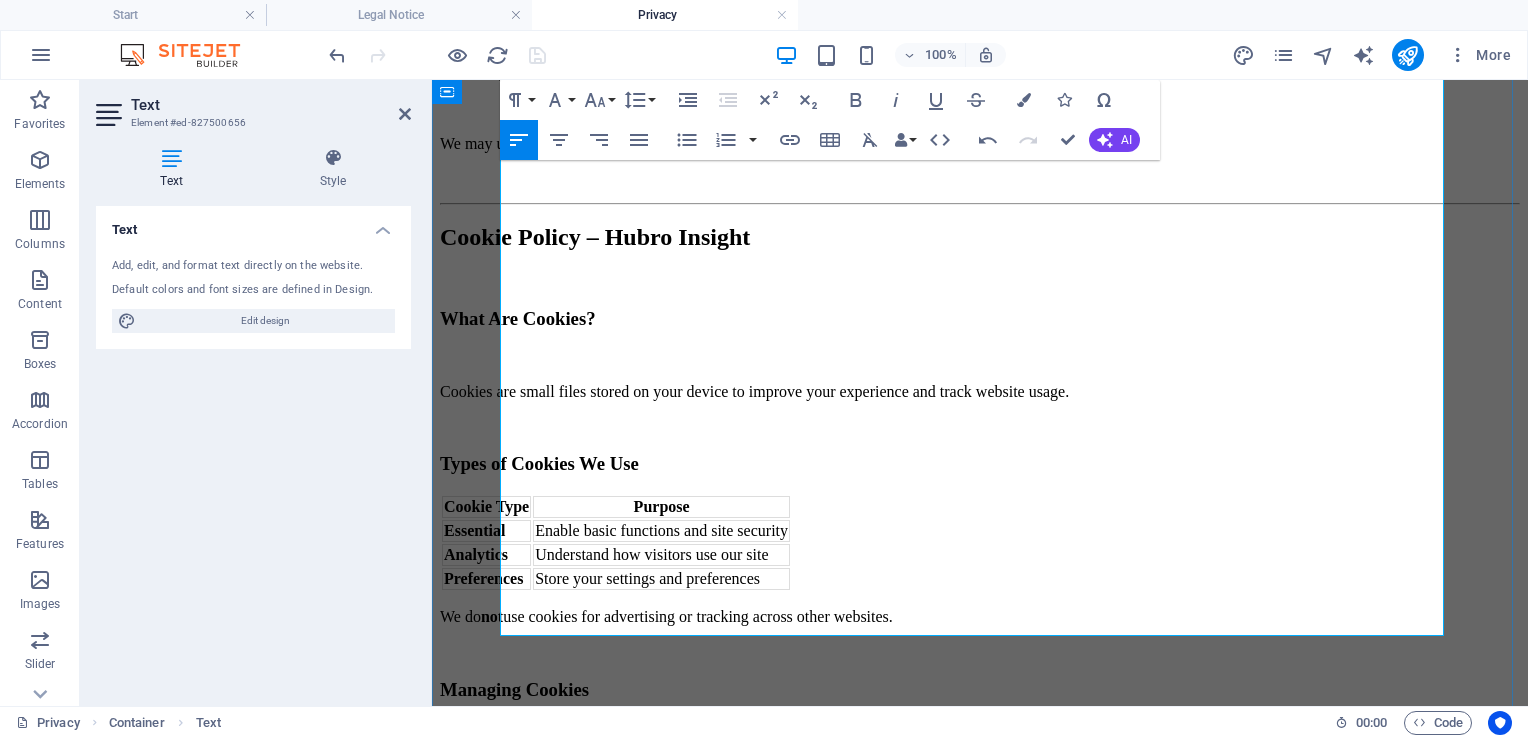click on "Types of Cookies We Use" at bounding box center [980, 464] 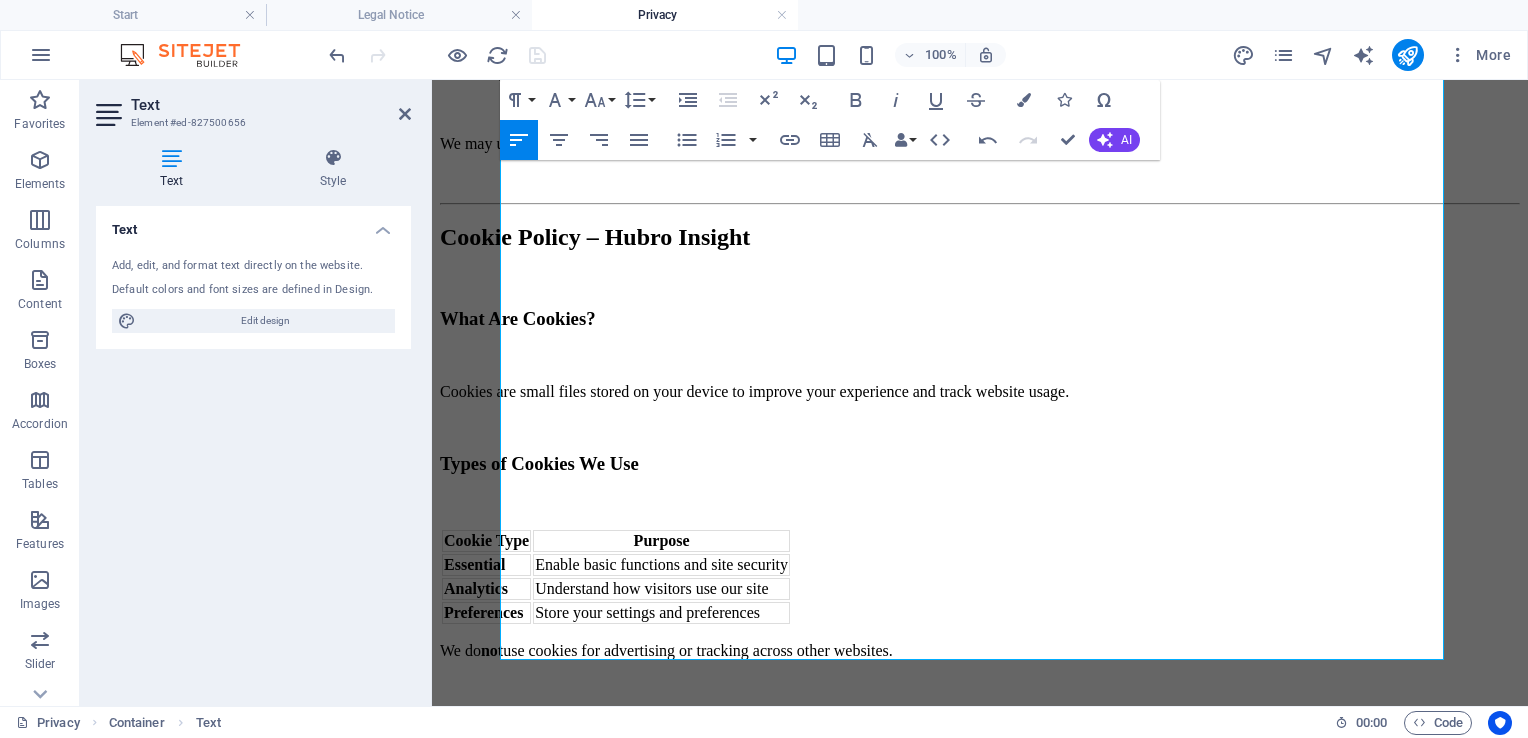 scroll, scrollTop: 1531, scrollLeft: 0, axis: vertical 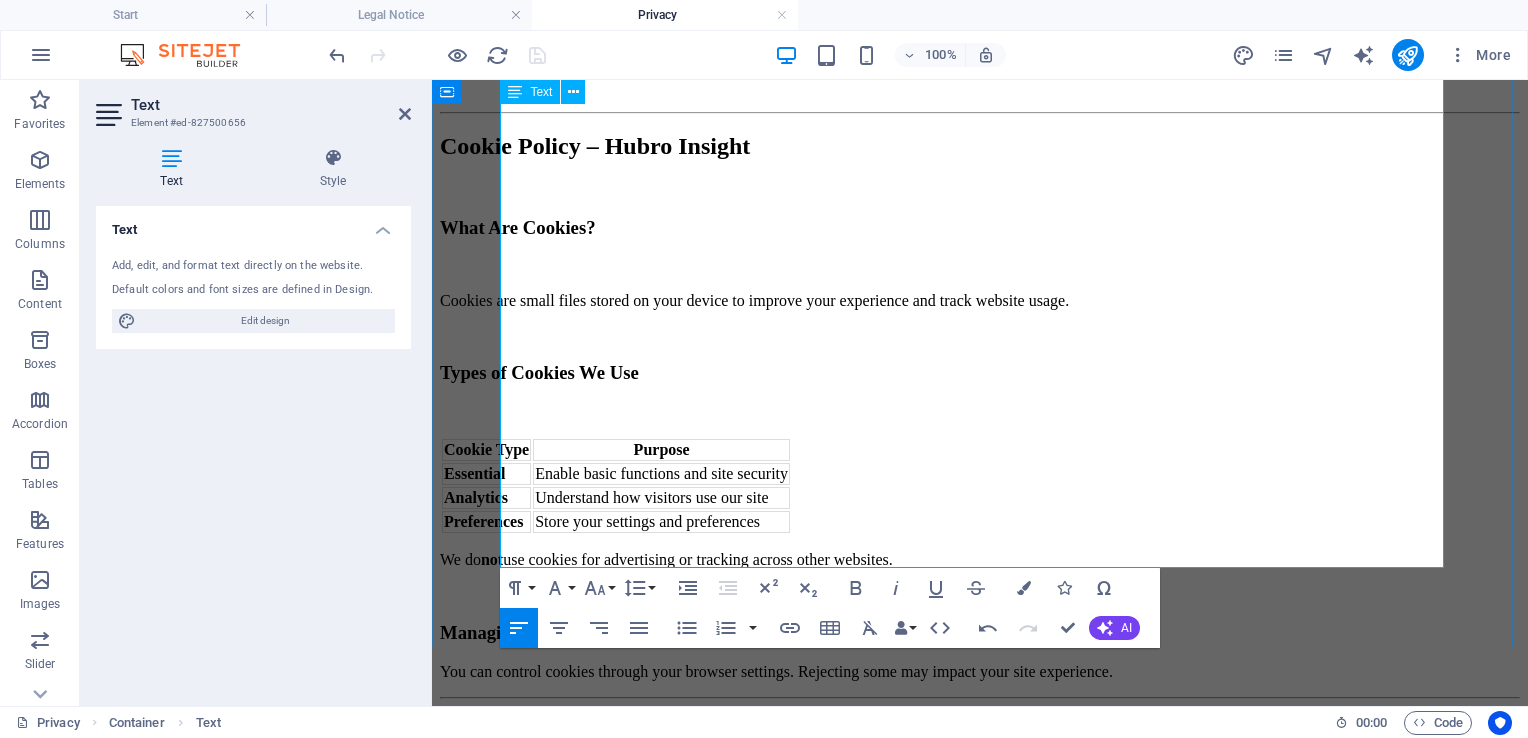 click on "Managing Cookies" at bounding box center (980, 633) 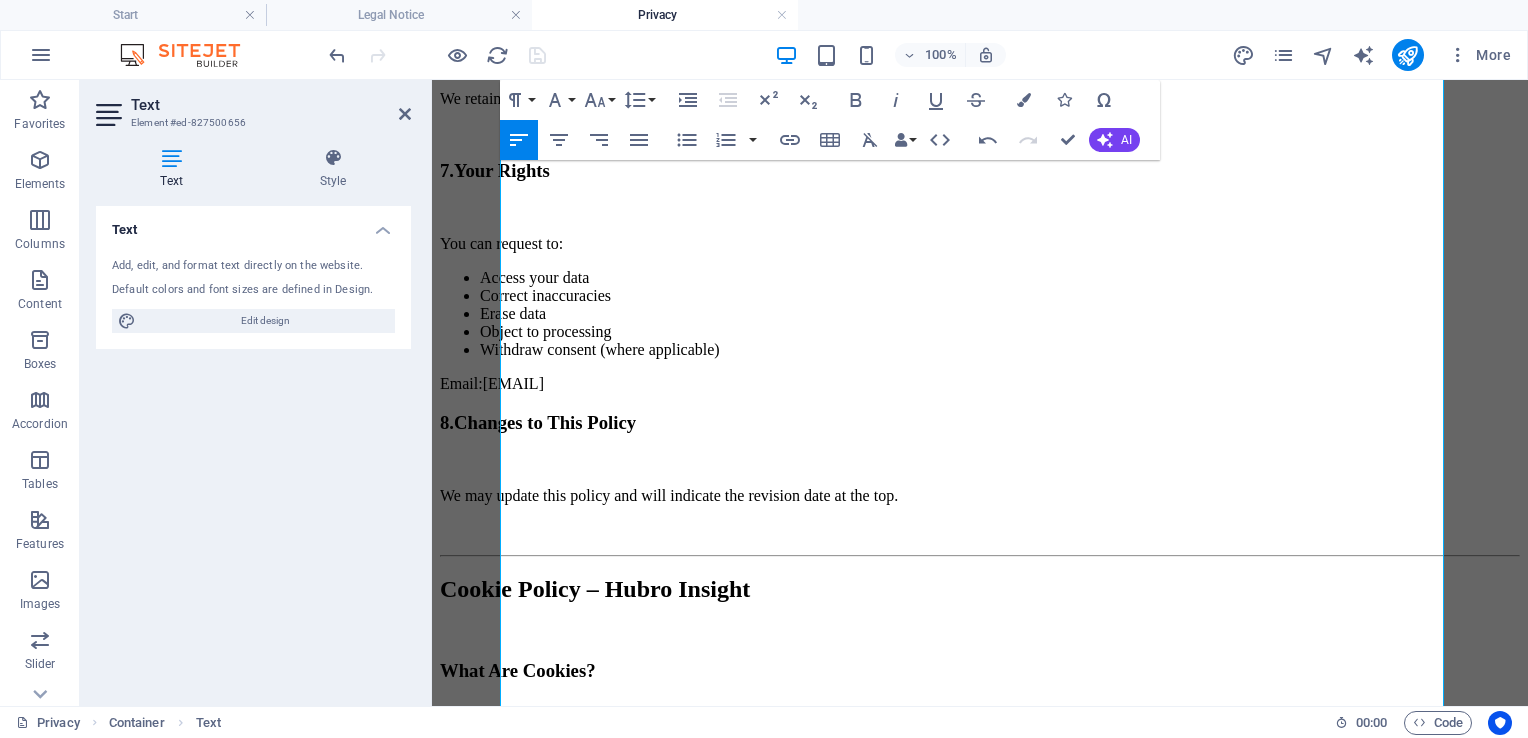 scroll, scrollTop: 1002, scrollLeft: 0, axis: vertical 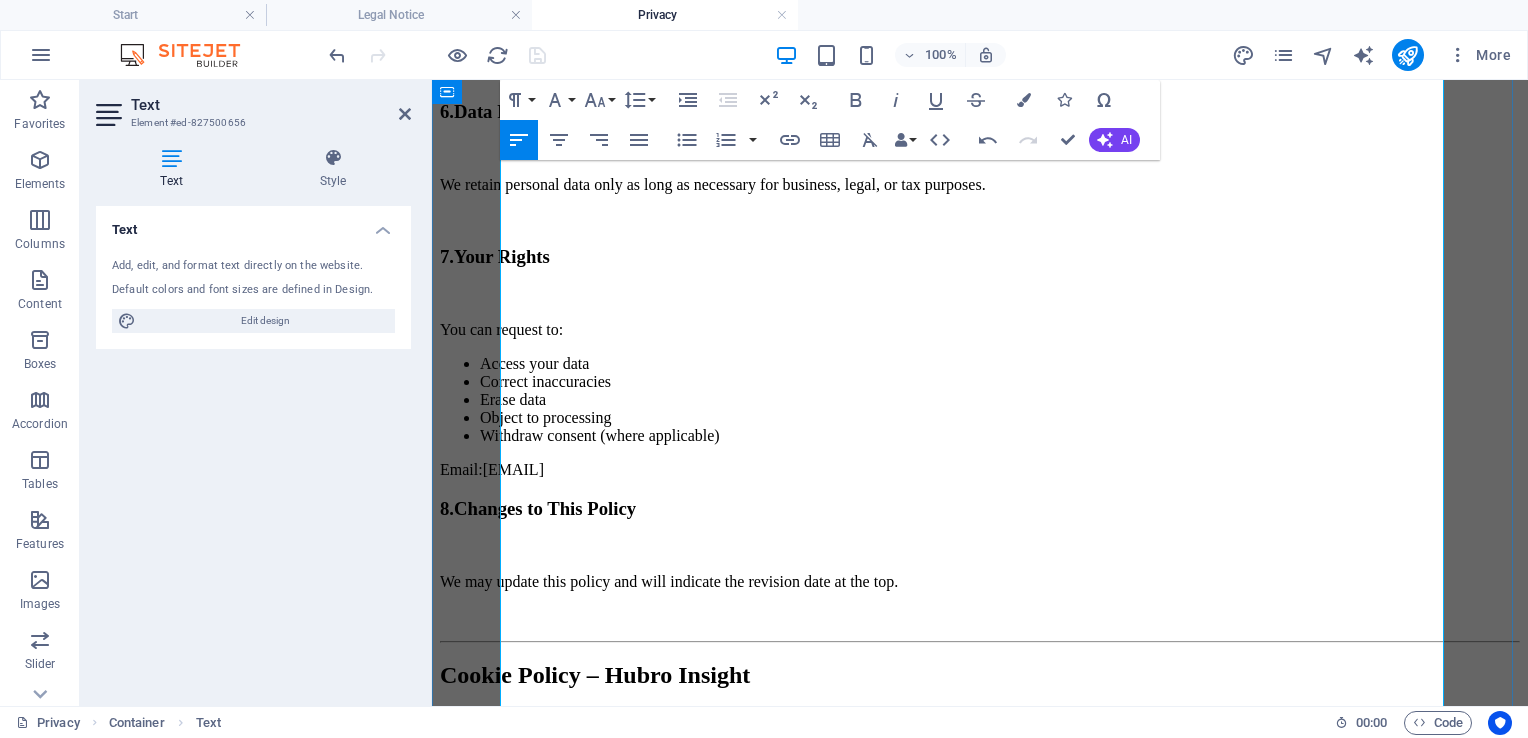 click on "Email:[EMAIL]" at bounding box center (980, 470) 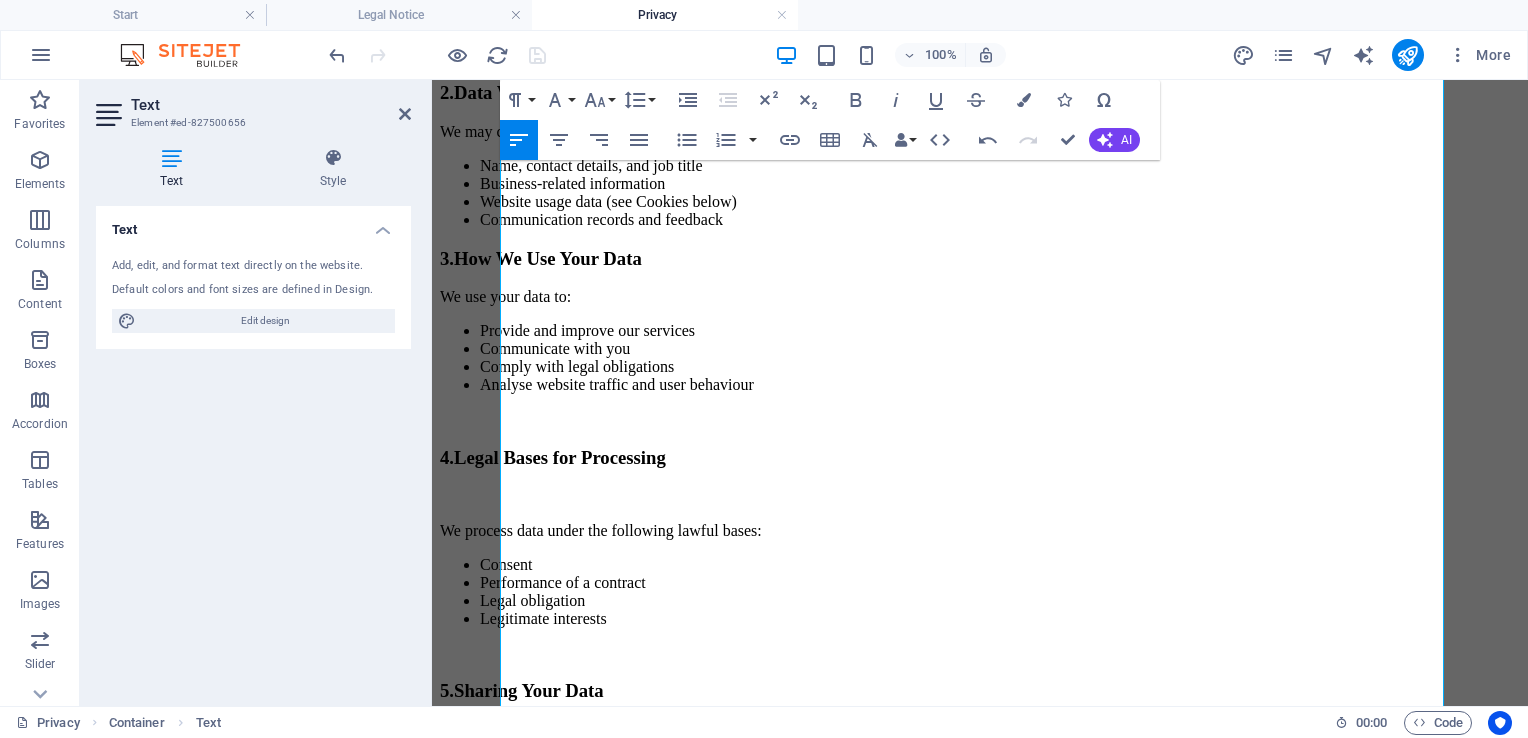 scroll, scrollTop: 161, scrollLeft: 0, axis: vertical 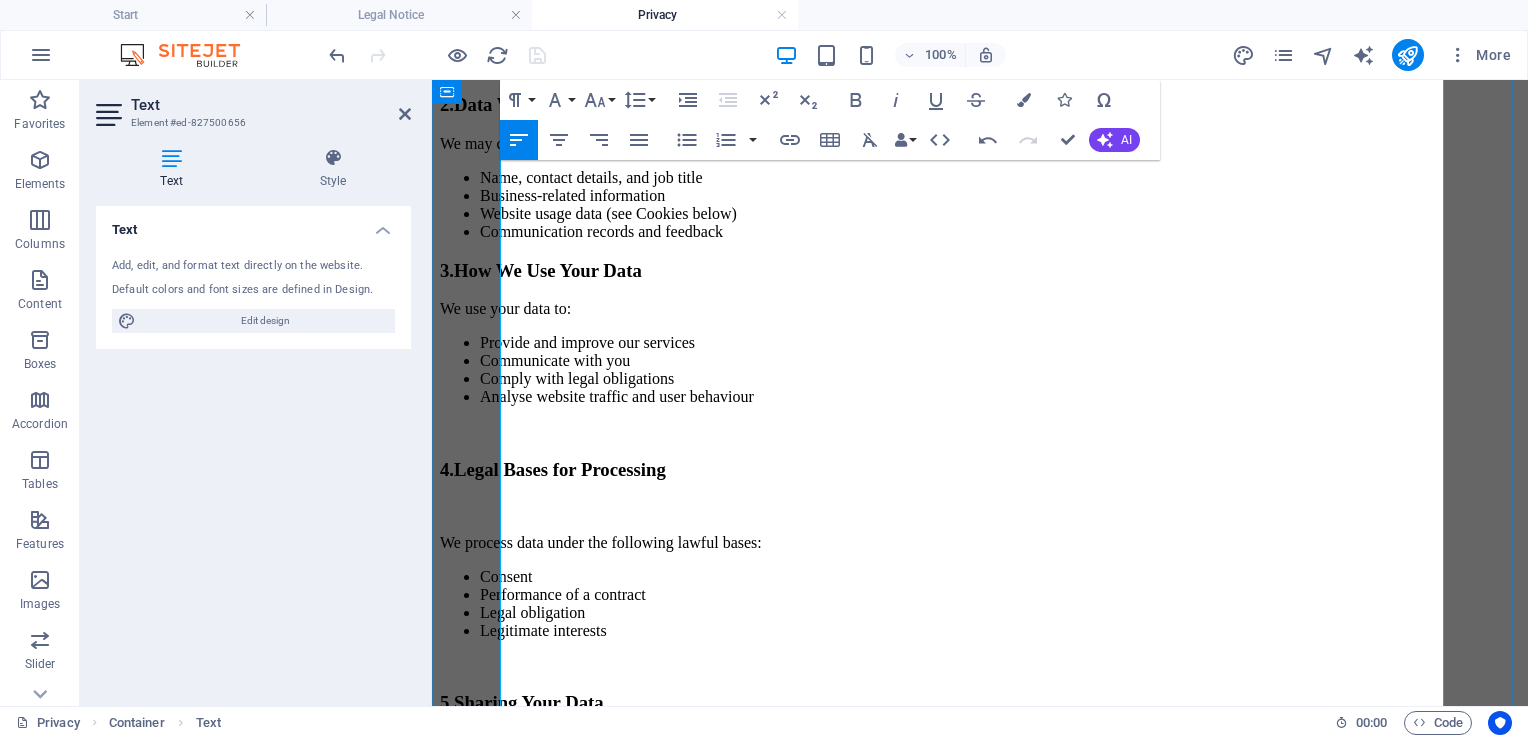 click on "3.  How We Use Your Data" at bounding box center (980, 271) 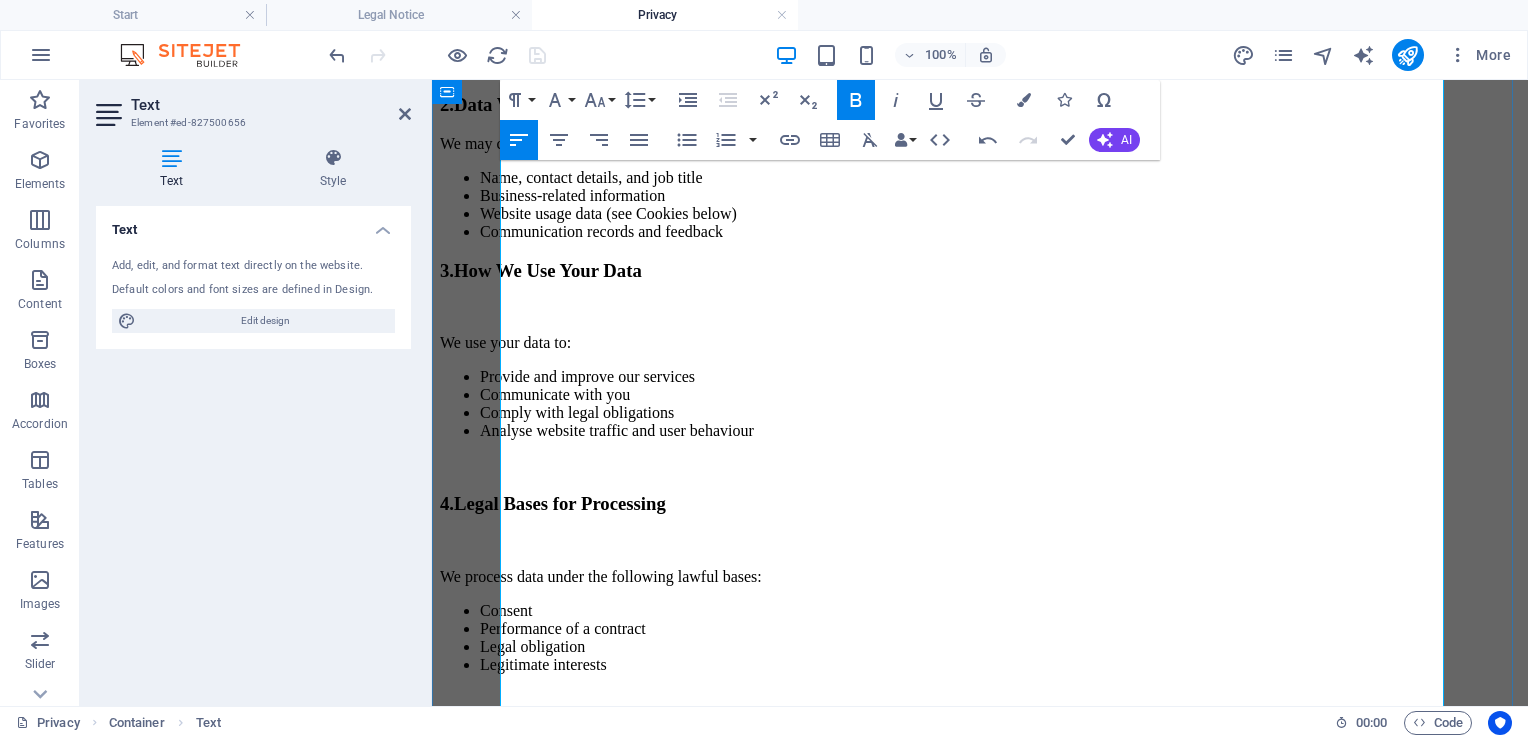 click on "Communication records and feedback" at bounding box center (1000, 232) 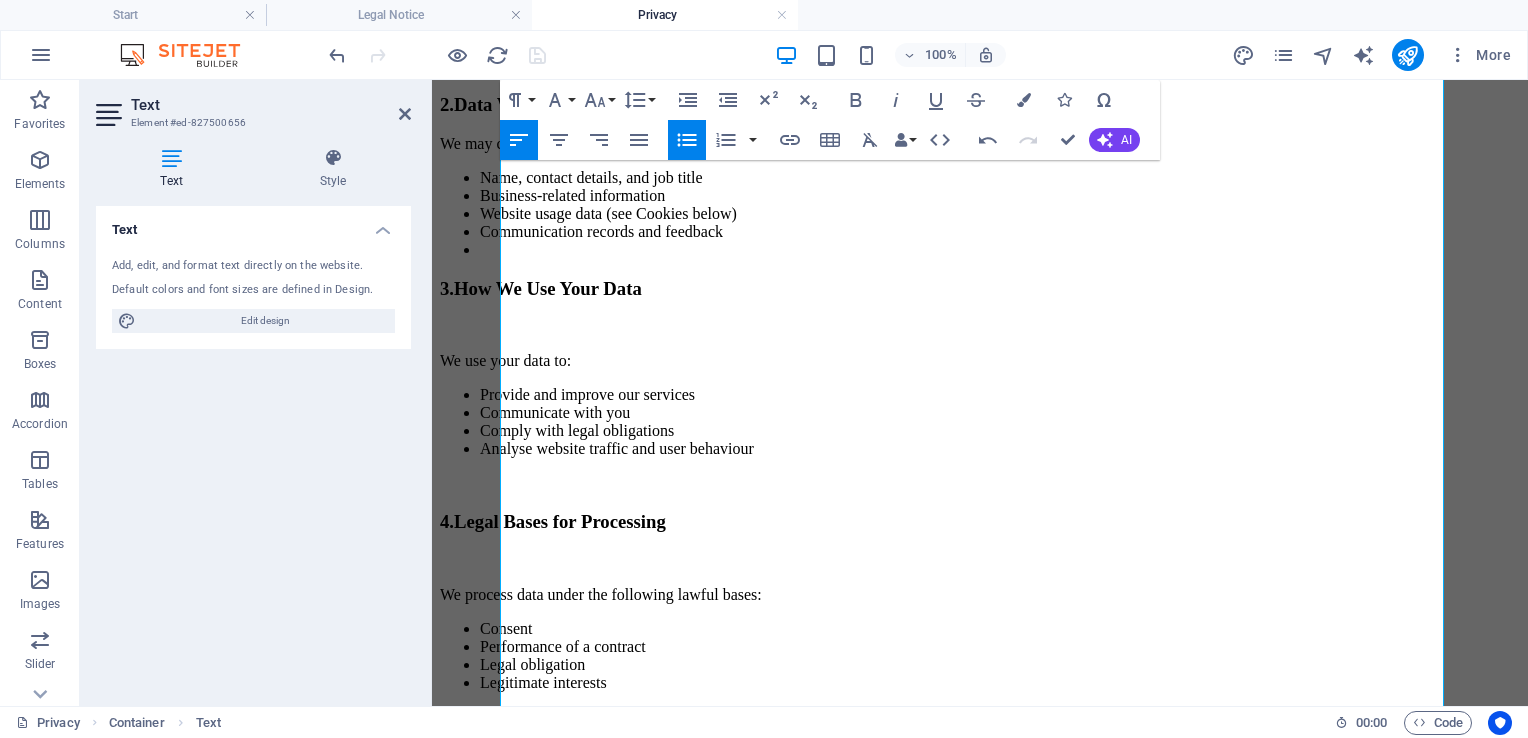 click 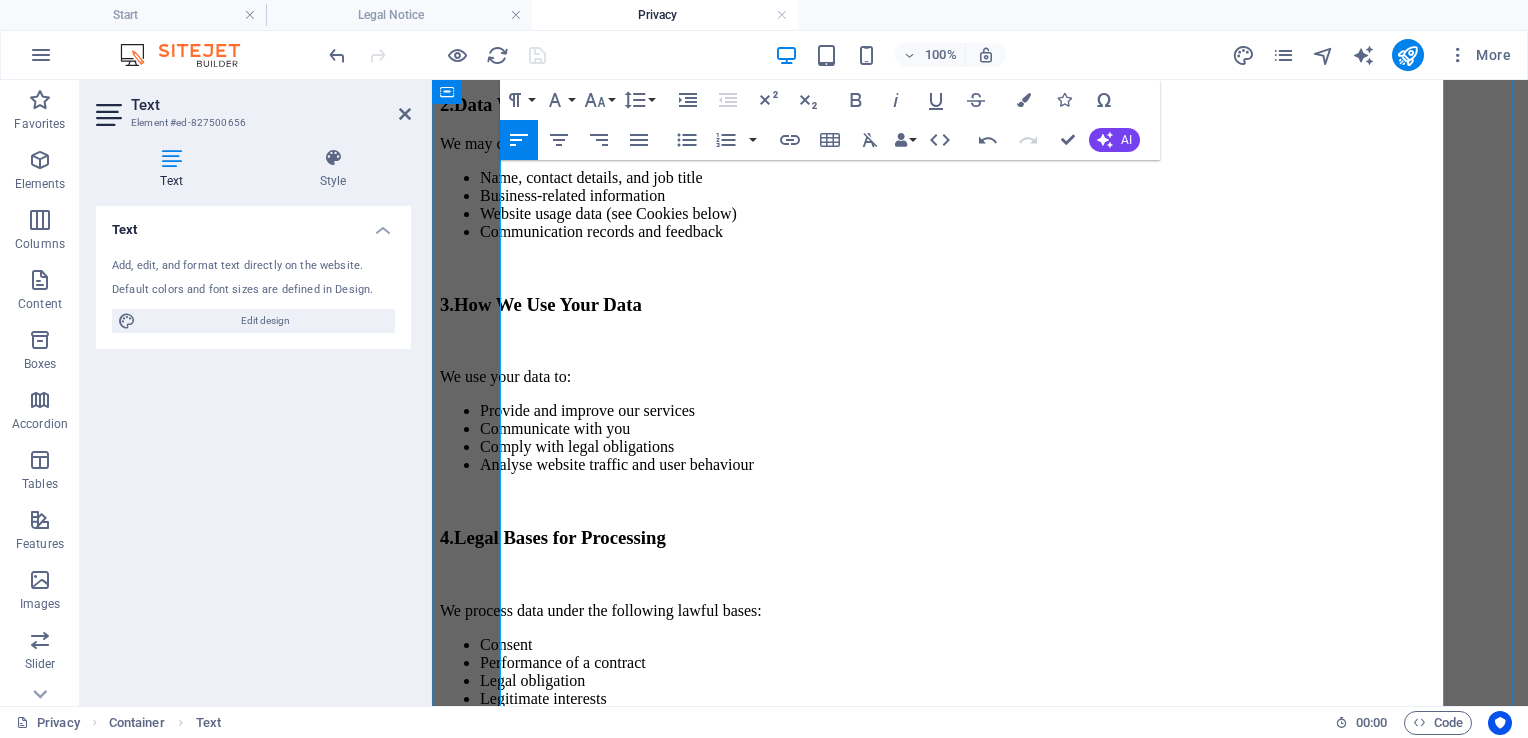 click on "2.  Data We Collect" at bounding box center (980, 105) 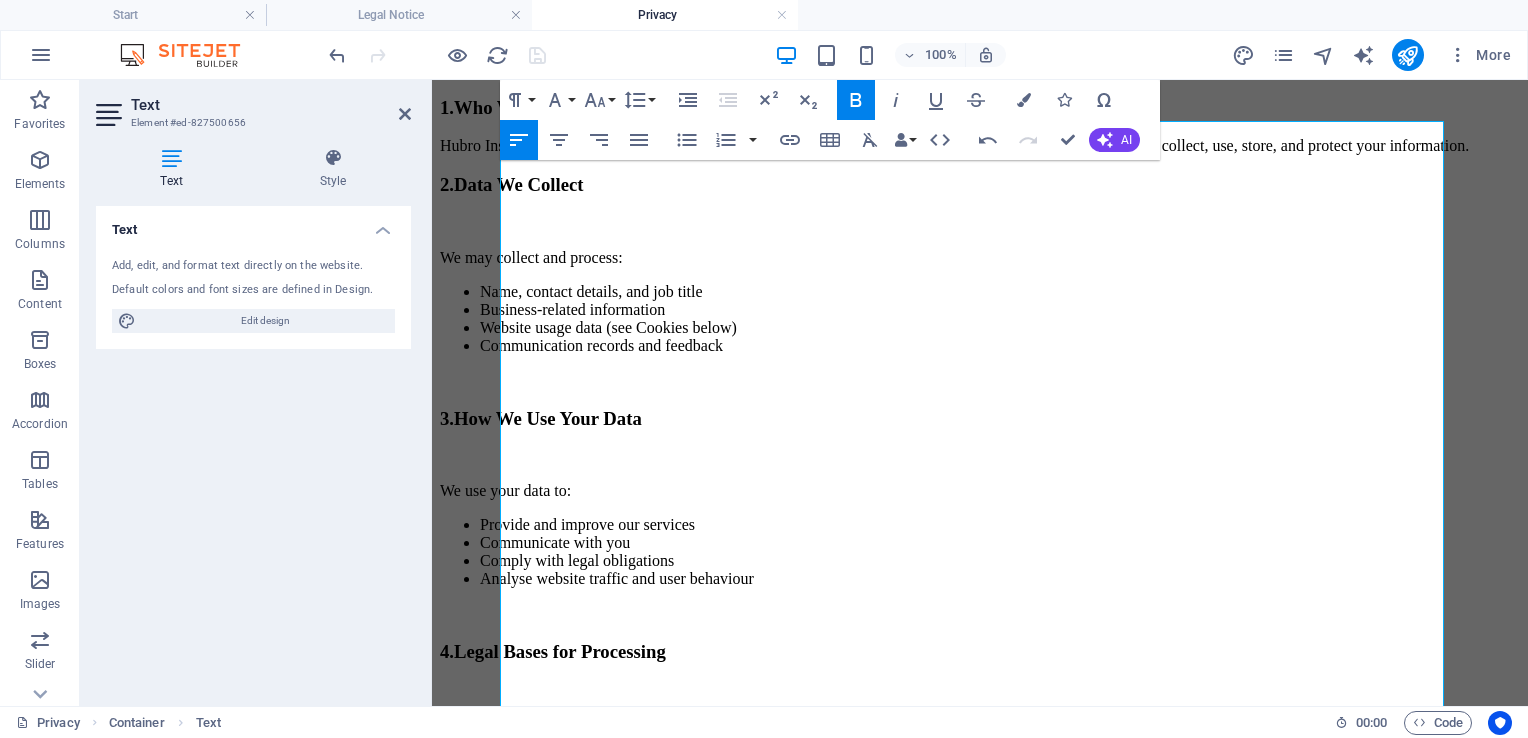 scroll, scrollTop: 0, scrollLeft: 0, axis: both 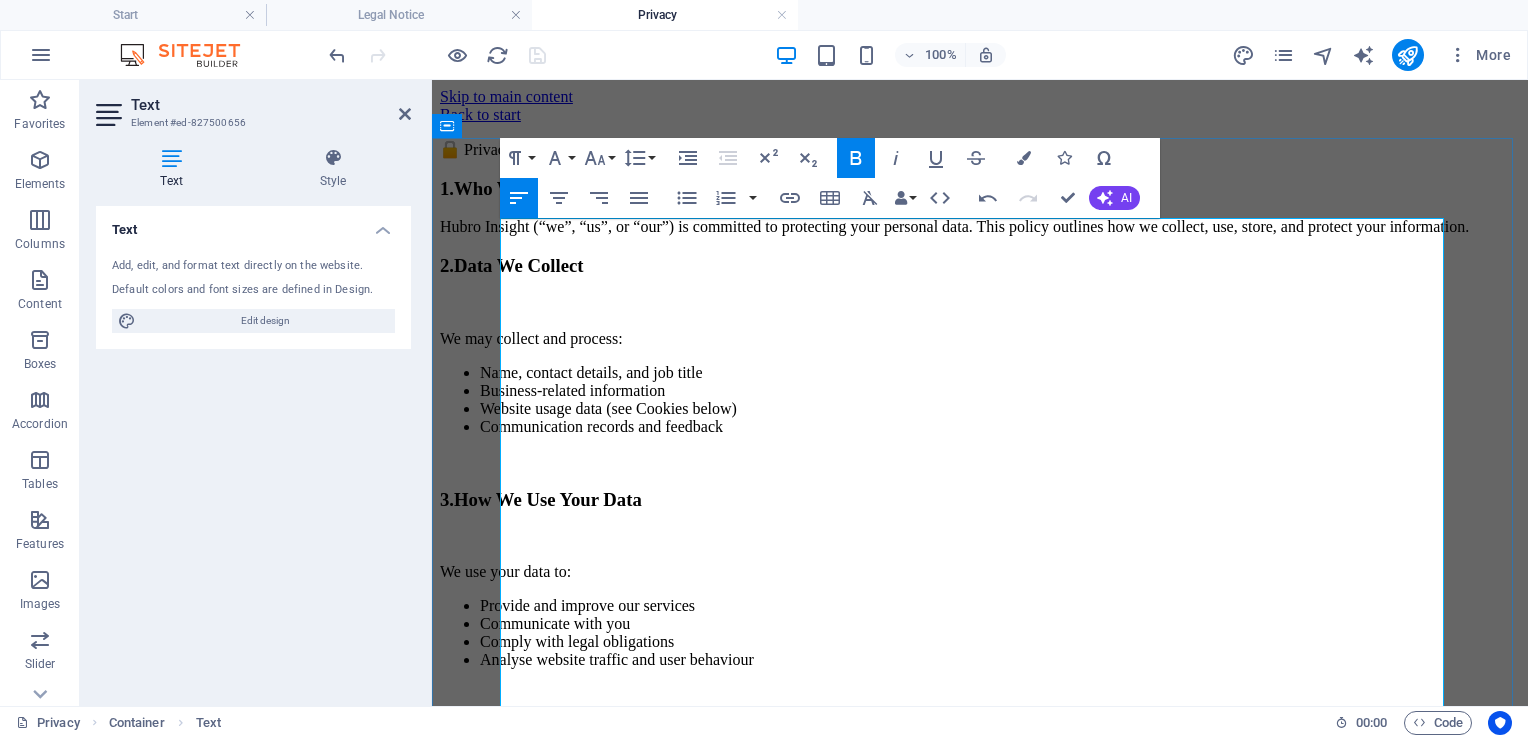 click on "Hubro Insight (“we”, “us”, or “our”) is committed to protecting your personal data. This policy outlines how we collect, use, store, and protect your information." at bounding box center (980, 227) 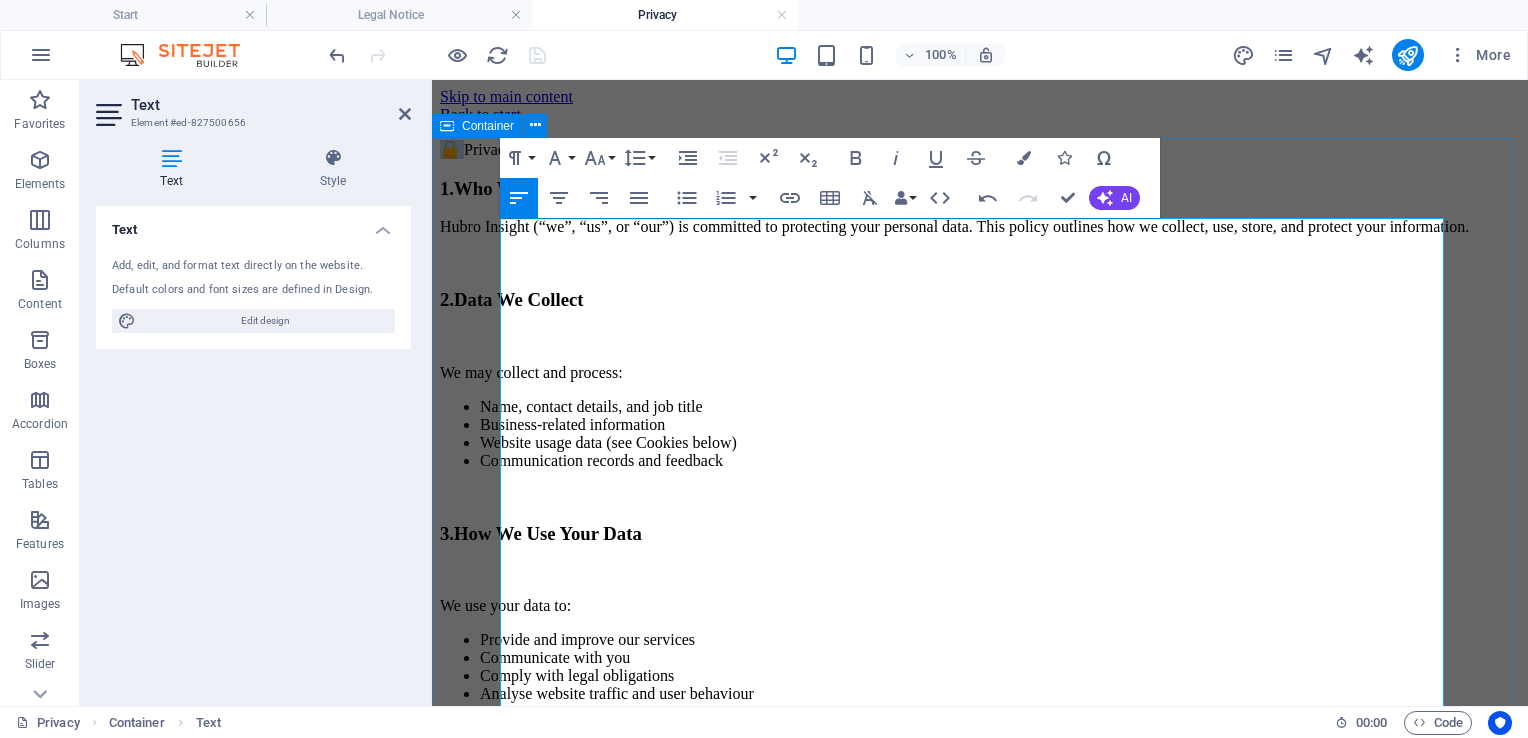 drag, startPoint x: 526, startPoint y: 229, endPoint x: 488, endPoint y: 230, distance: 38.013157 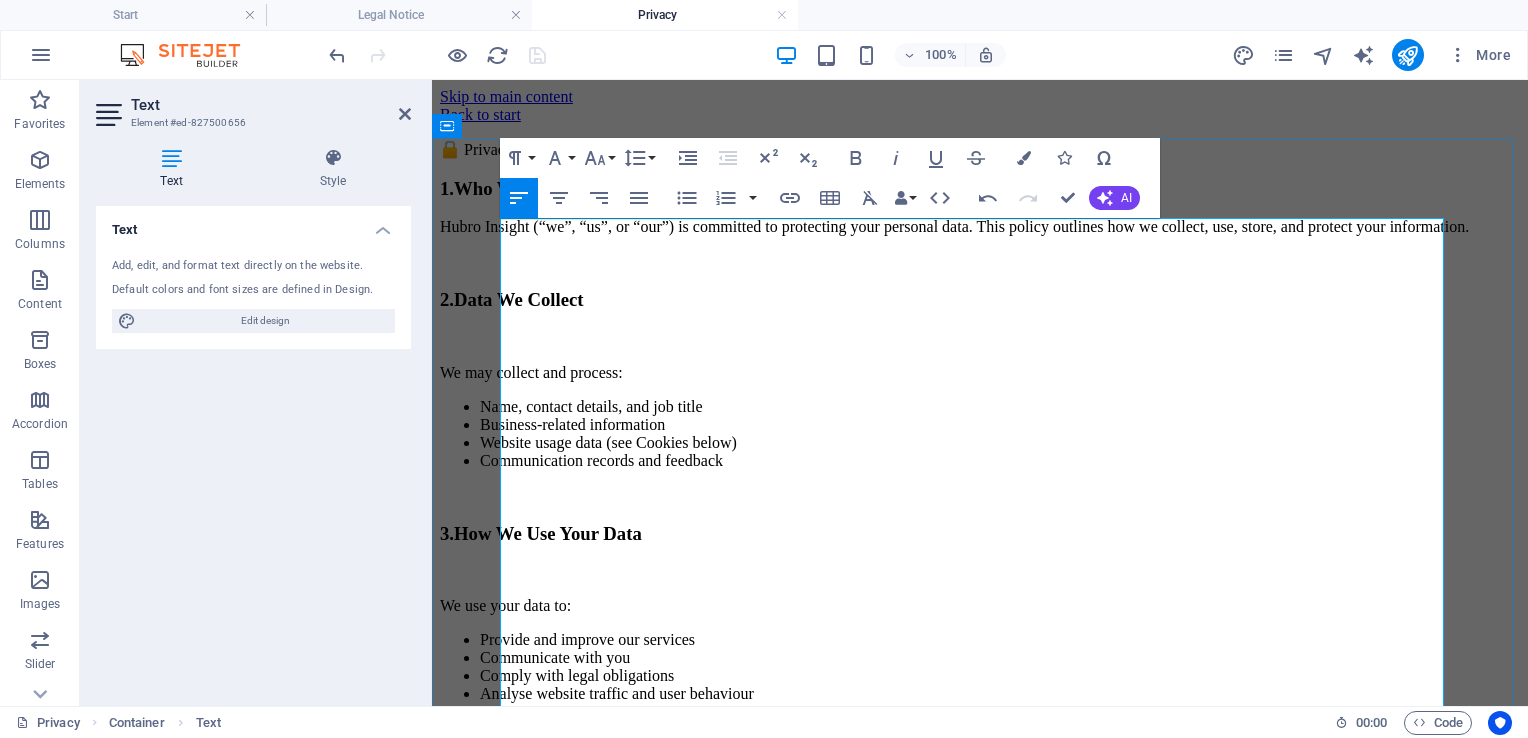 click on "🔒 Privacy Policy – Hubro Insight" at bounding box center (980, 149) 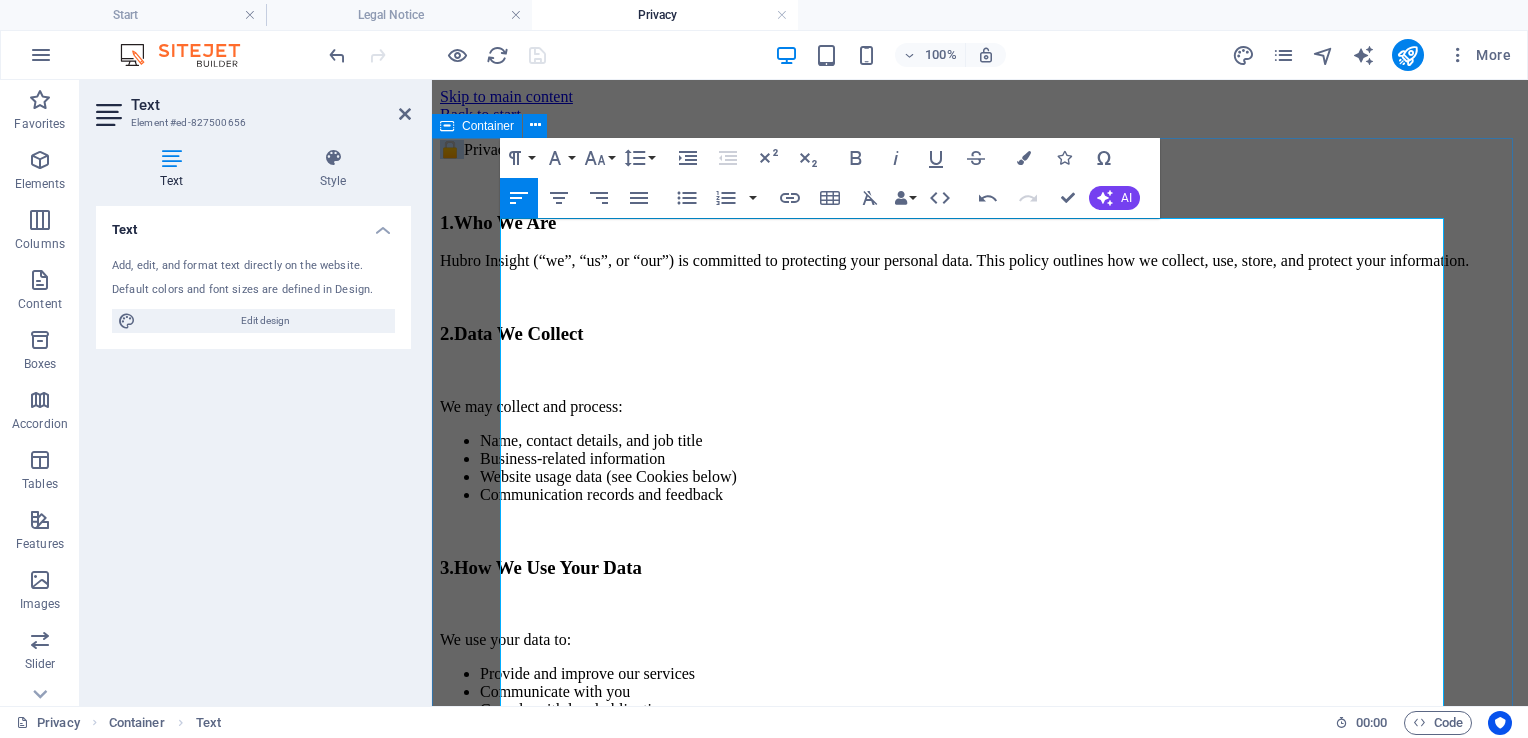 drag, startPoint x: 528, startPoint y: 226, endPoint x: 494, endPoint y: 228, distance: 34.058773 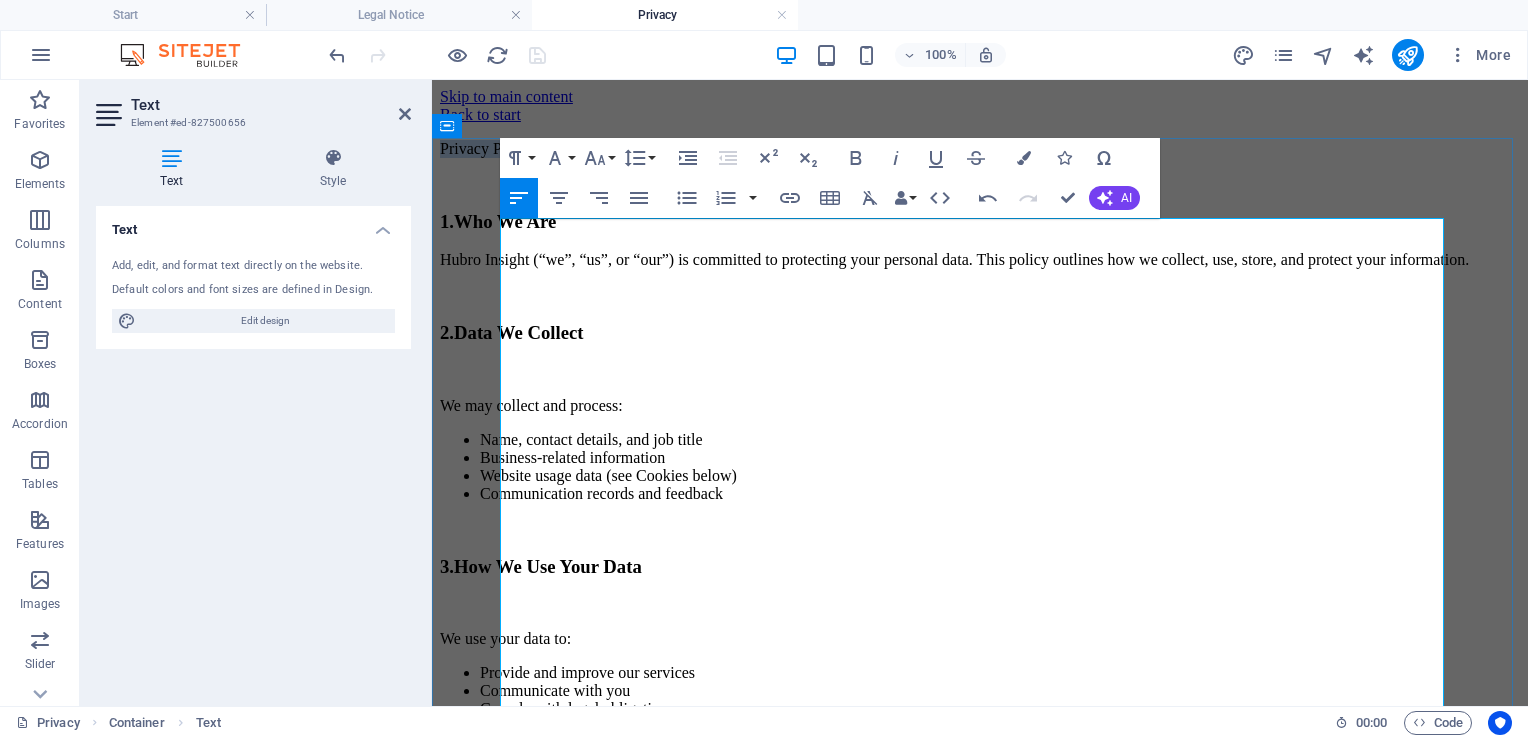 drag, startPoint x: 739, startPoint y: 231, endPoint x: 500, endPoint y: 229, distance: 239.00836 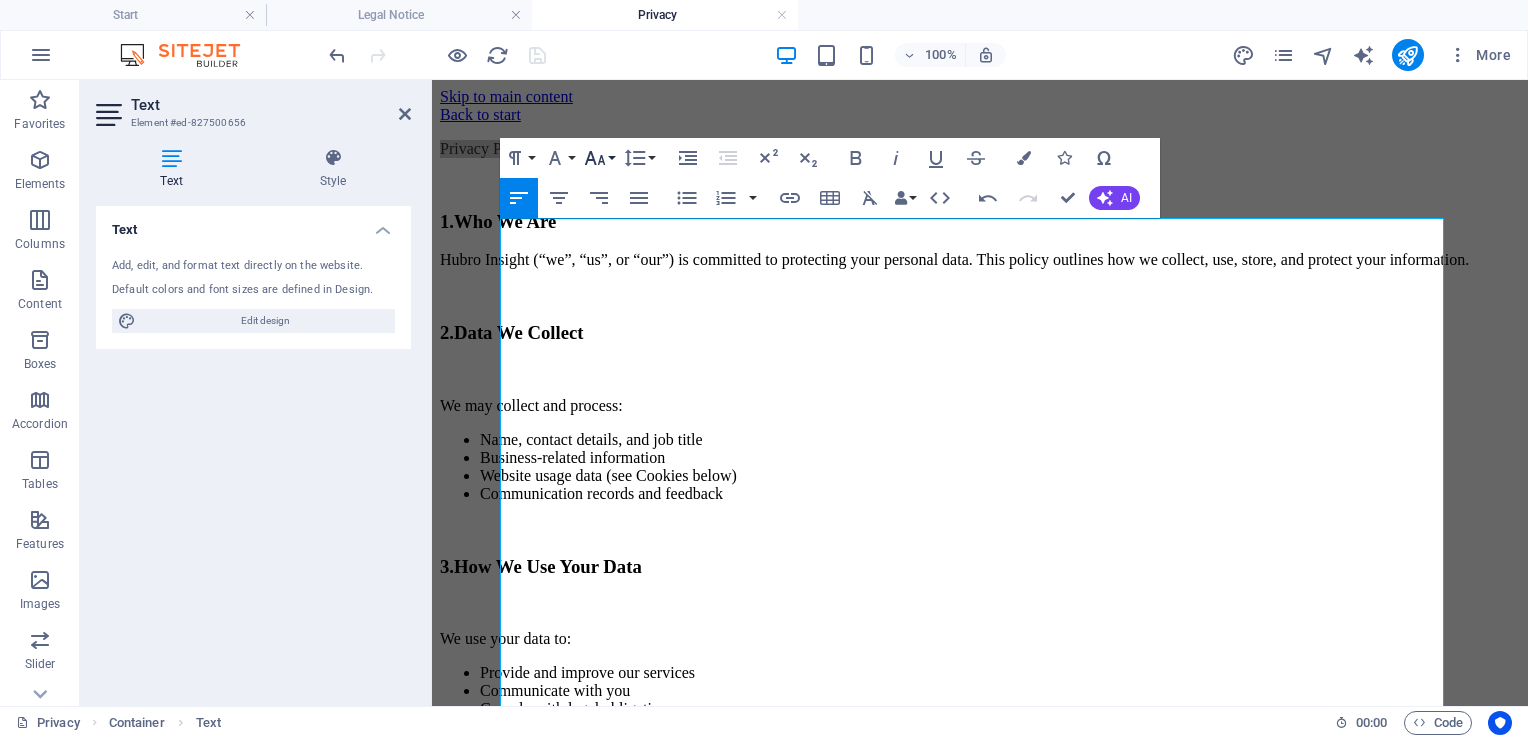 click on "Font Size" at bounding box center [599, 158] 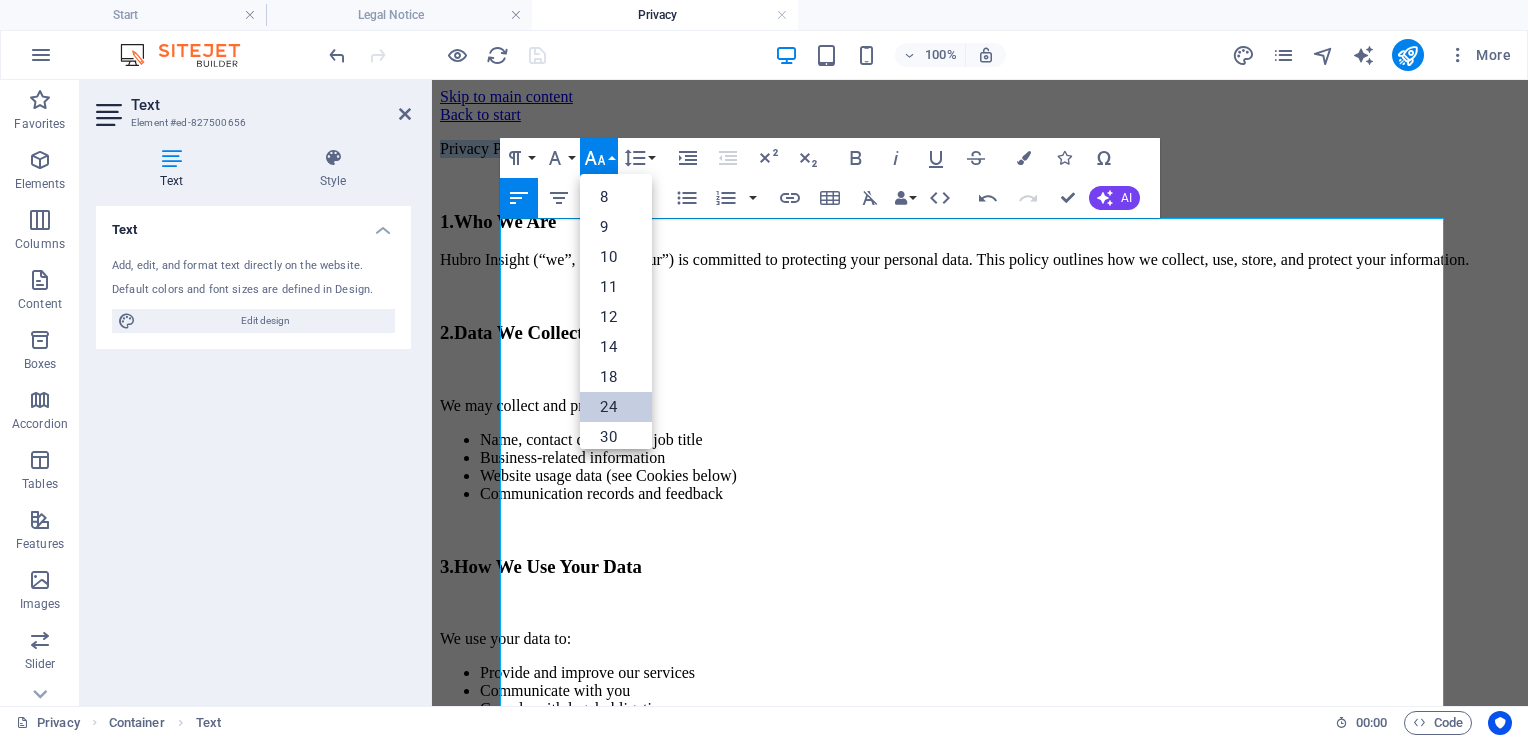 click on "24" at bounding box center [616, 407] 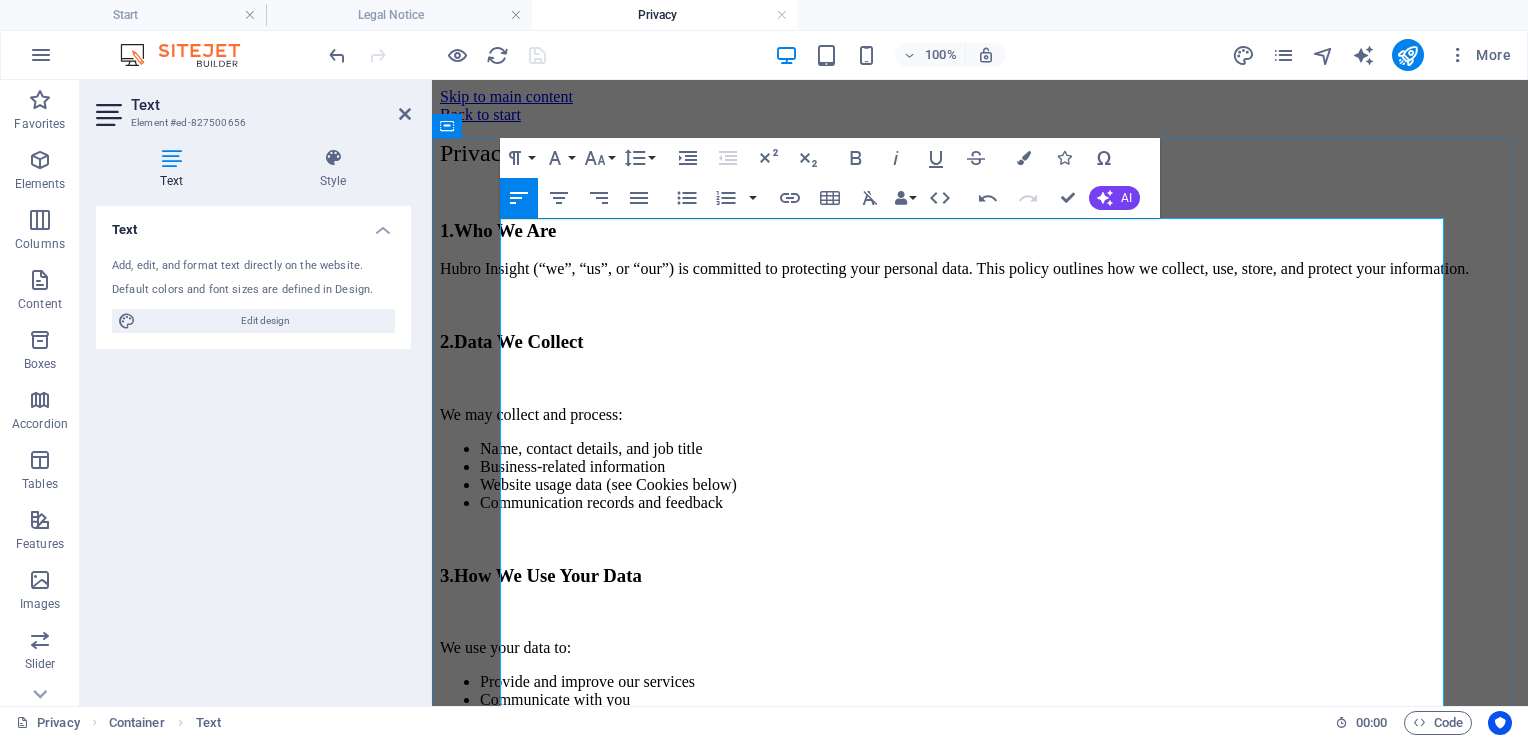 click on "Who We Are" at bounding box center (505, 230) 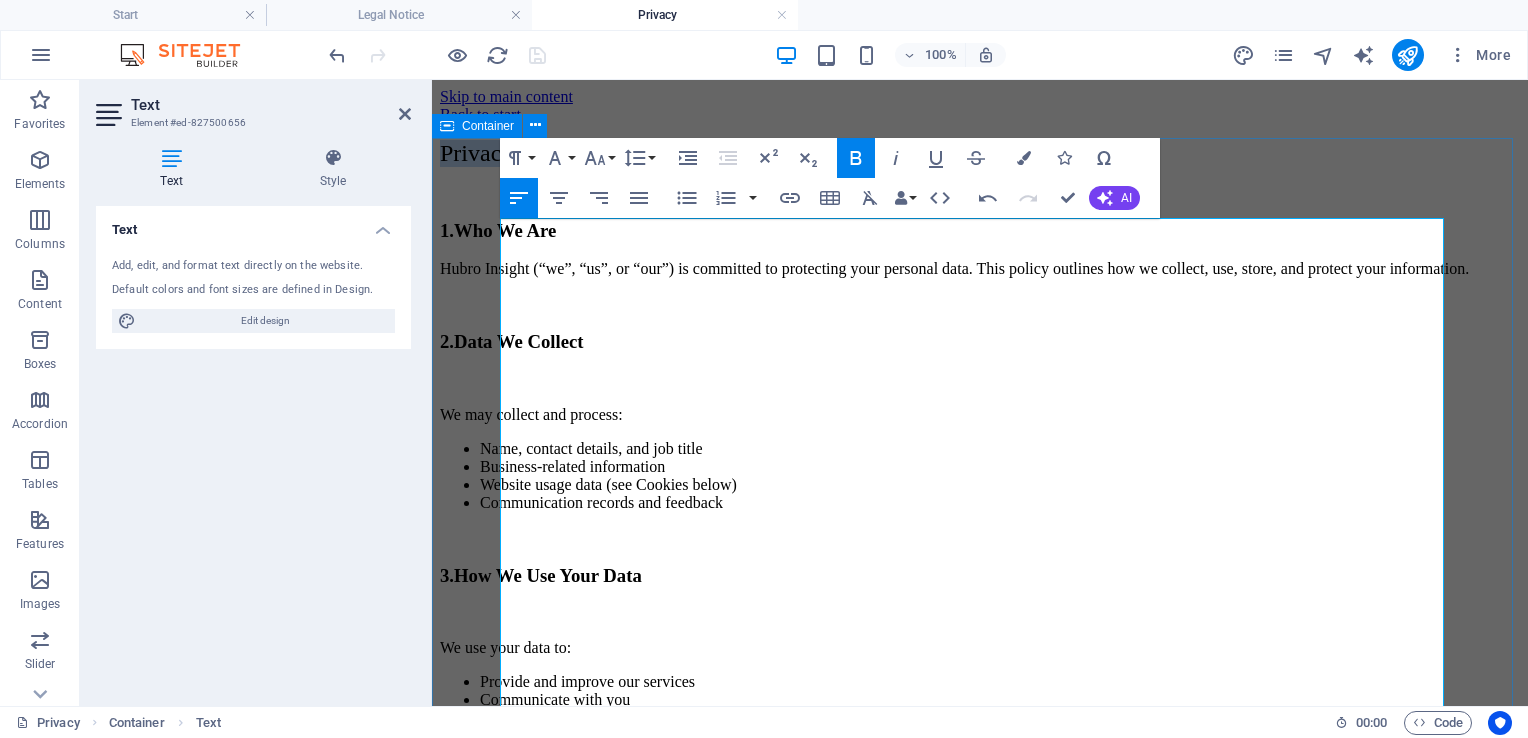 drag, startPoint x: 820, startPoint y: 234, endPoint x: 496, endPoint y: 234, distance: 324 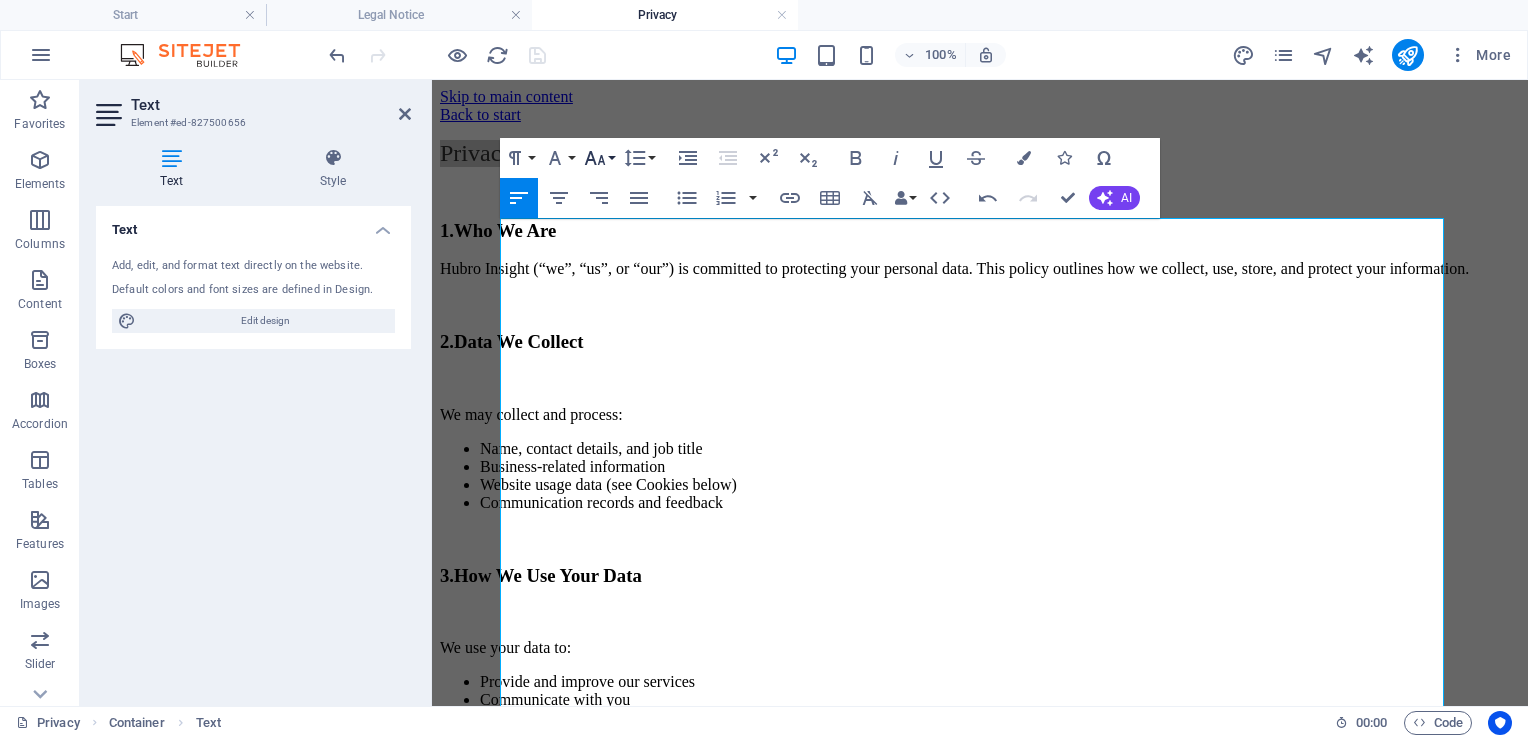 click on "Font Size" at bounding box center [599, 158] 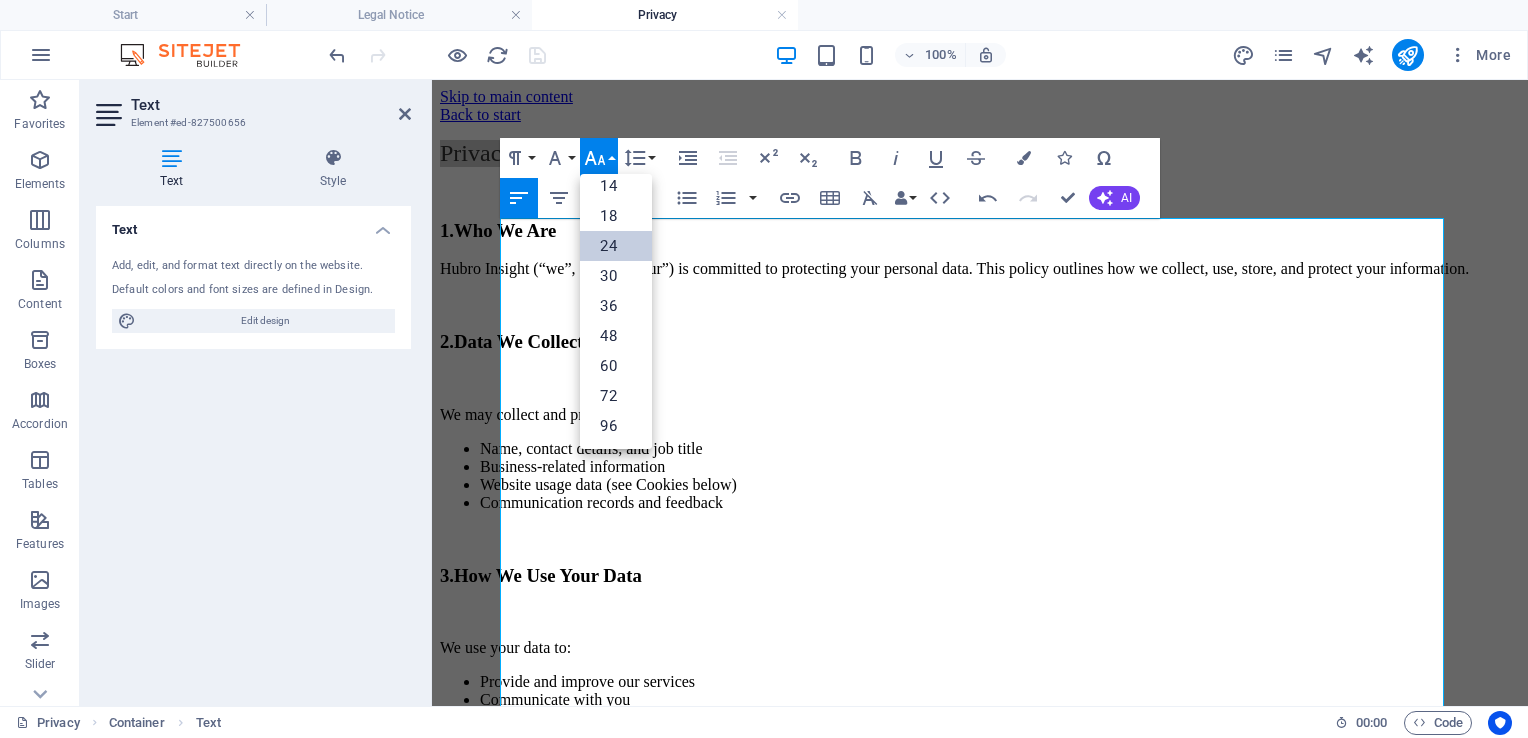 scroll, scrollTop: 160, scrollLeft: 0, axis: vertical 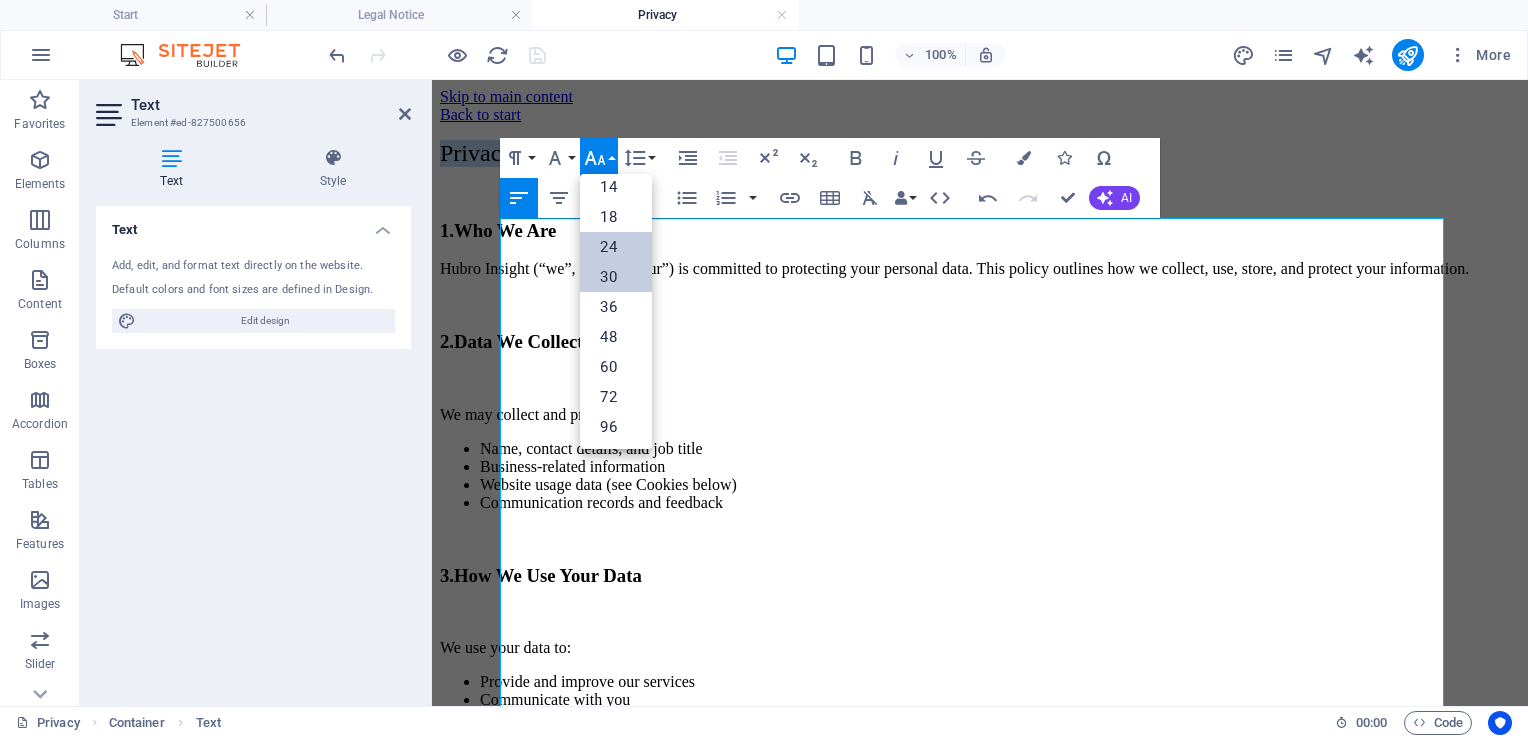 click on "30" at bounding box center [616, 277] 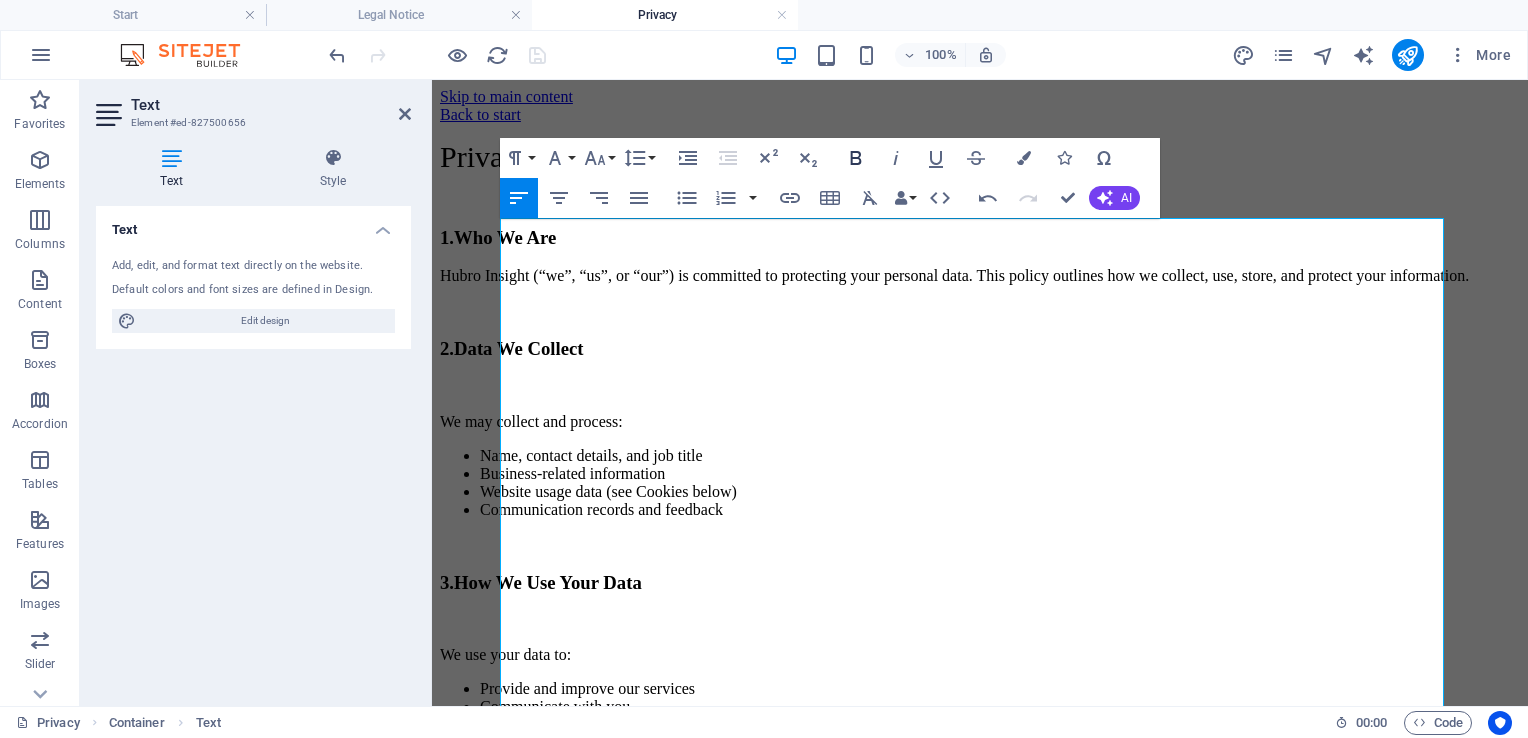 click 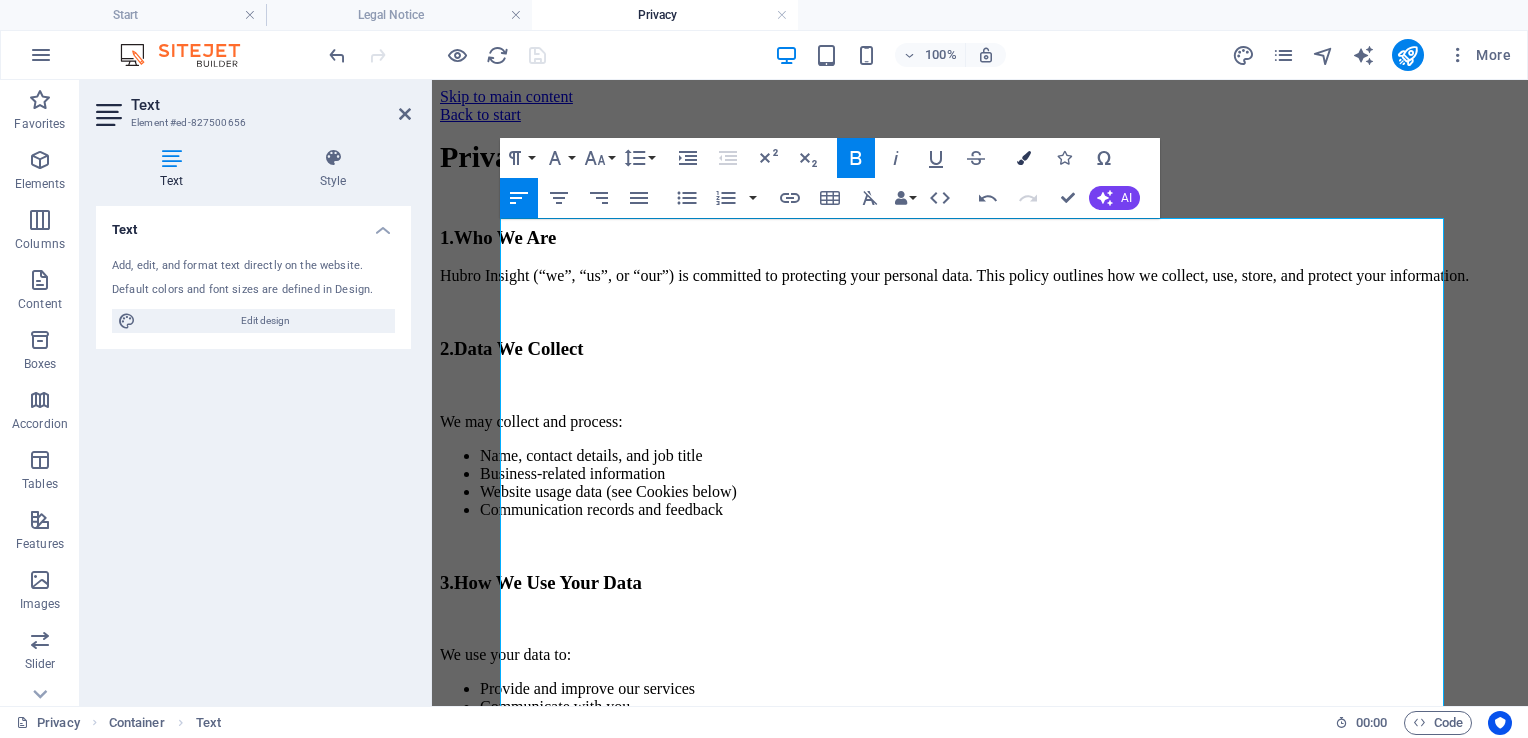 click at bounding box center [1024, 158] 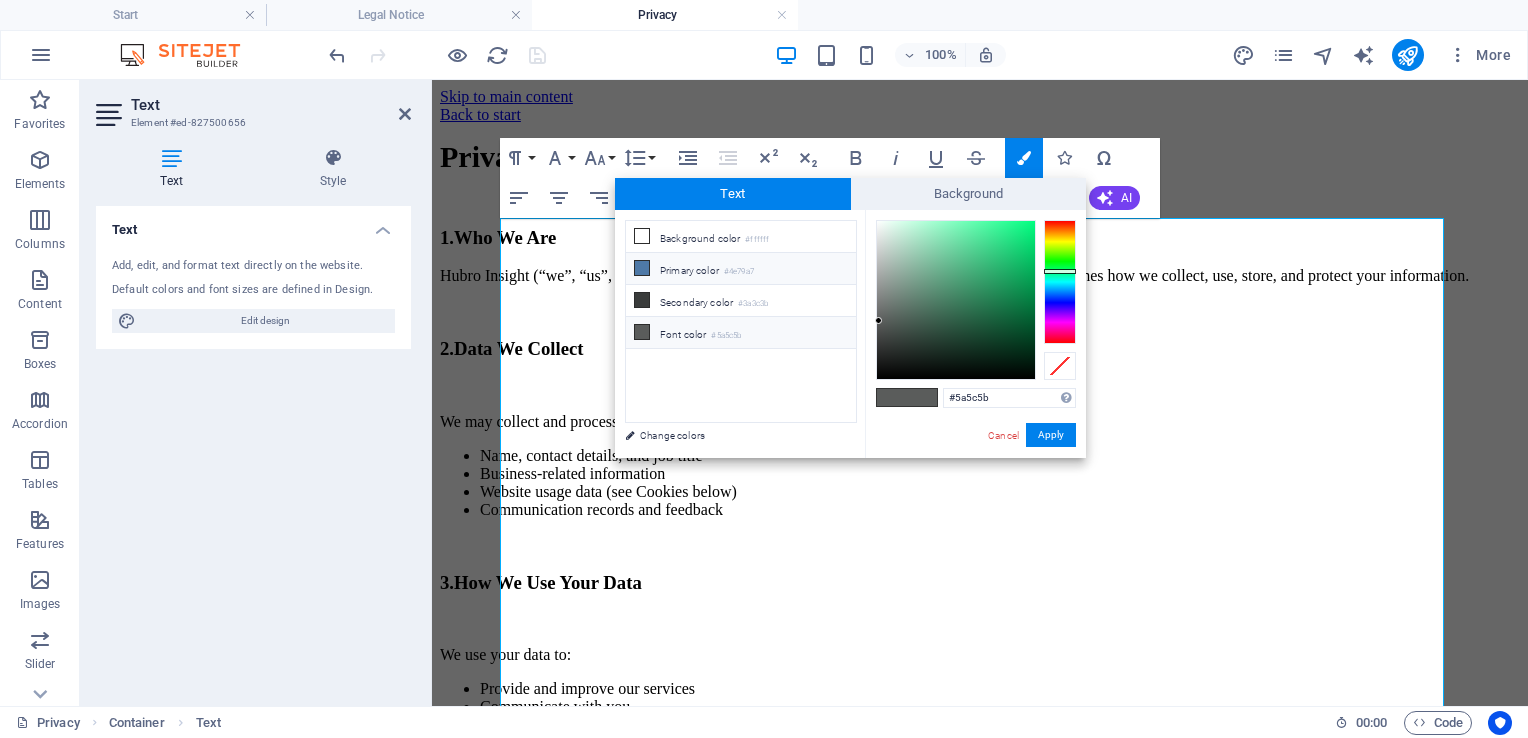 click on "Primary color
#4e79a7" at bounding box center (741, 269) 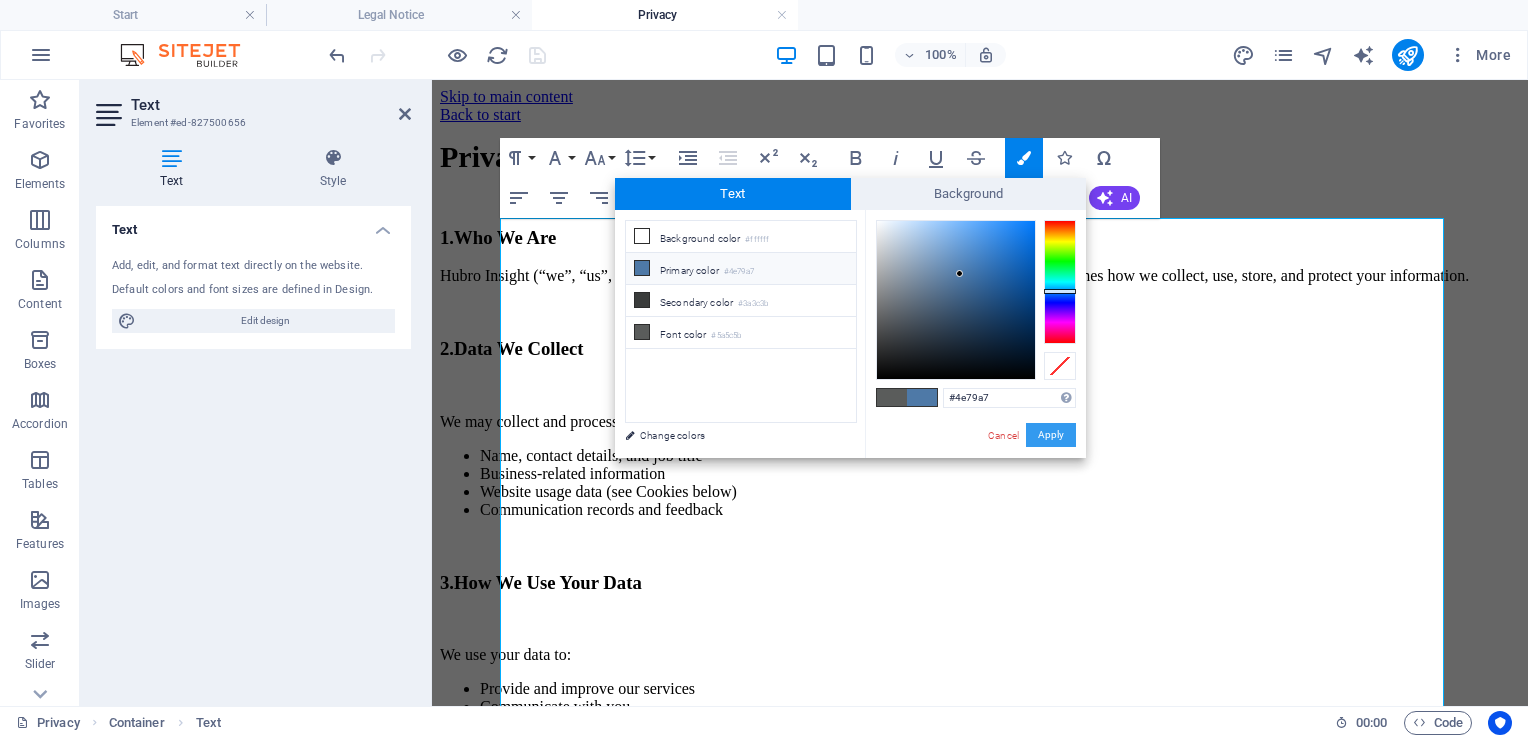 click on "Apply" at bounding box center [1051, 435] 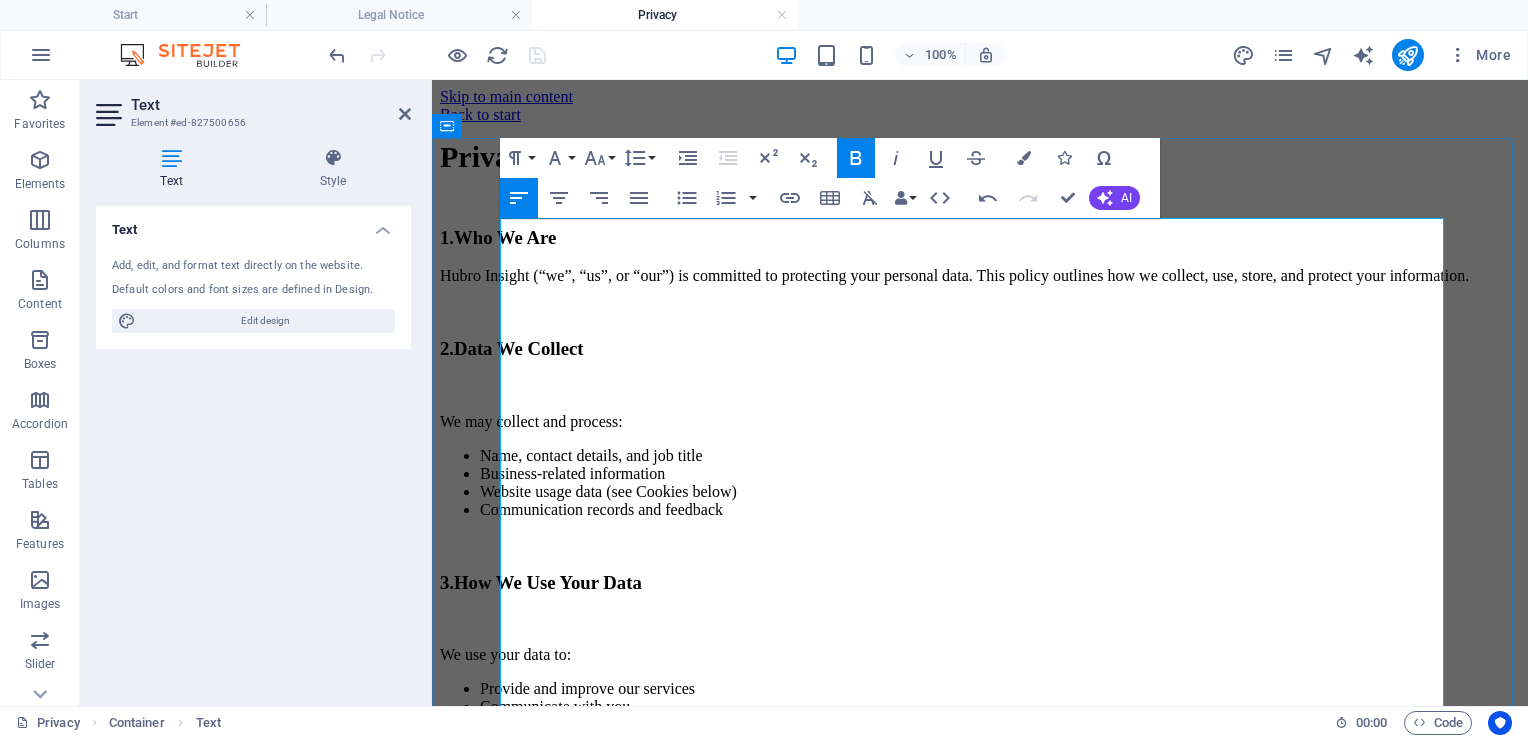 click on "1.  Who We Are" at bounding box center (980, 238) 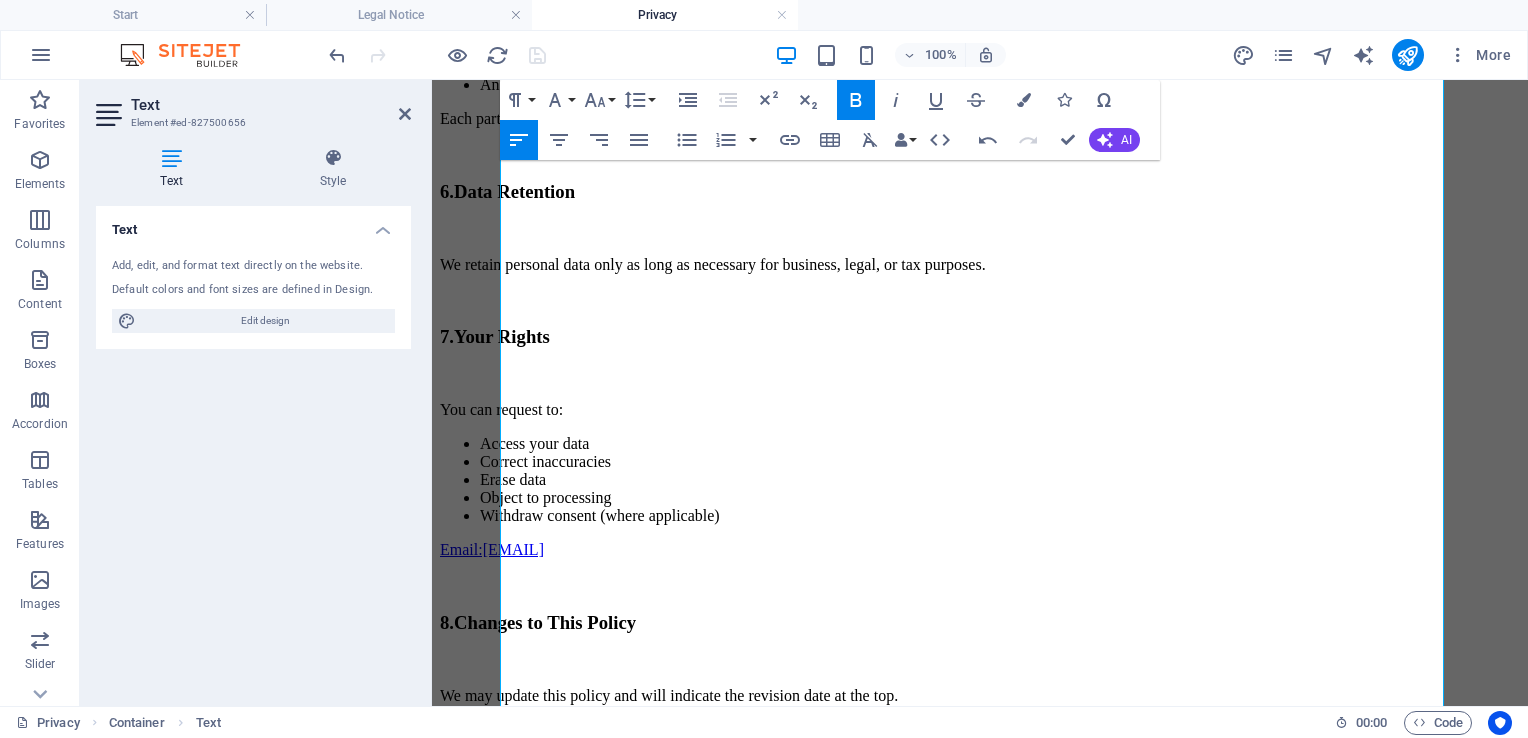 scroll, scrollTop: 1164, scrollLeft: 0, axis: vertical 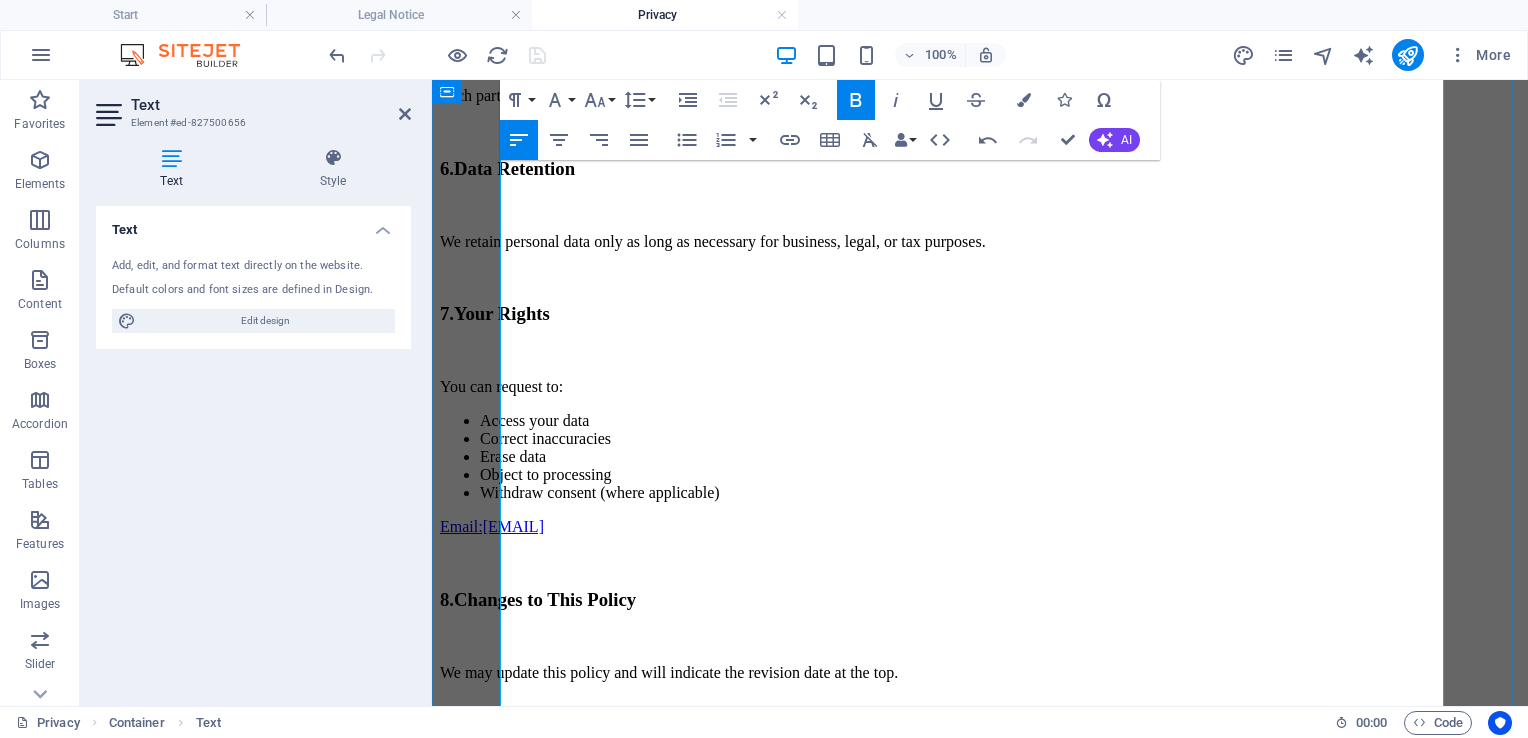 click on "Email:[EMAIL]" at bounding box center (492, 526) 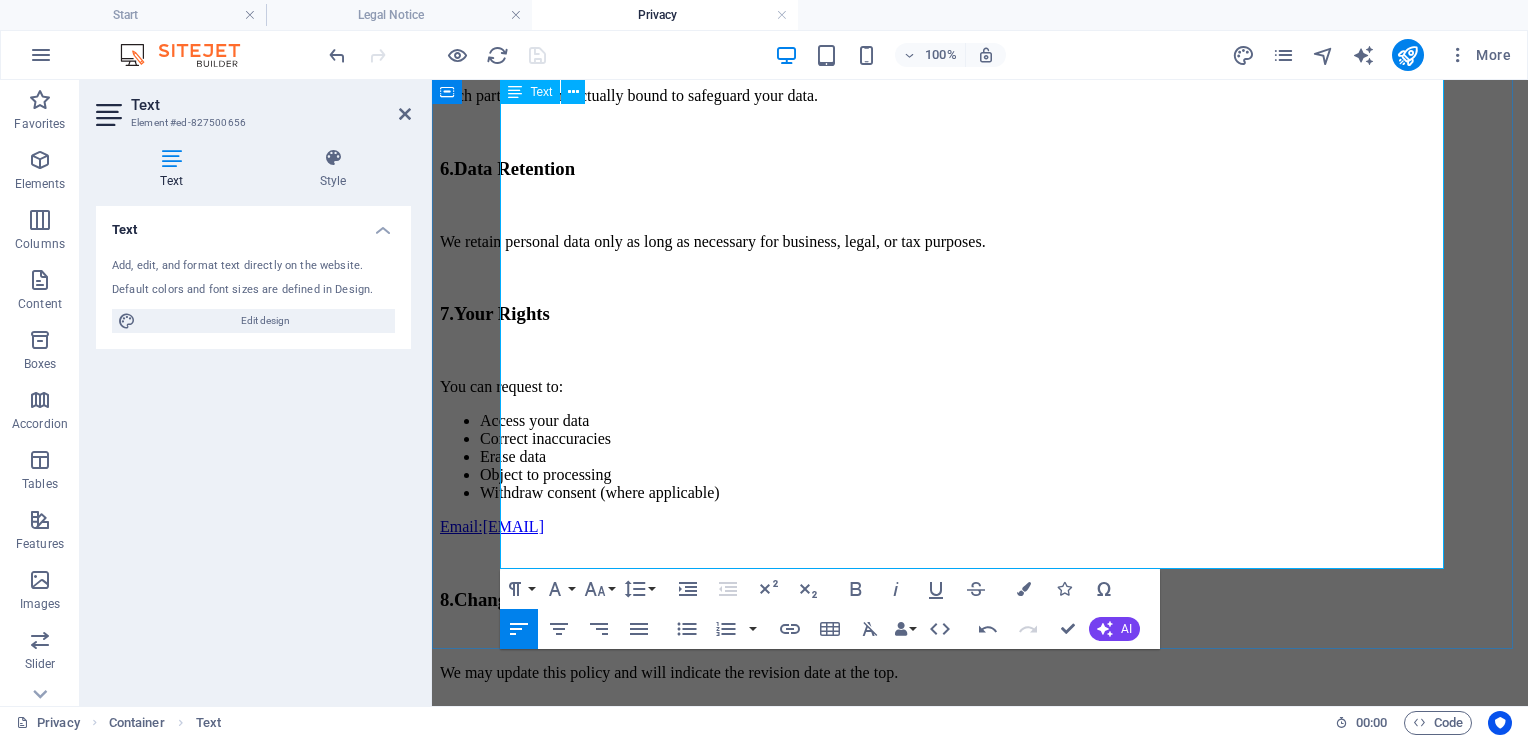 scroll, scrollTop: 1744, scrollLeft: 0, axis: vertical 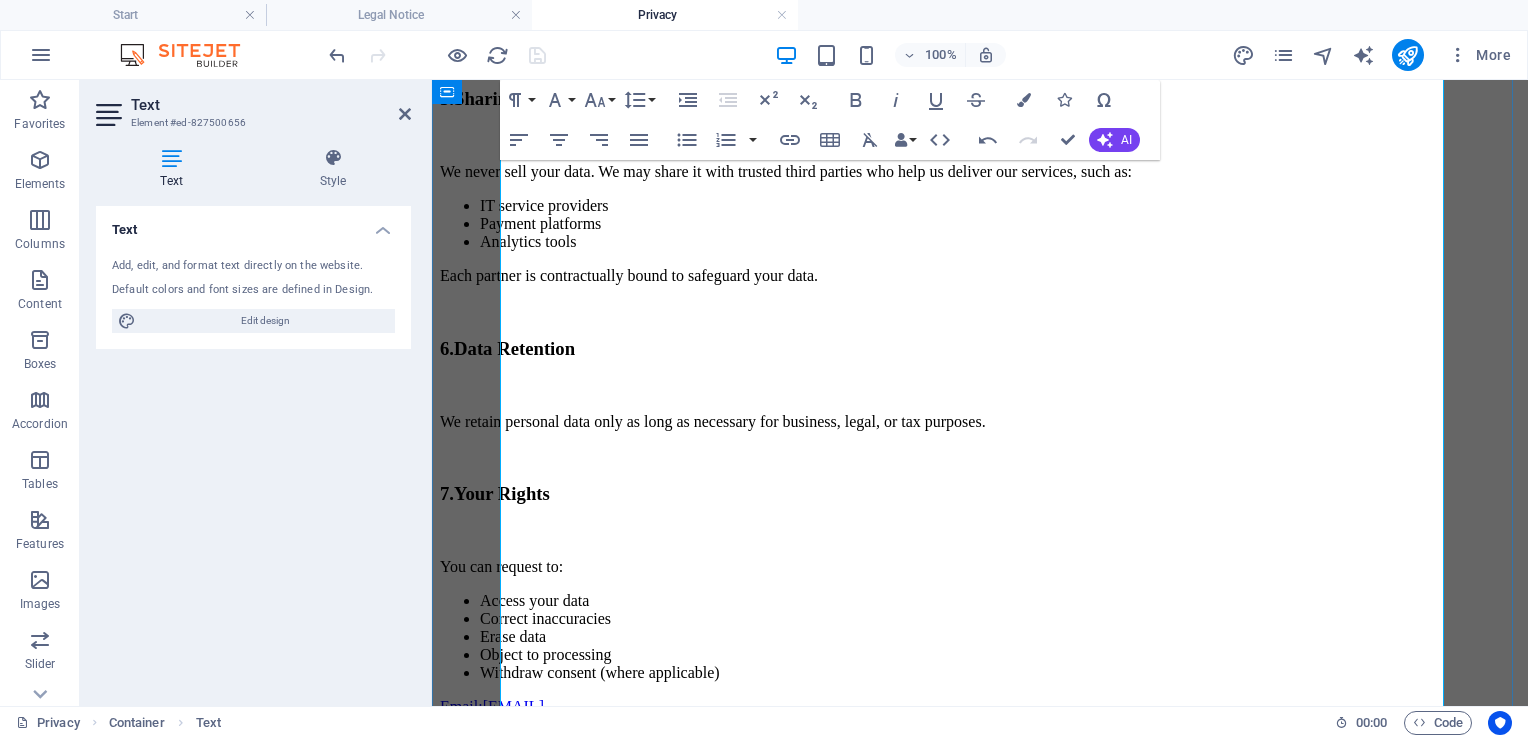 click on "Email:[EMAIL]" at bounding box center (492, 706) 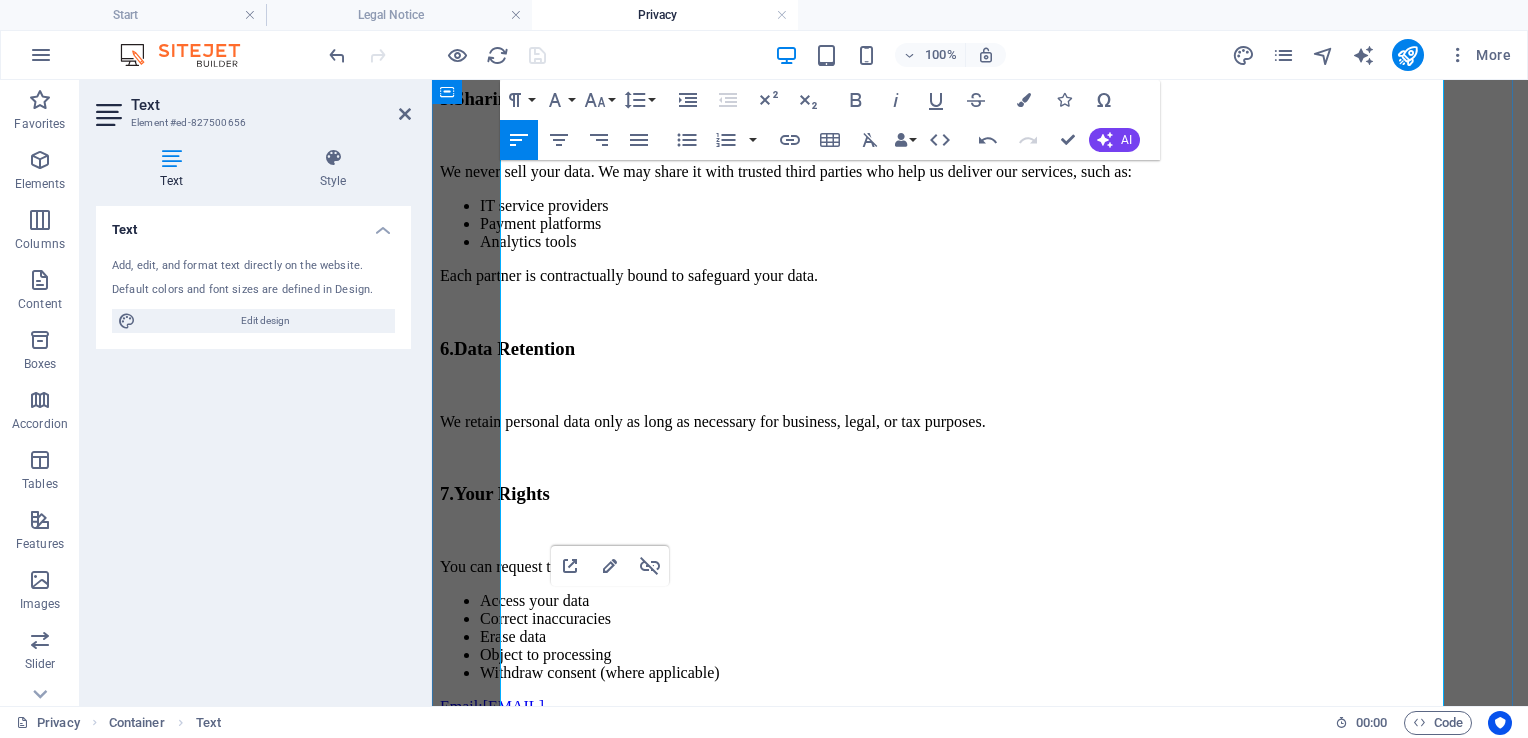 click on "Withdraw consent (where applicable)" at bounding box center [1000, 673] 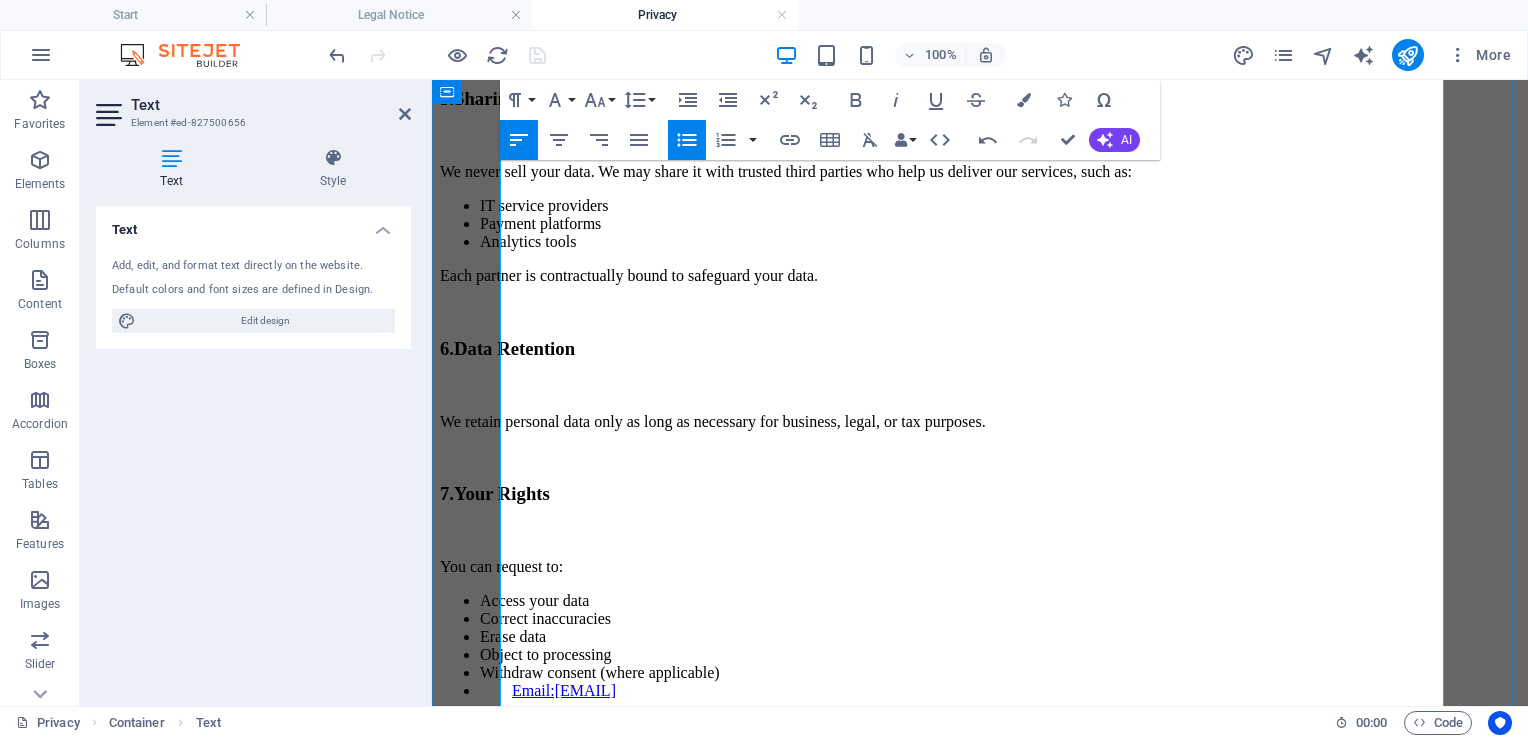 drag, startPoint x: 547, startPoint y: 614, endPoint x: 790, endPoint y: 616, distance: 243.00822 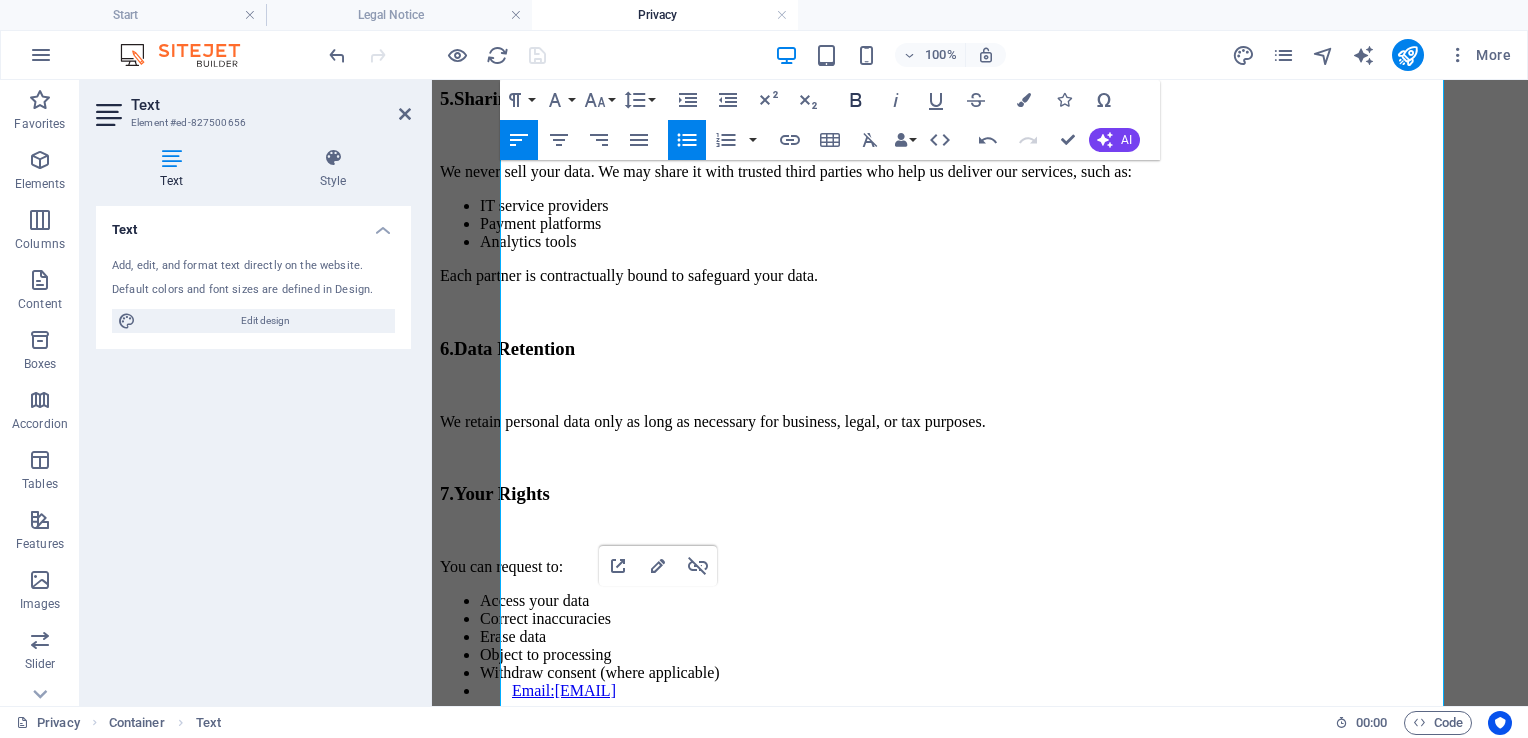 click 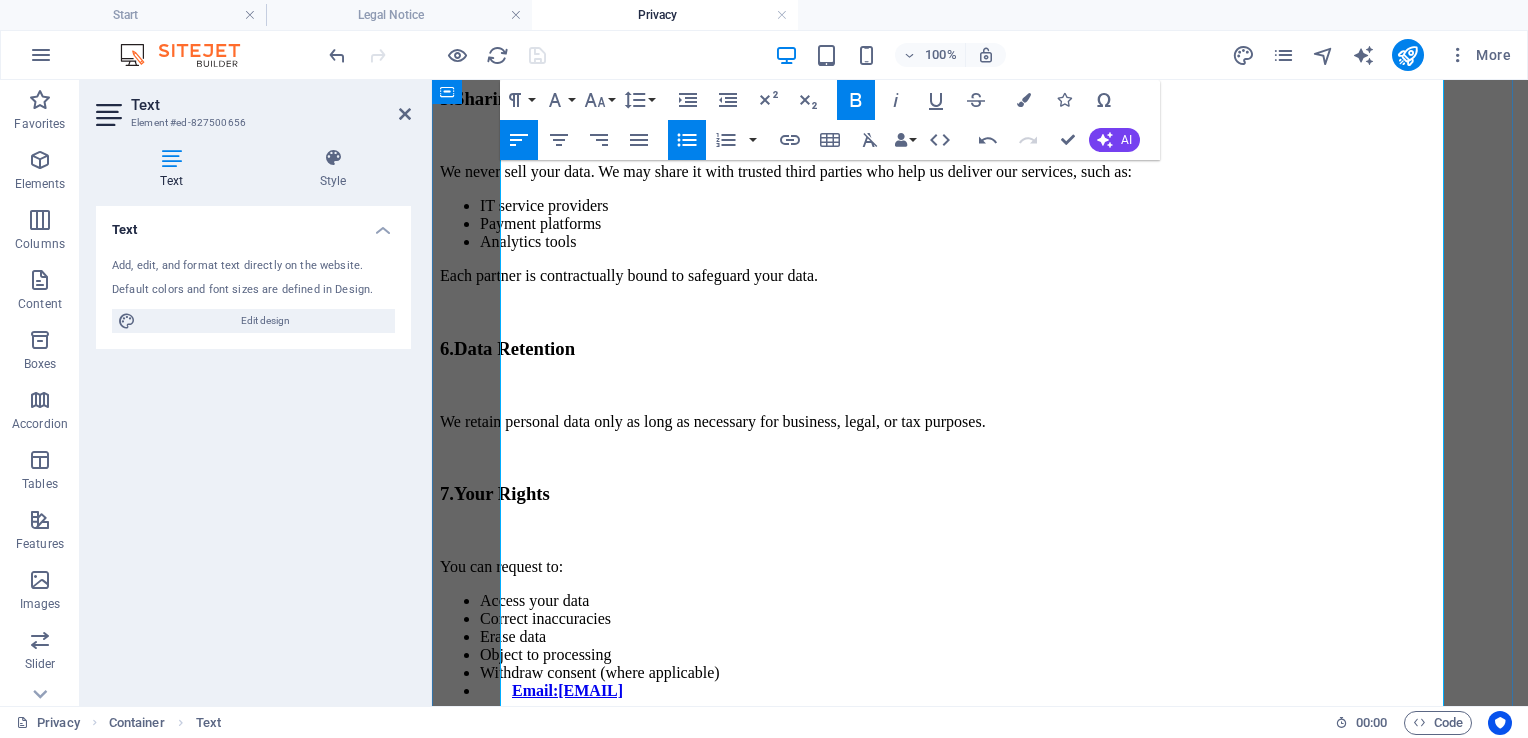 click on "Erase data" at bounding box center [1000, 637] 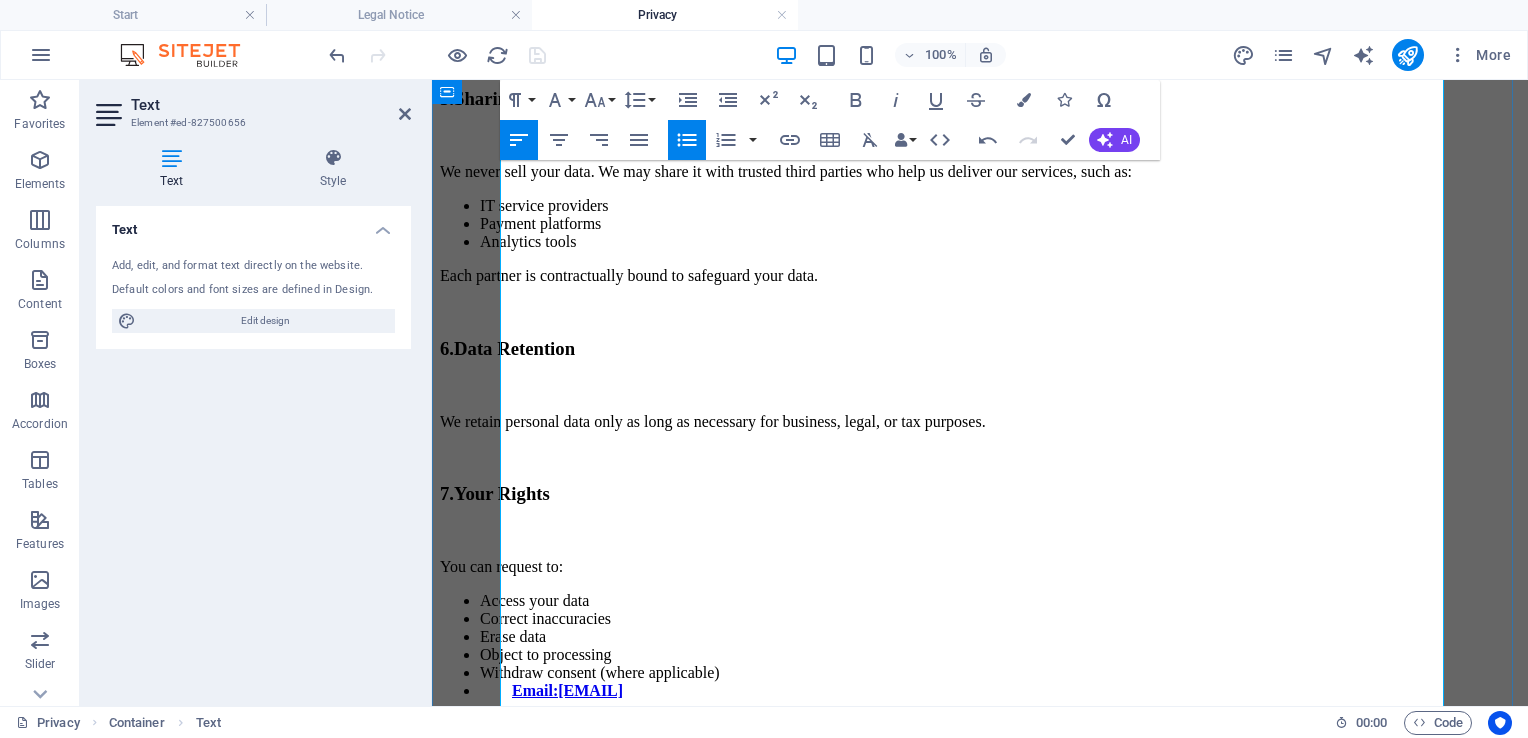 click on "Email:[EMAIL]" at bounding box center [1000, 691] 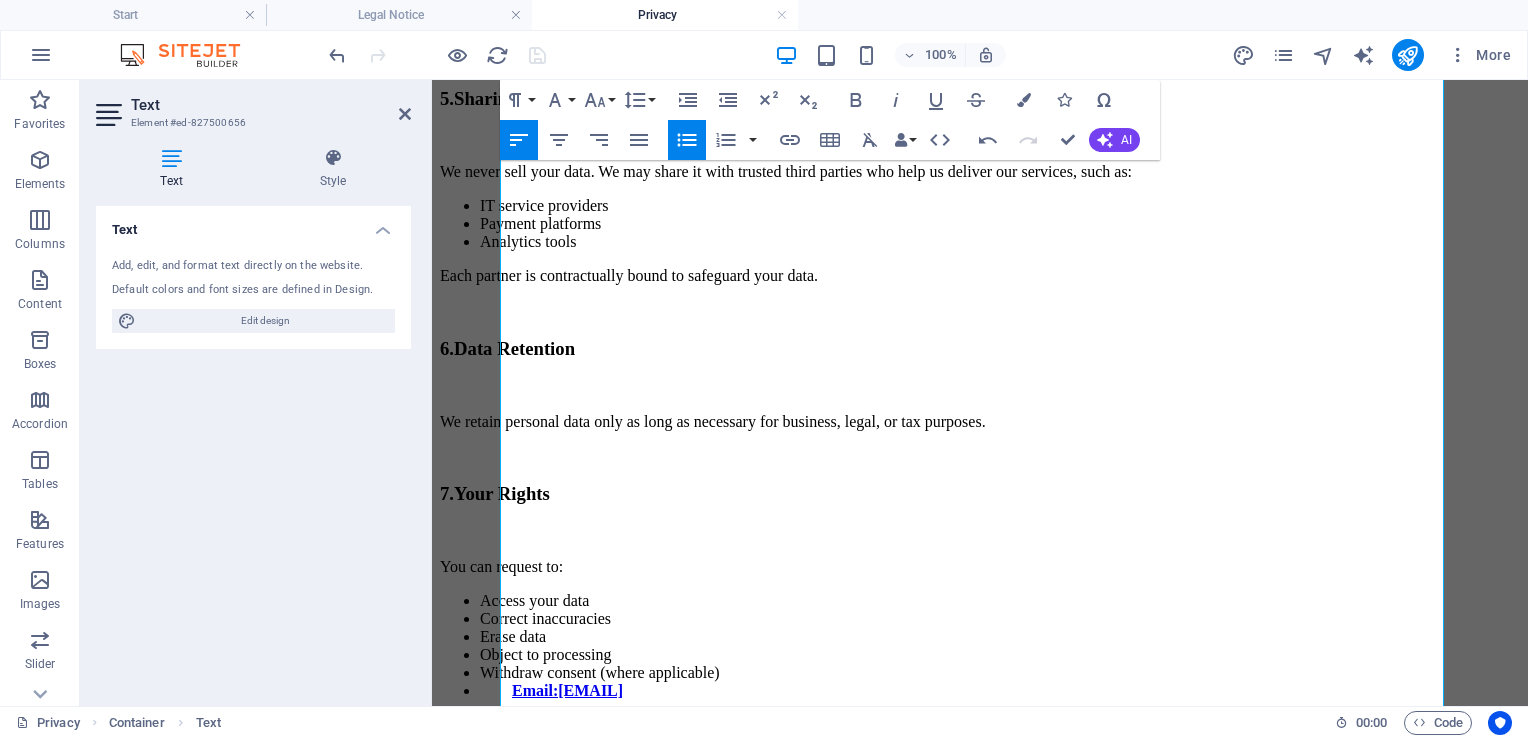 click 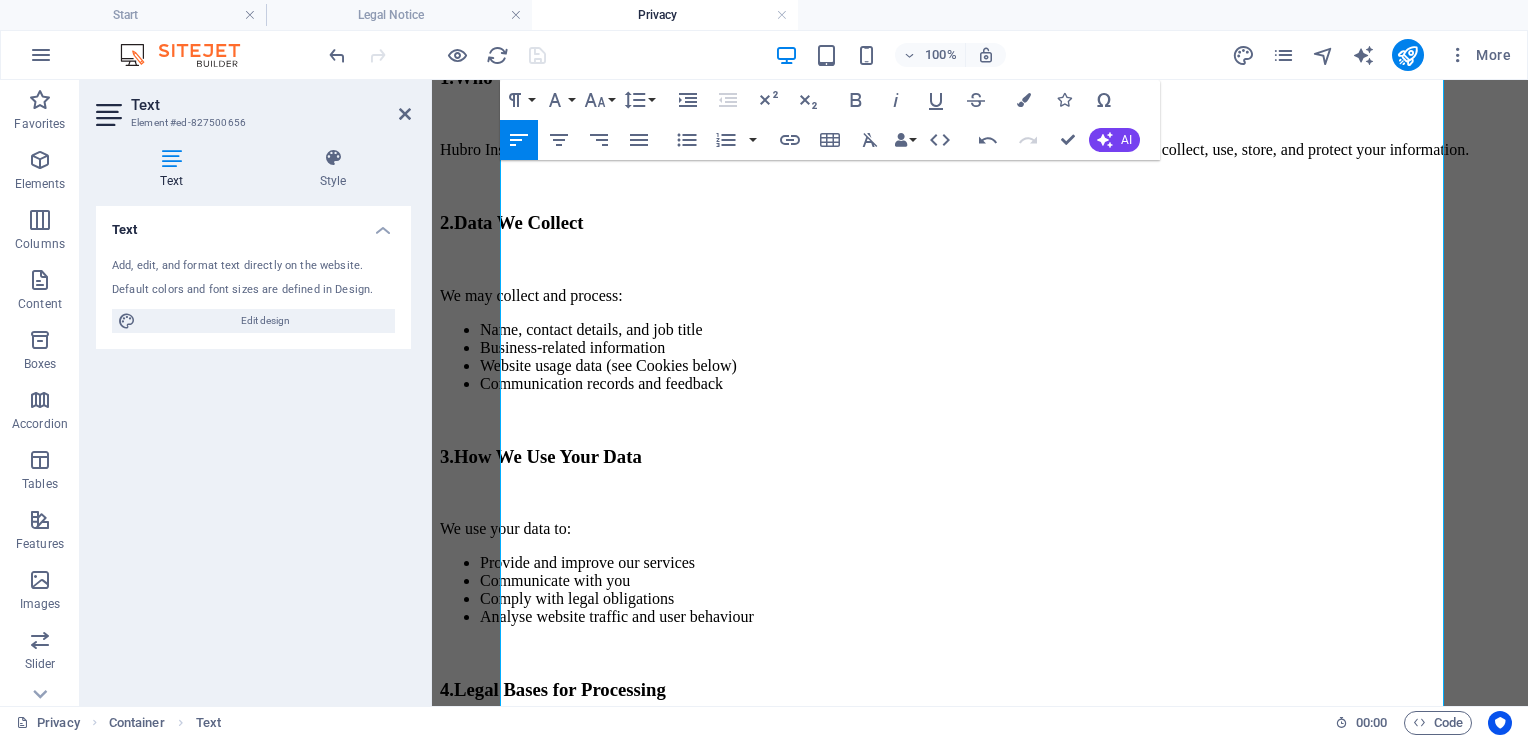 scroll, scrollTop: 16, scrollLeft: 0, axis: vertical 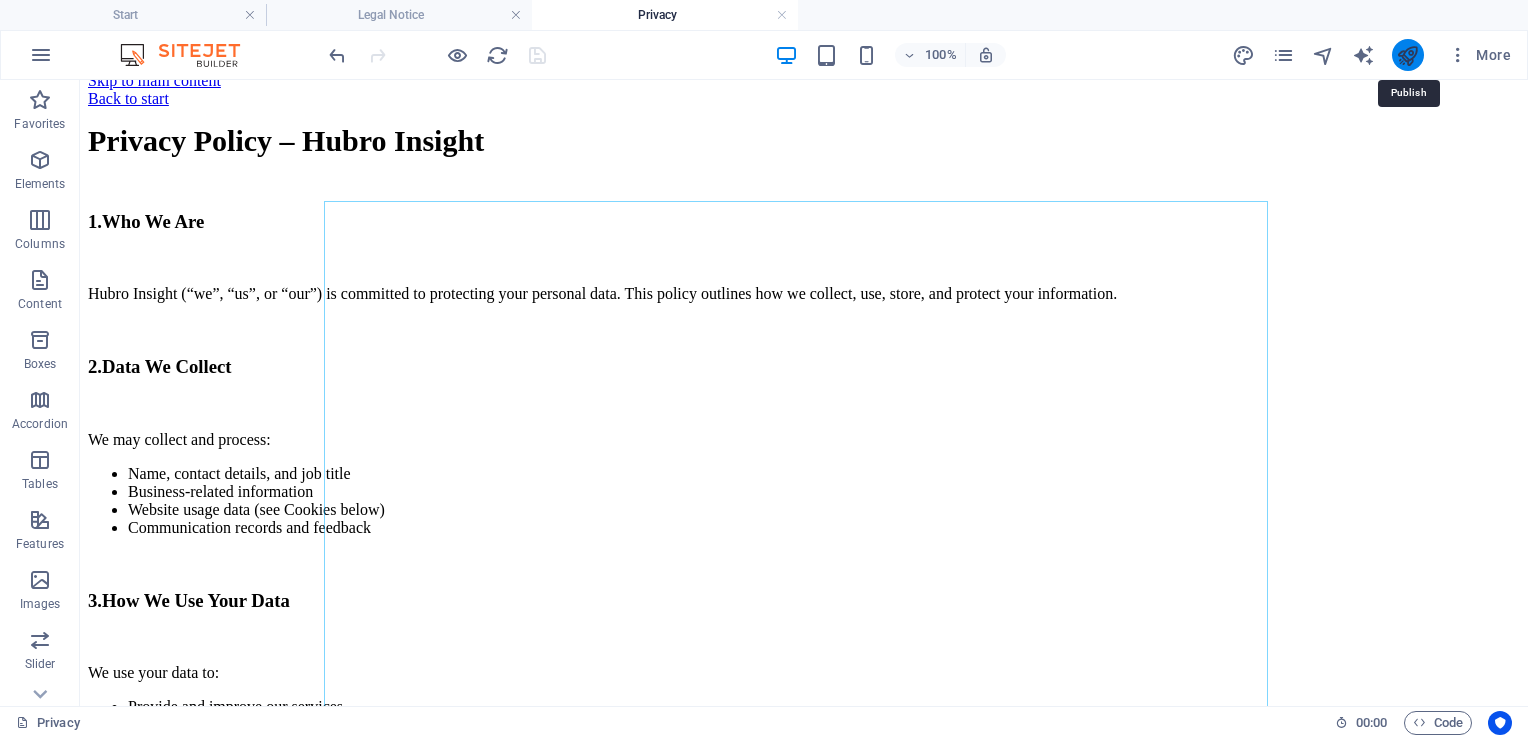 click at bounding box center (1407, 55) 